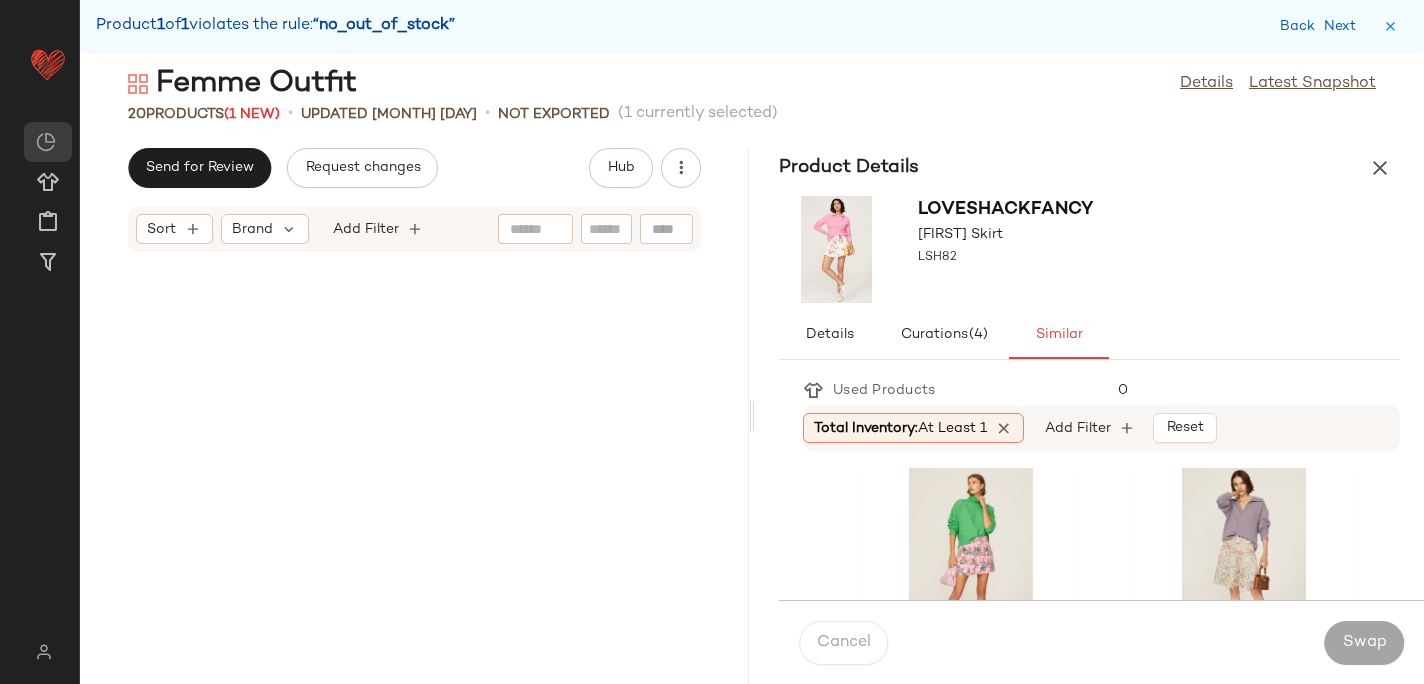 scroll, scrollTop: 0, scrollLeft: 0, axis: both 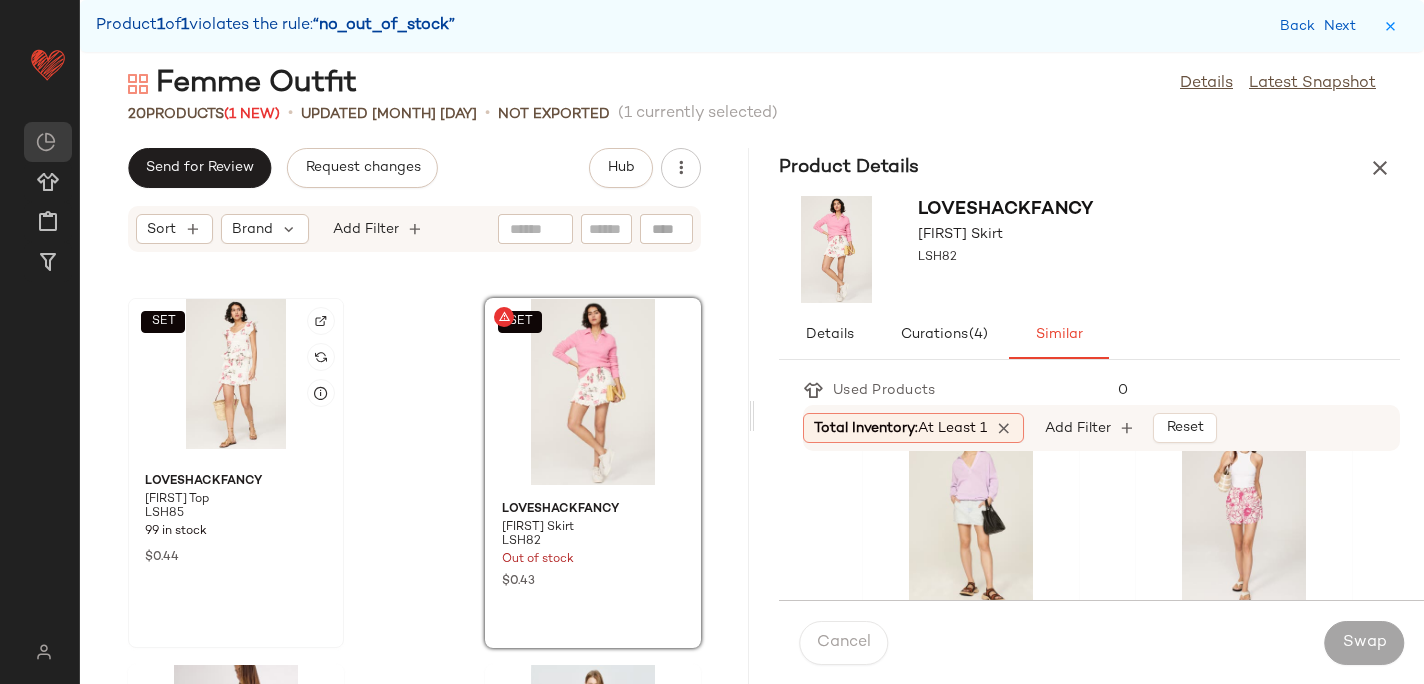 click on "SET" 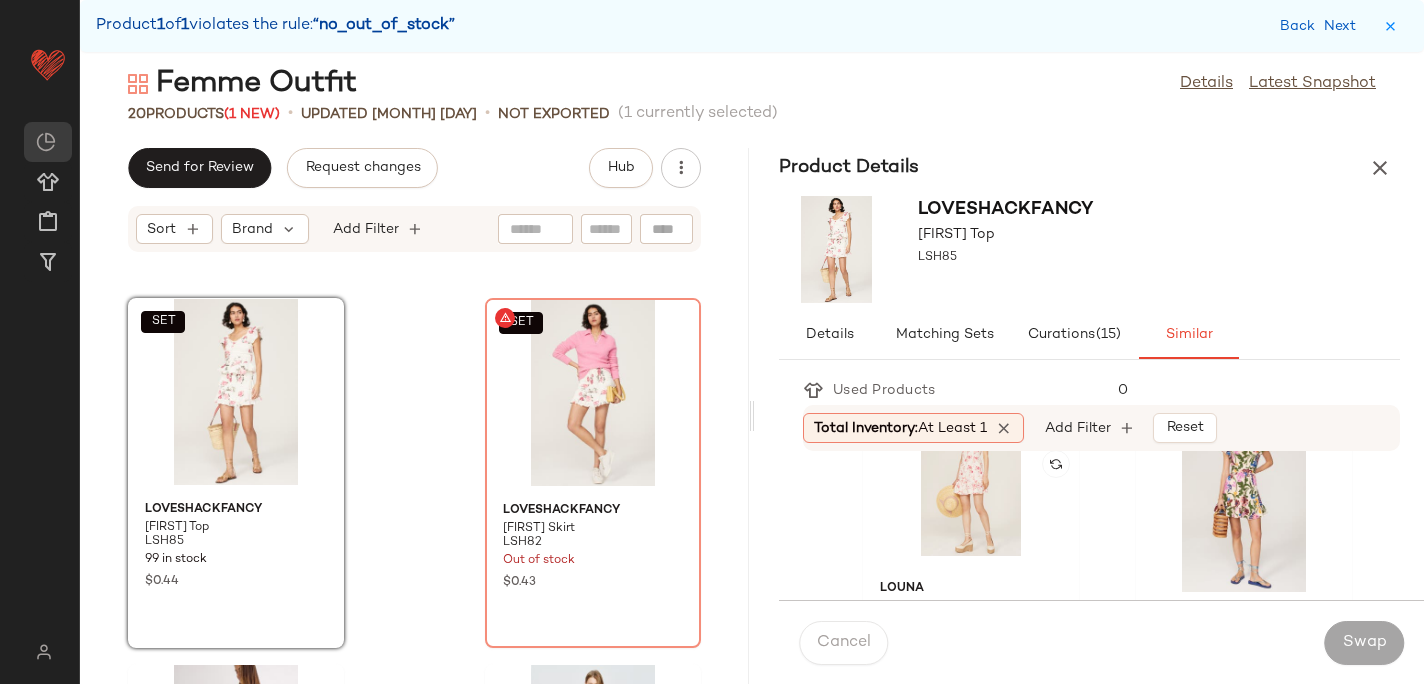 scroll, scrollTop: 51, scrollLeft: 0, axis: vertical 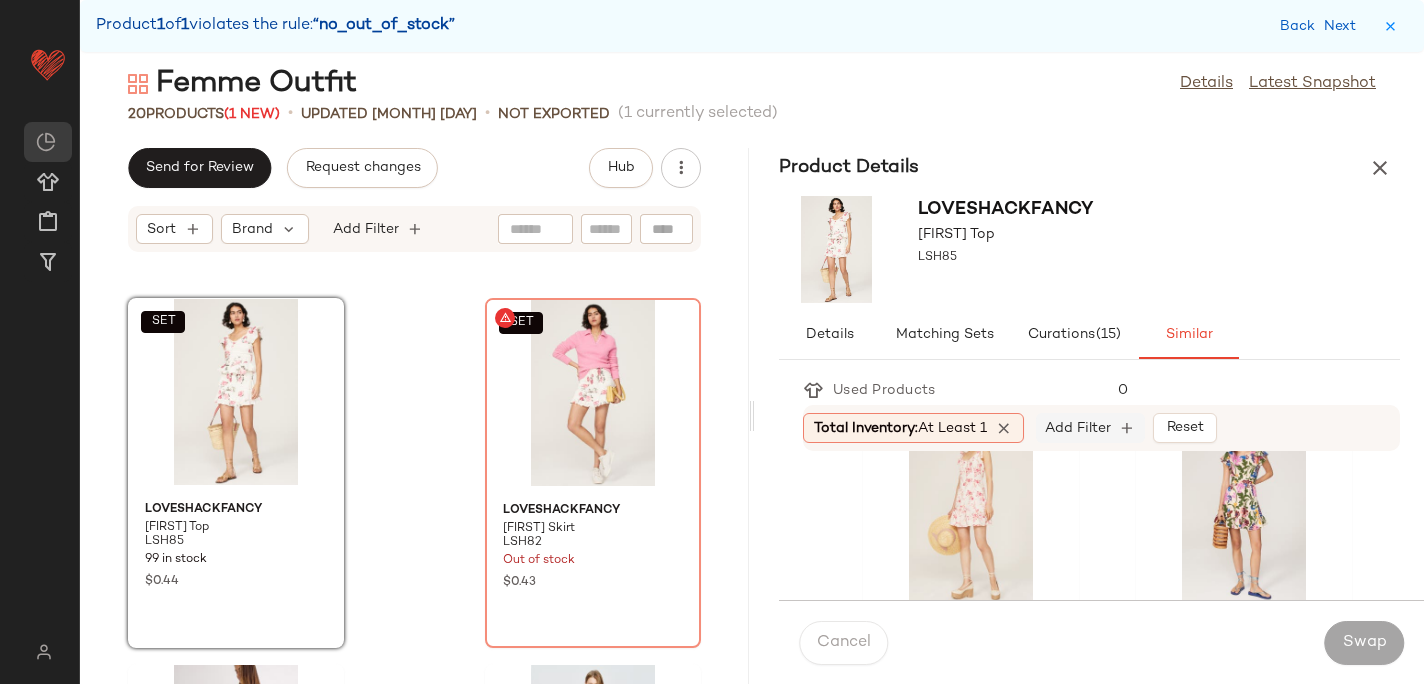 click on "Add Filter" at bounding box center [1078, 428] 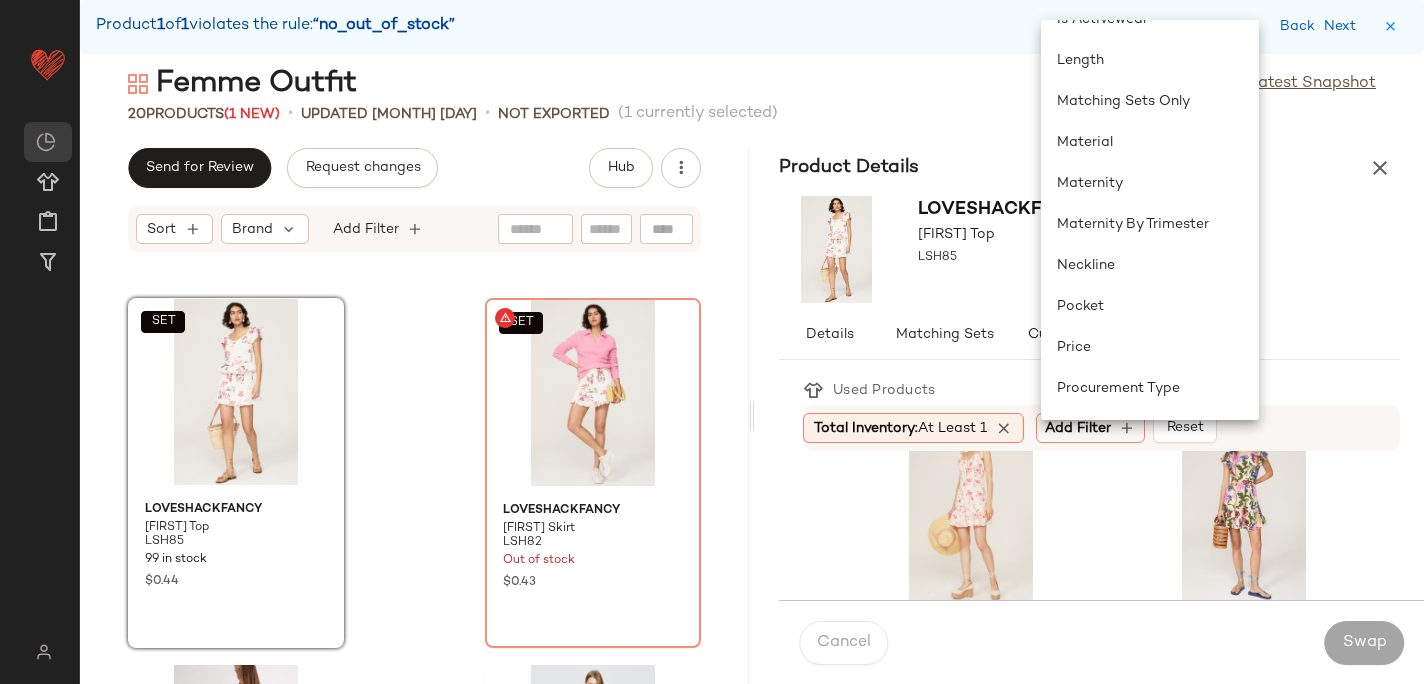 scroll, scrollTop: 1158, scrollLeft: 0, axis: vertical 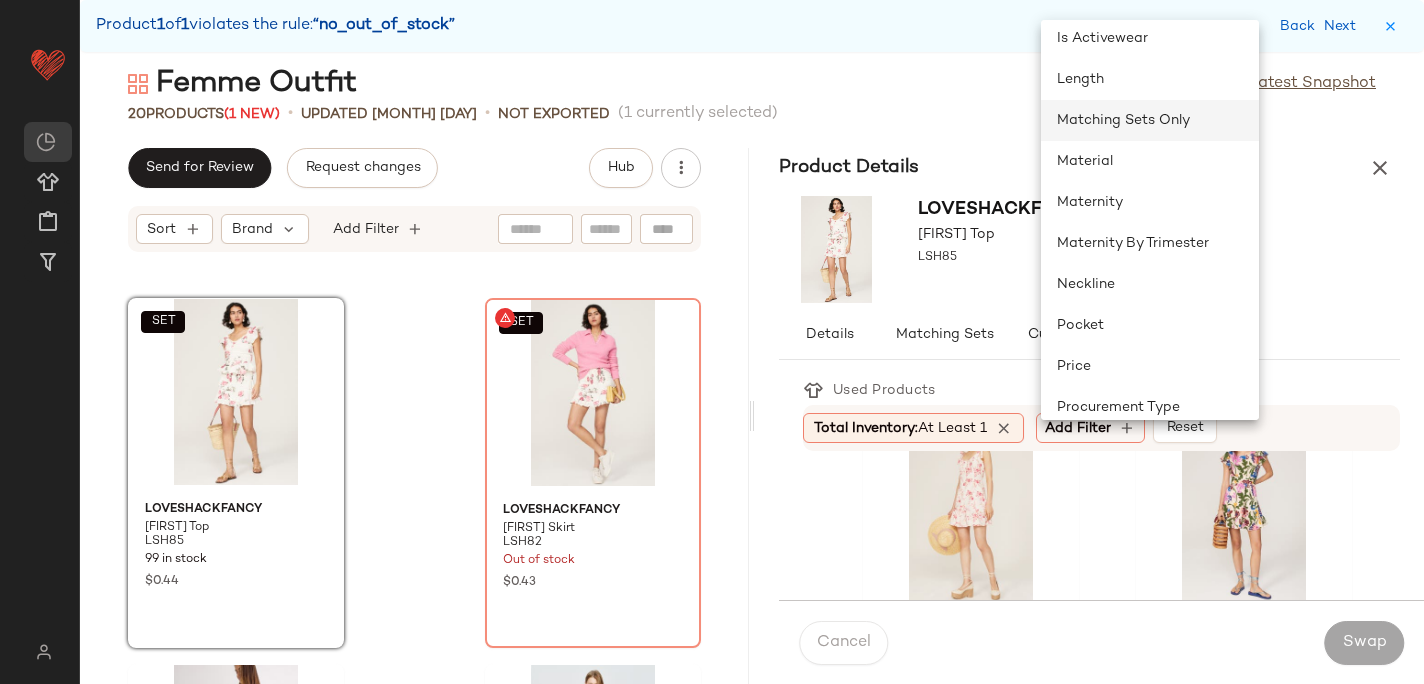 click on "Matching Sets Only" 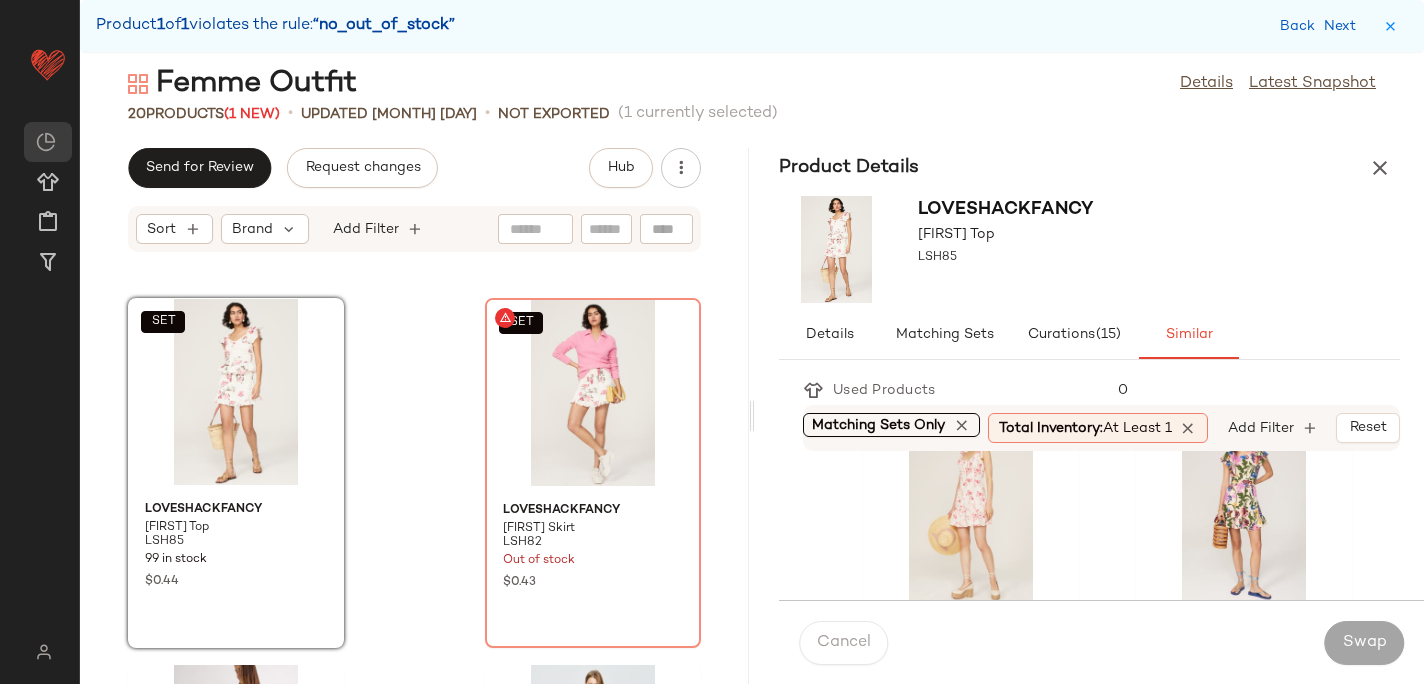 scroll, scrollTop: 0, scrollLeft: 5, axis: horizontal 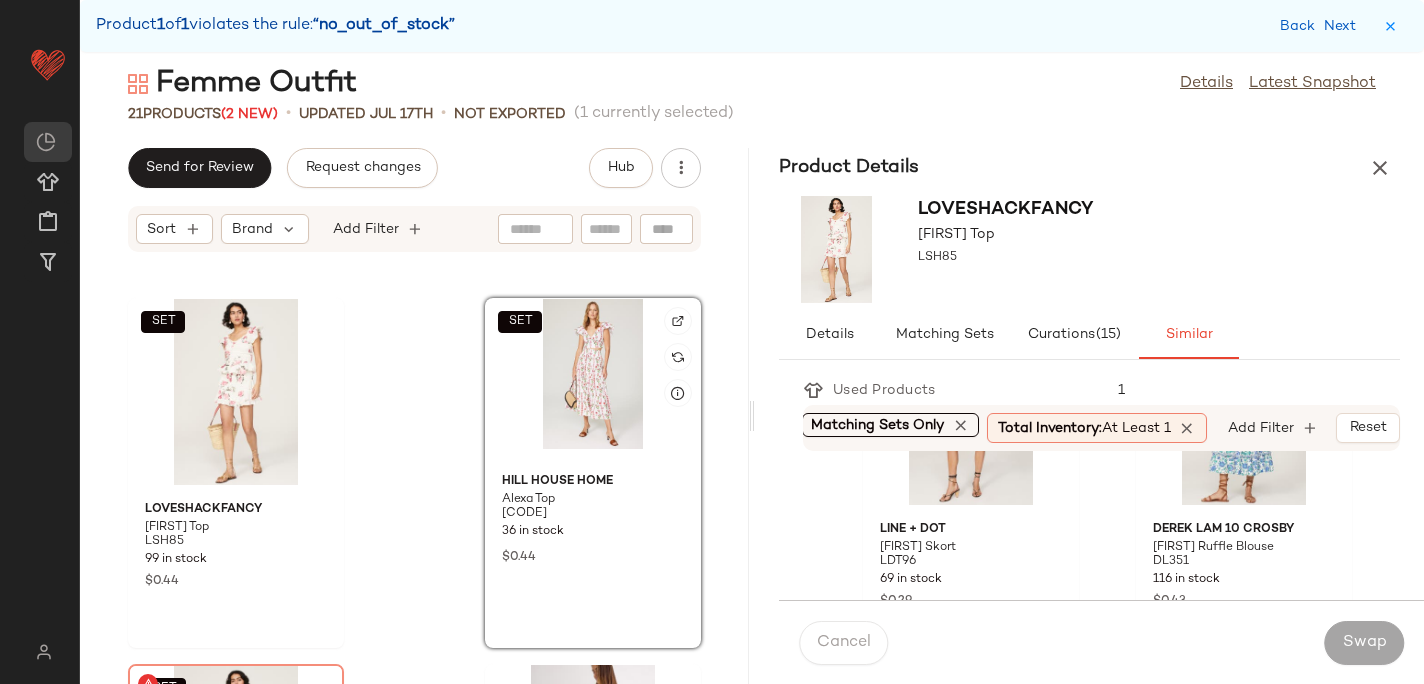 click on "SET" 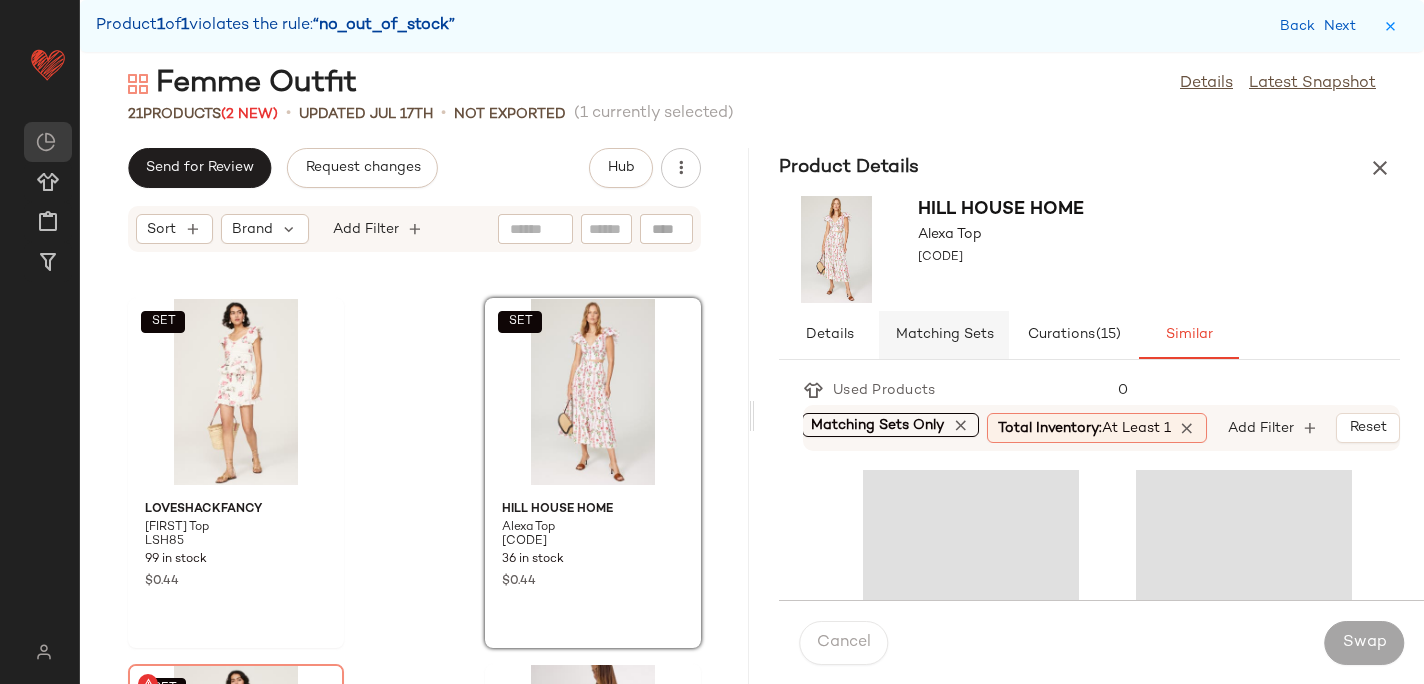 click on "Matching Sets" 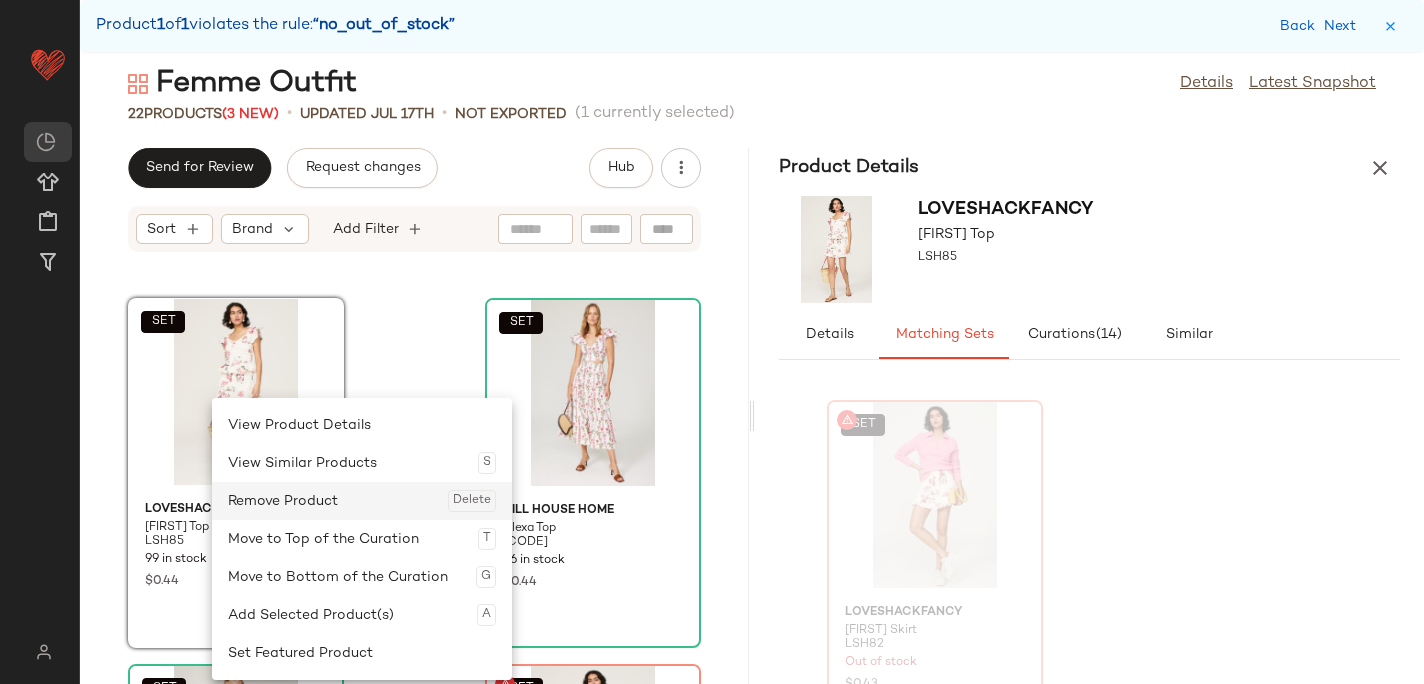 click on "Remove Product  Delete" 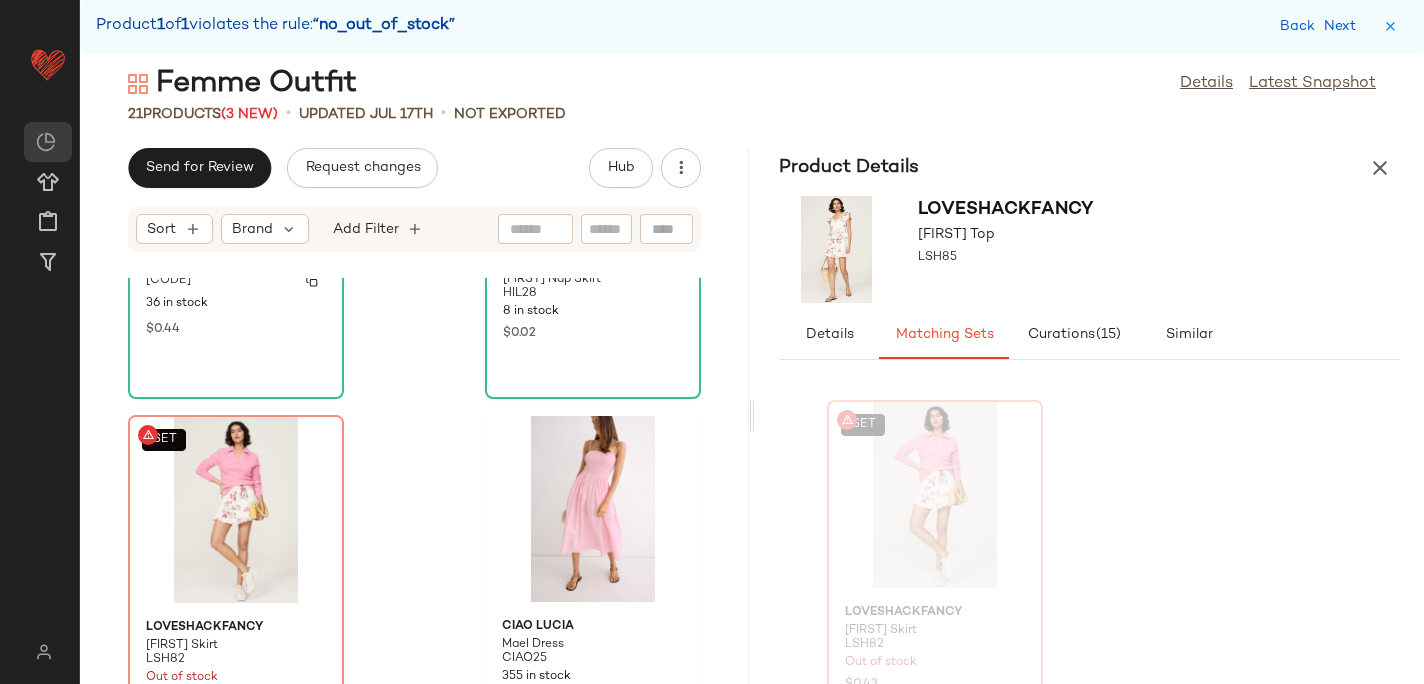 scroll, scrollTop: 2082, scrollLeft: 0, axis: vertical 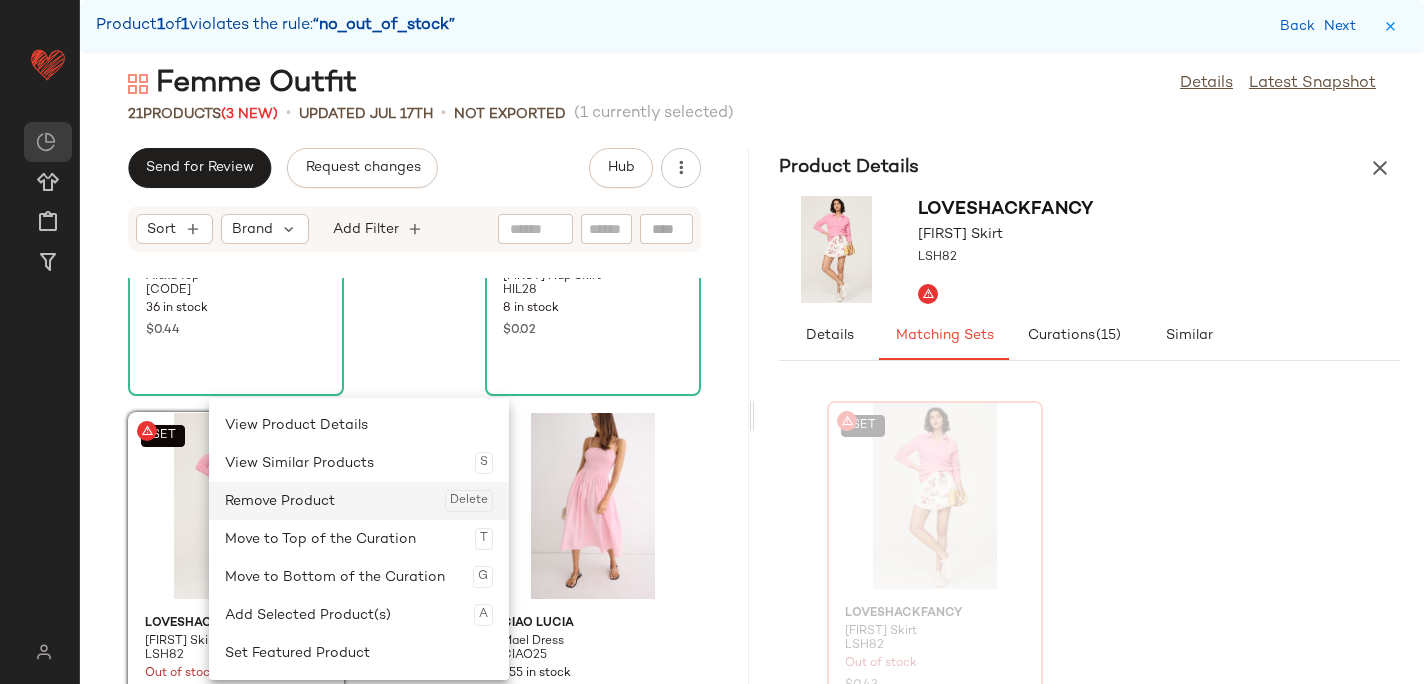 click on "Remove Product  Delete" 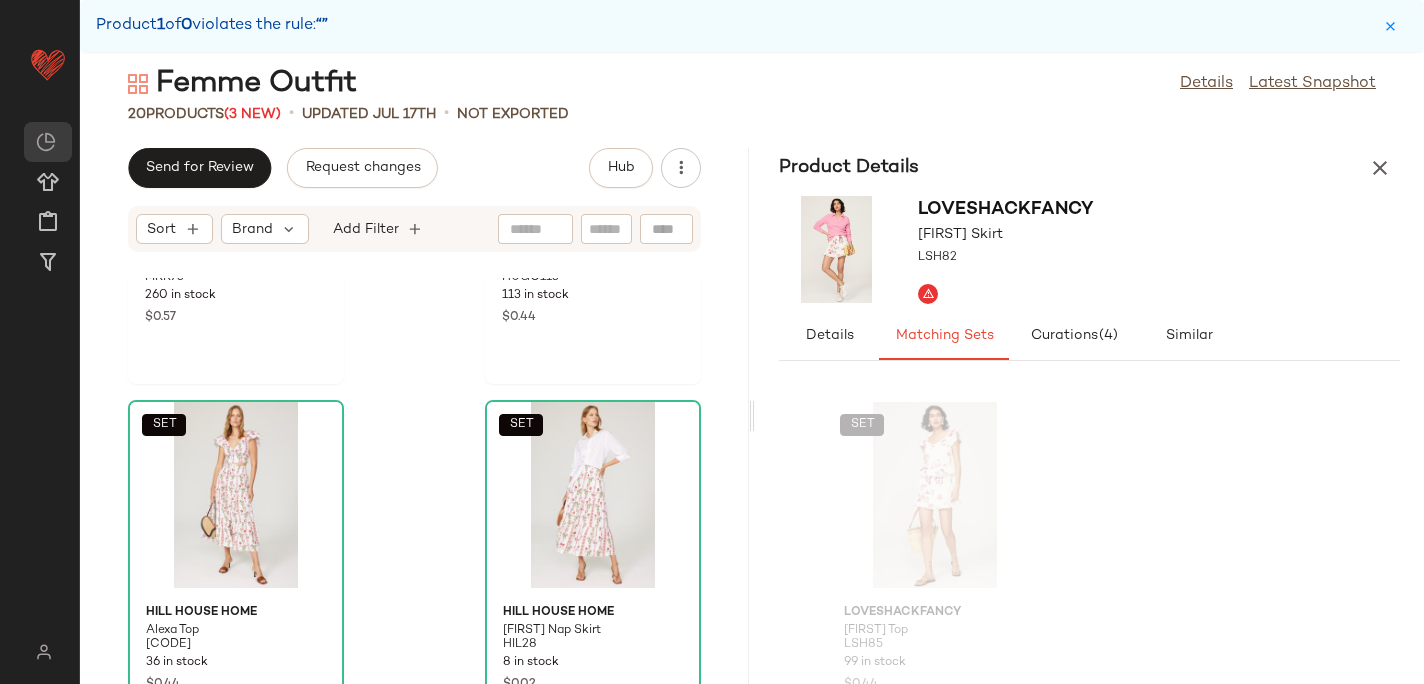 scroll, scrollTop: 1734, scrollLeft: 0, axis: vertical 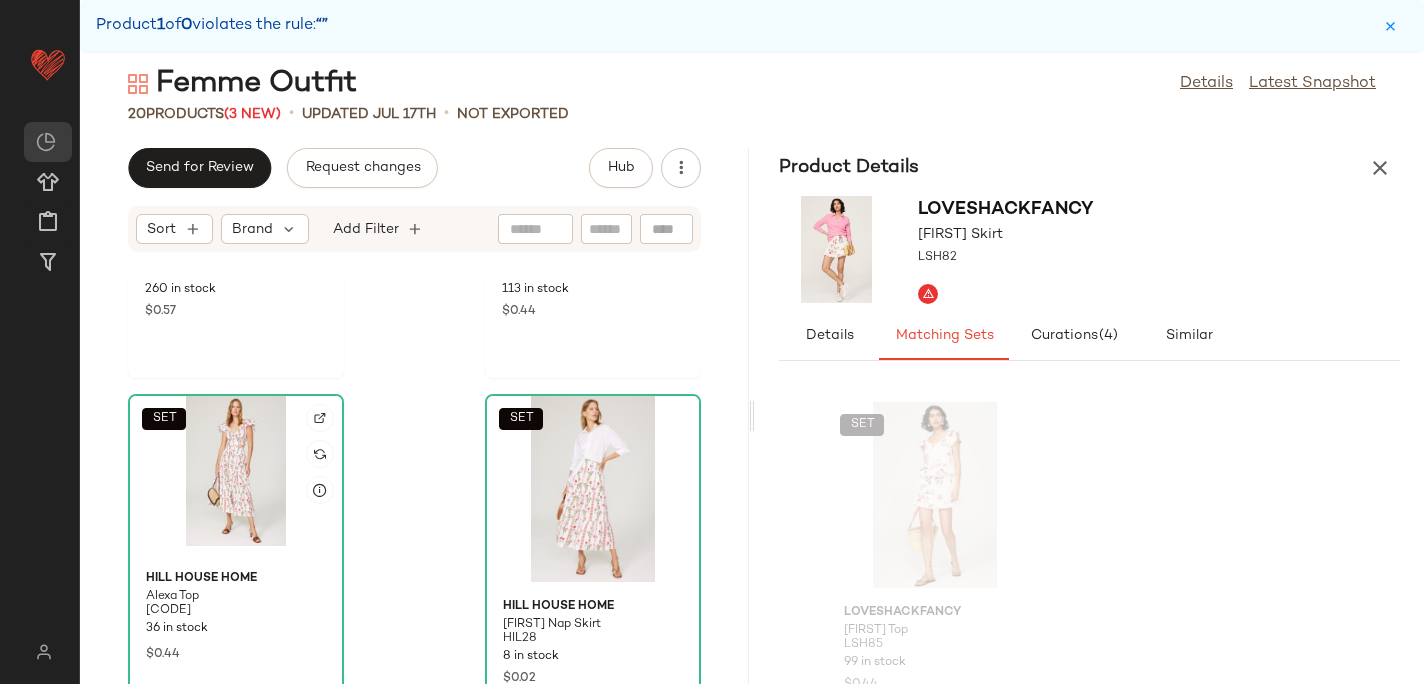 click on "SET" 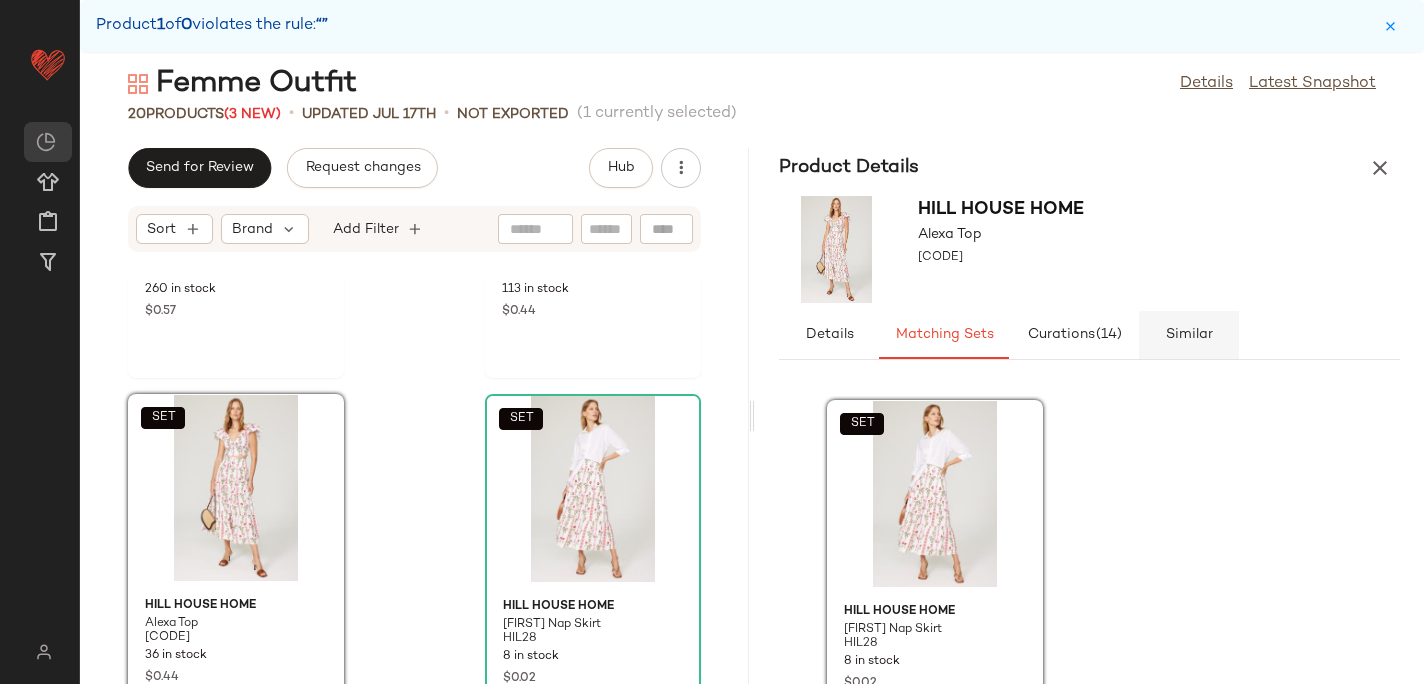 click on "Similar" 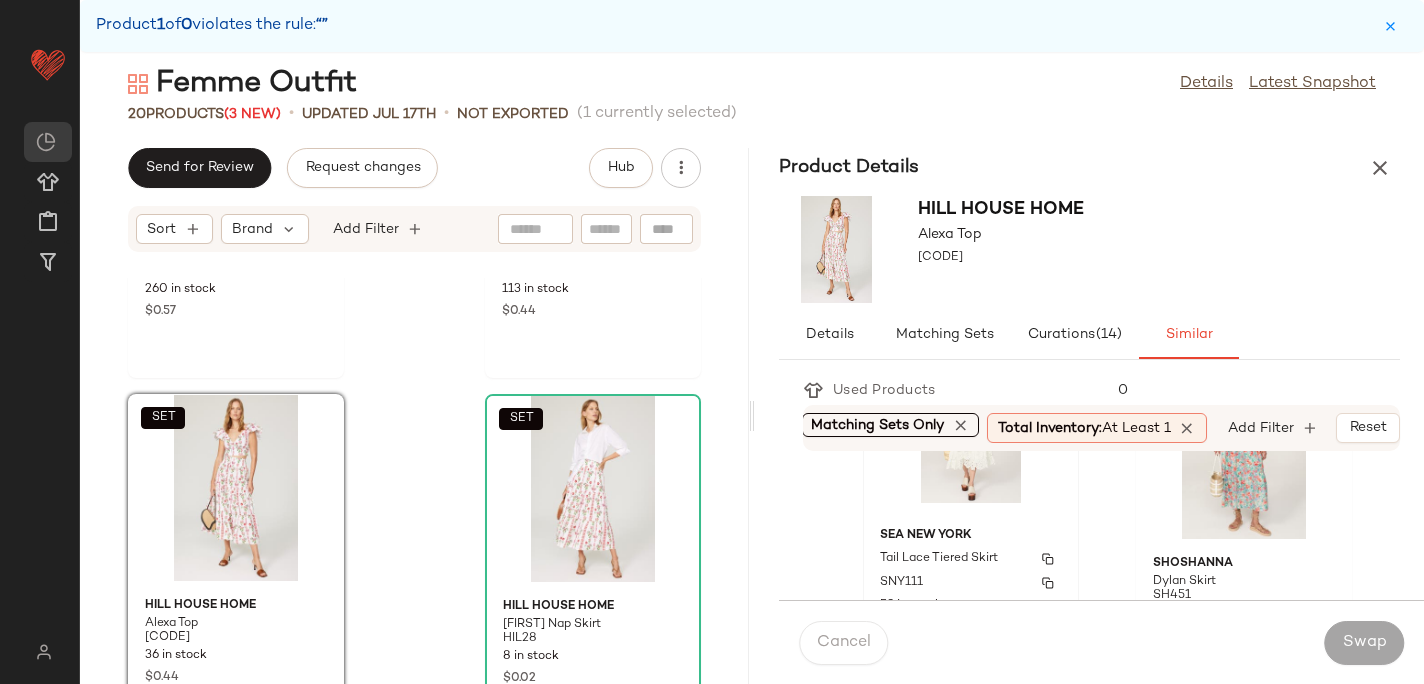 scroll, scrollTop: 93, scrollLeft: 0, axis: vertical 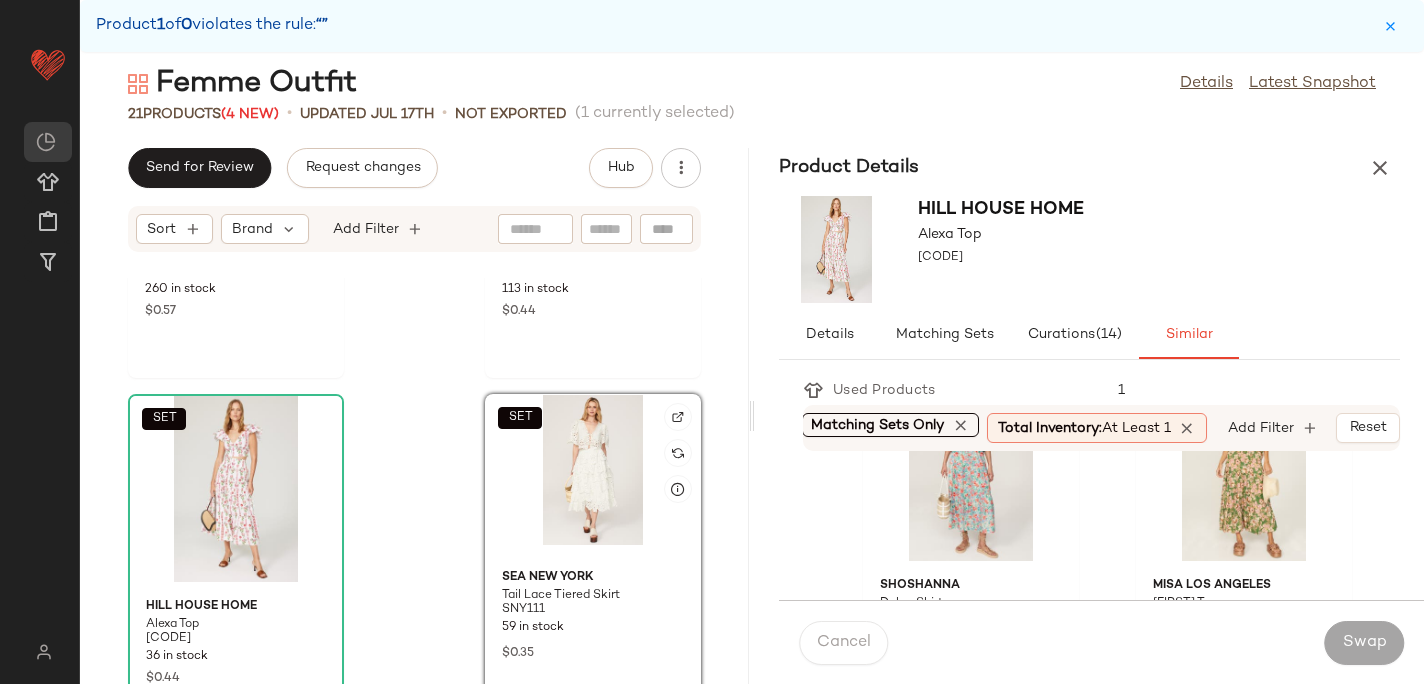 click on "SET" 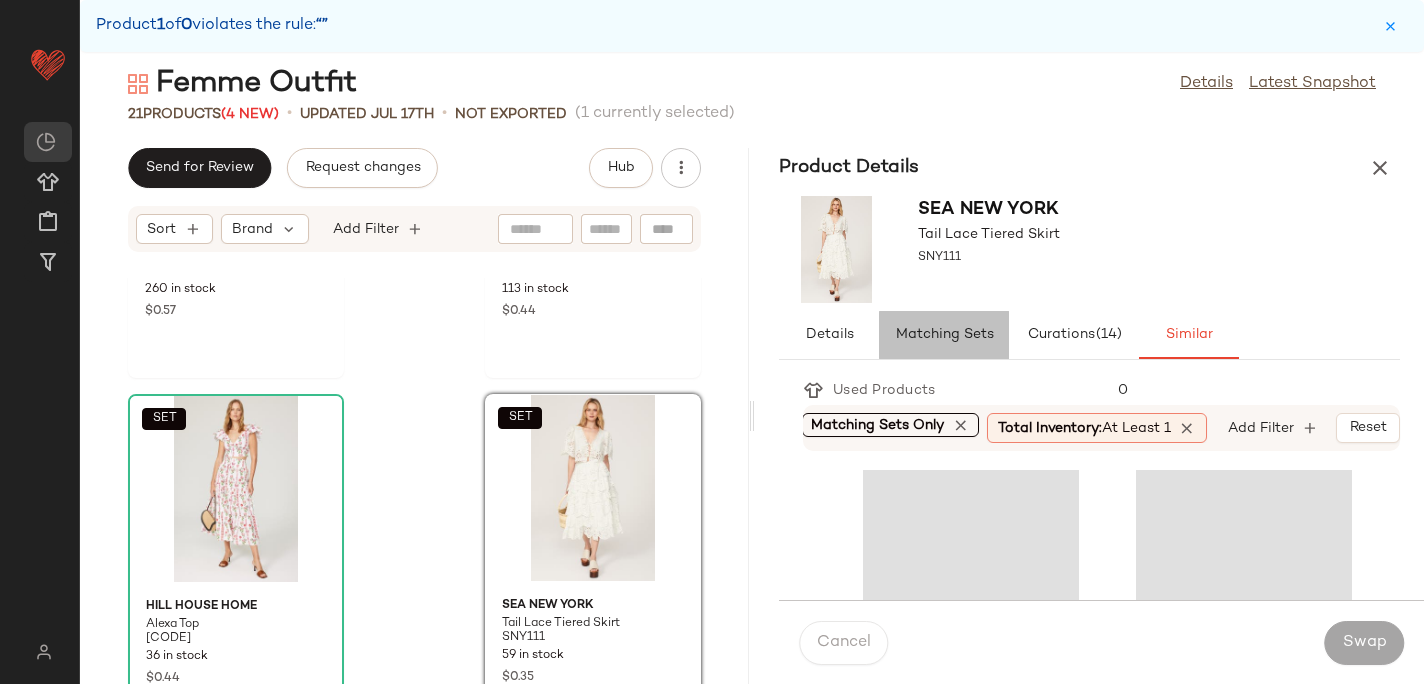 click on "Matching Sets" 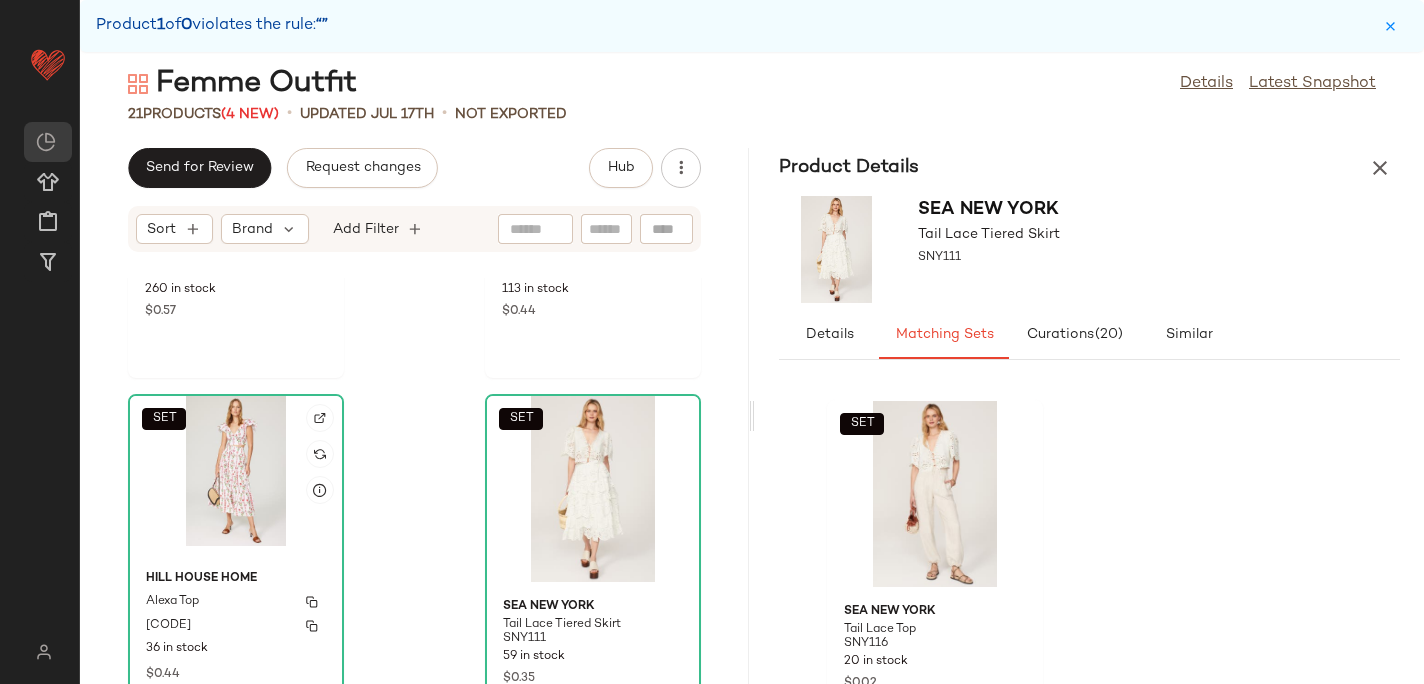 click on "[FIRST] [LAST] [FIRST] Top [CODE] 36 in stock $0.44" 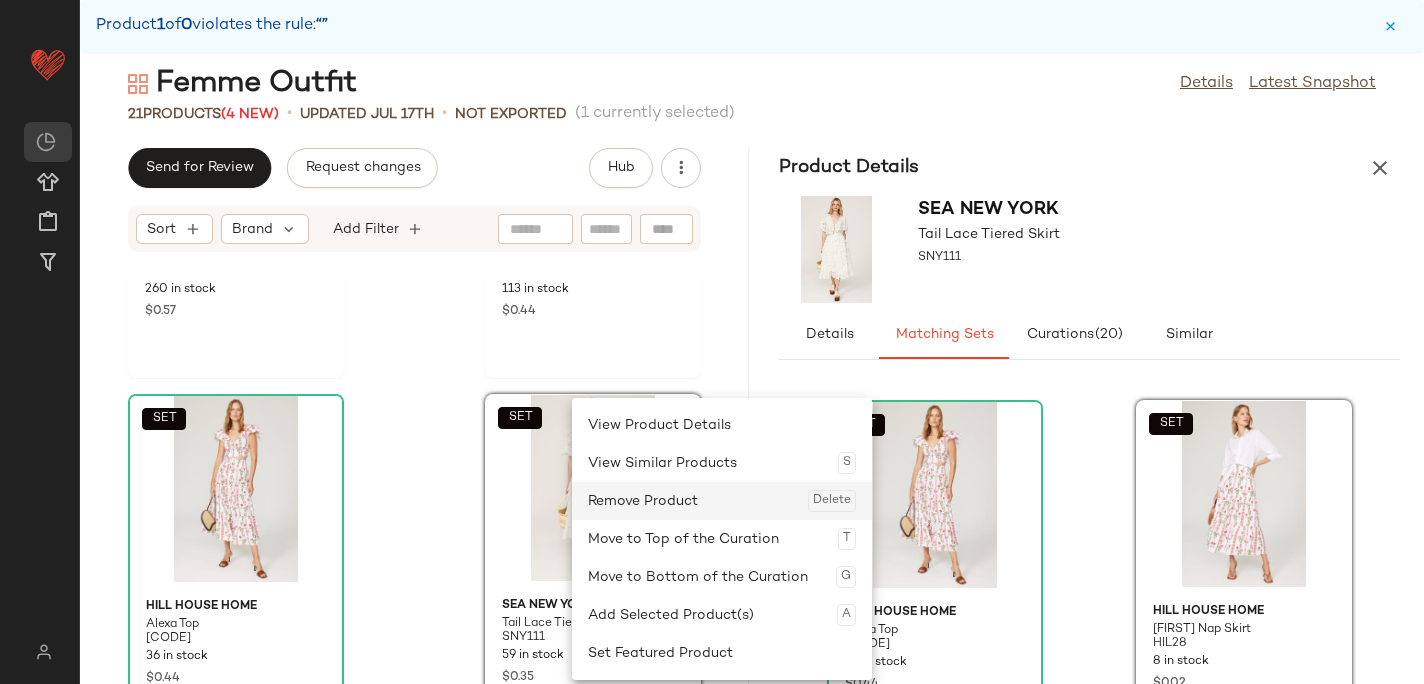 click on "Remove Product  Delete" 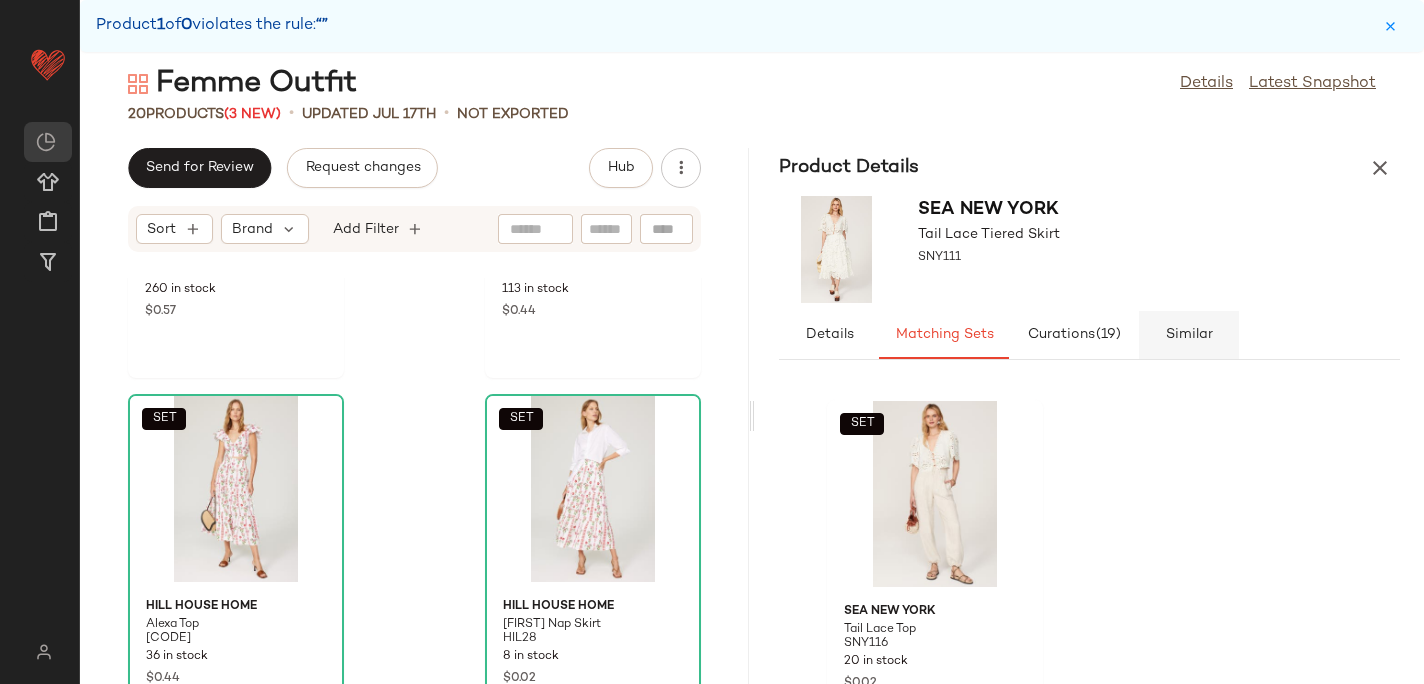 click on "Similar" 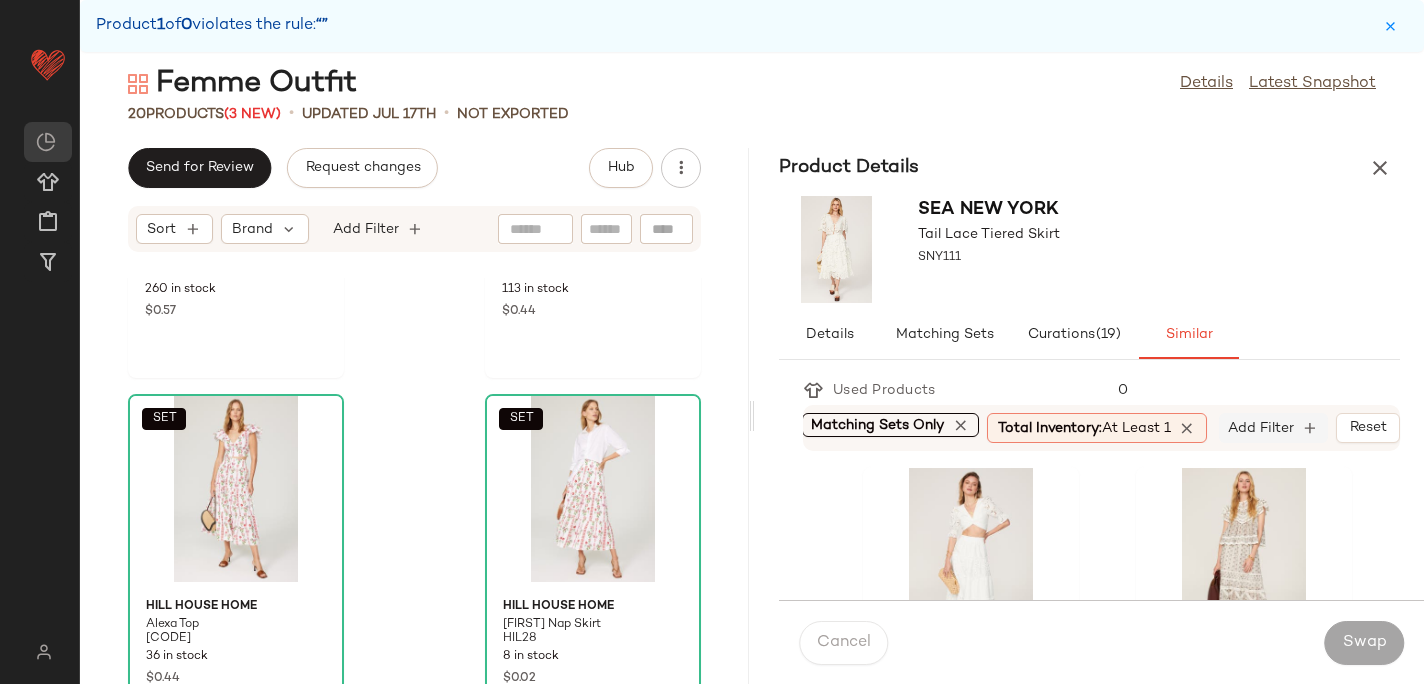 click on "Add Filter" at bounding box center (1261, 428) 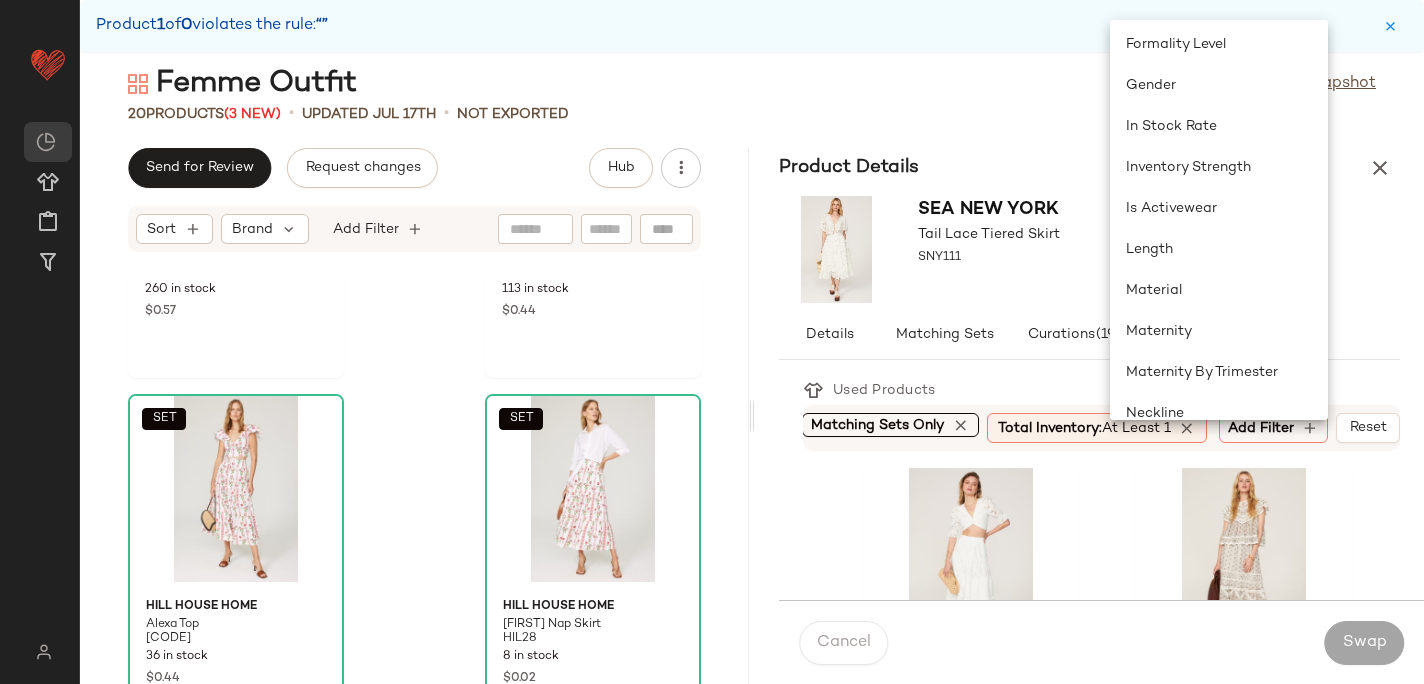 scroll, scrollTop: 984, scrollLeft: 0, axis: vertical 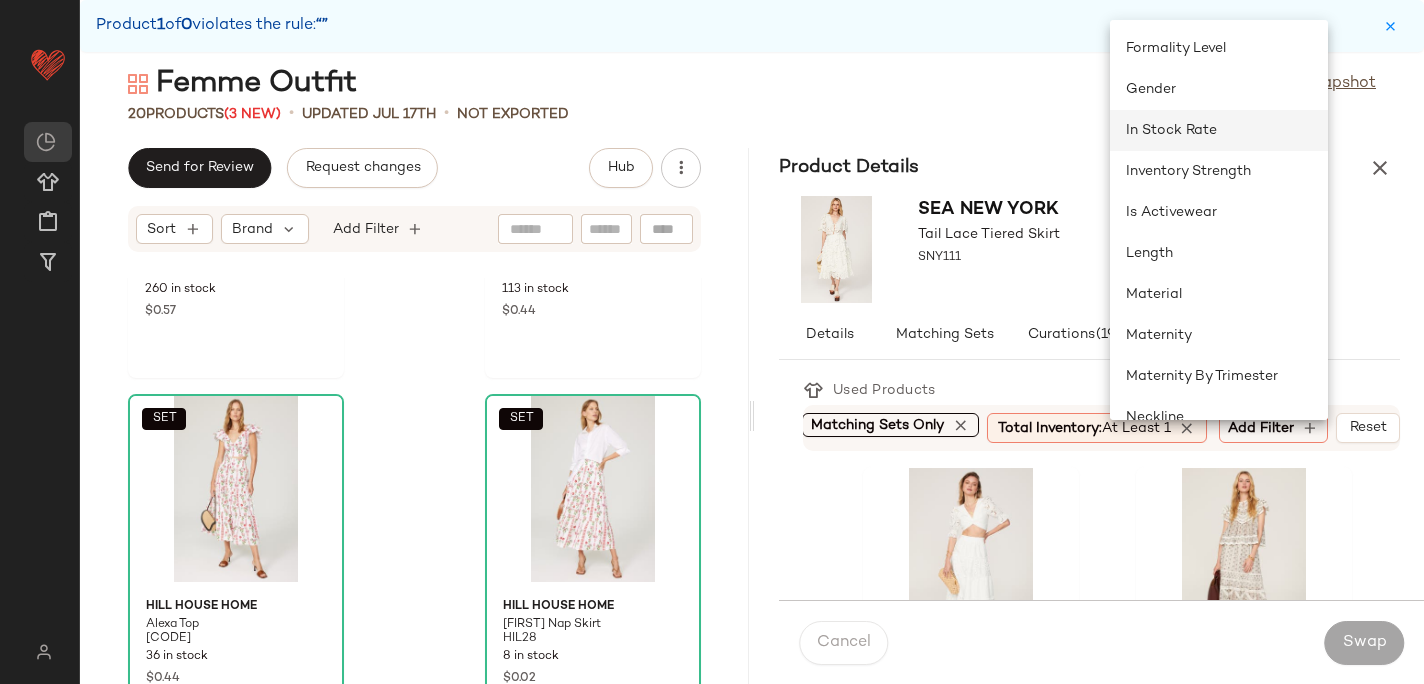 click on "In Stock Rate" 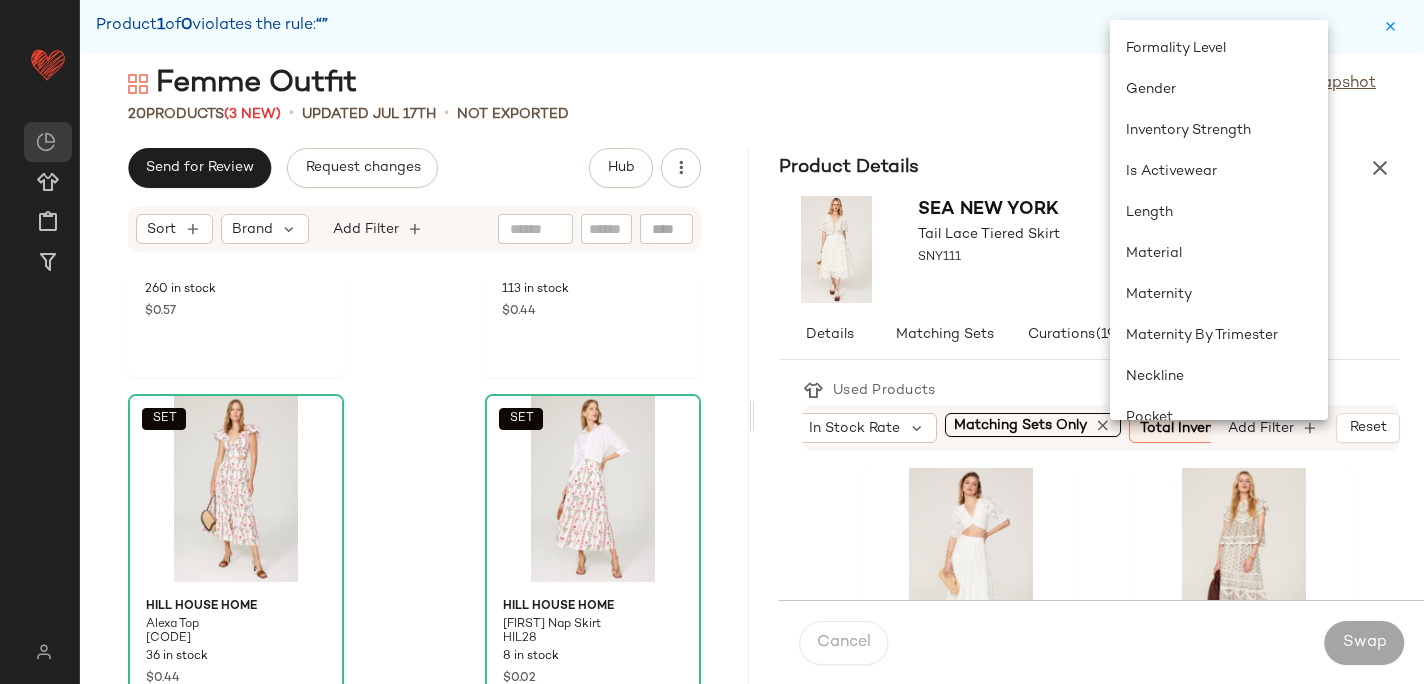 scroll, scrollTop: 0, scrollLeft: 135, axis: horizontal 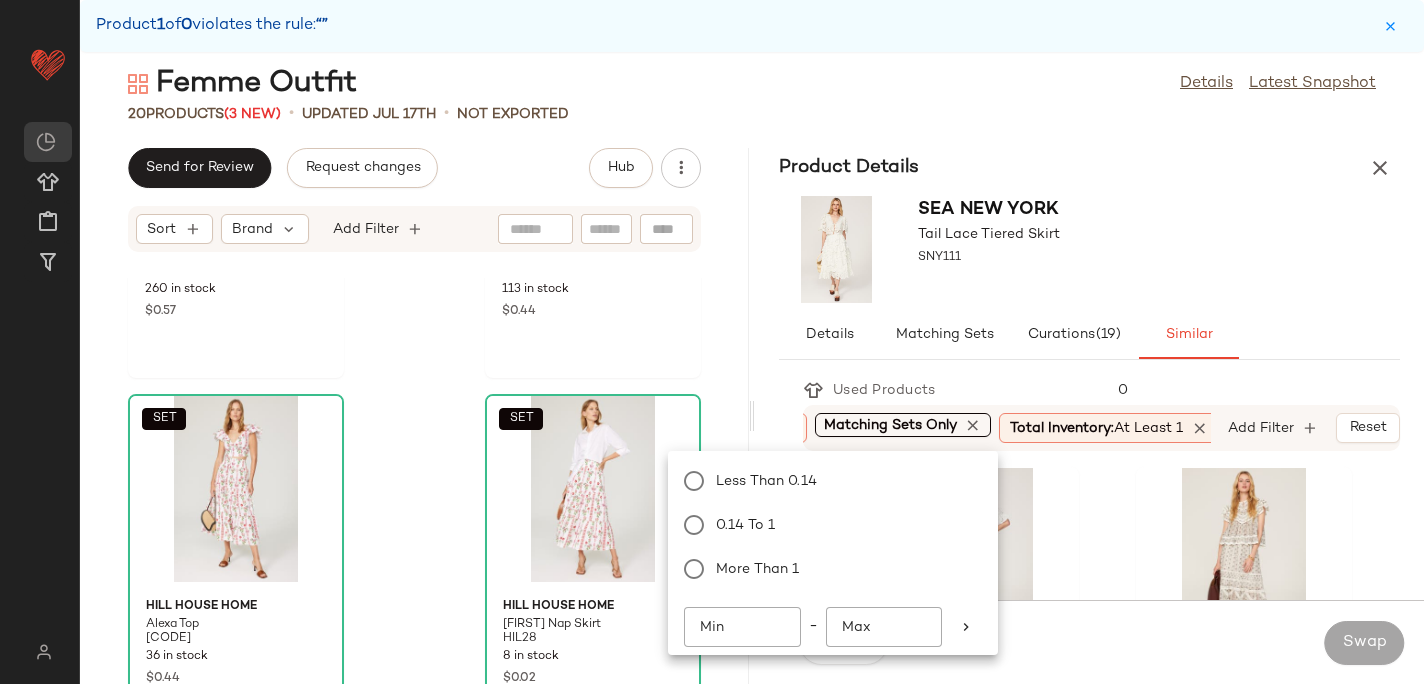 click on "Min" 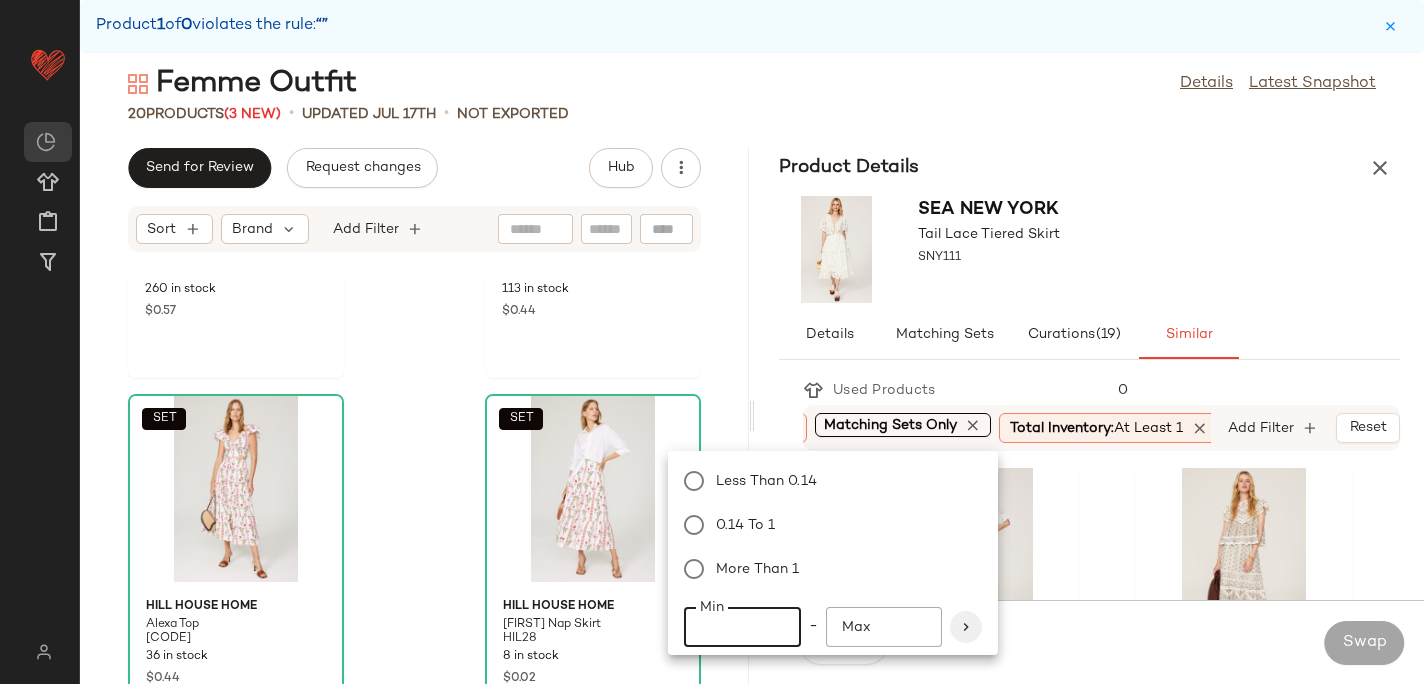 type on "***" 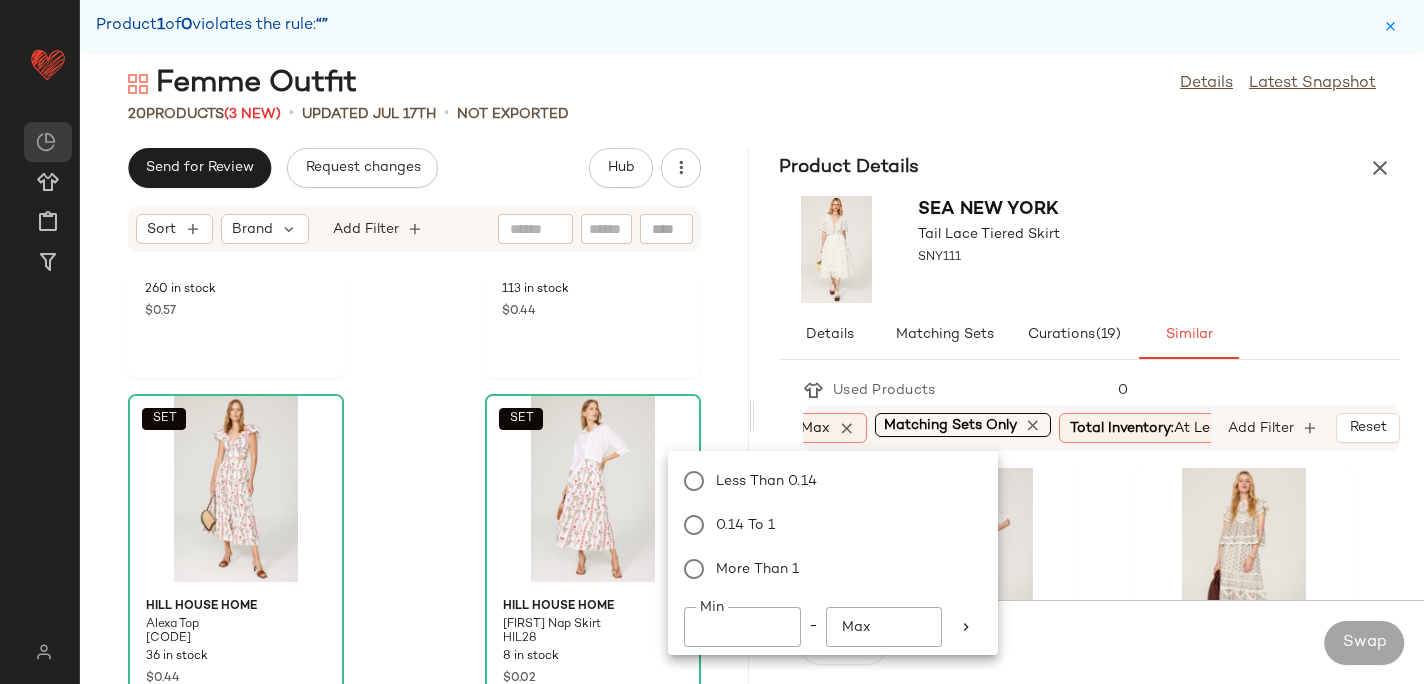 click on "[FIRST] [LAST] Tail Lace Tiered Skirt [CODE]" at bounding box center (1089, 249) 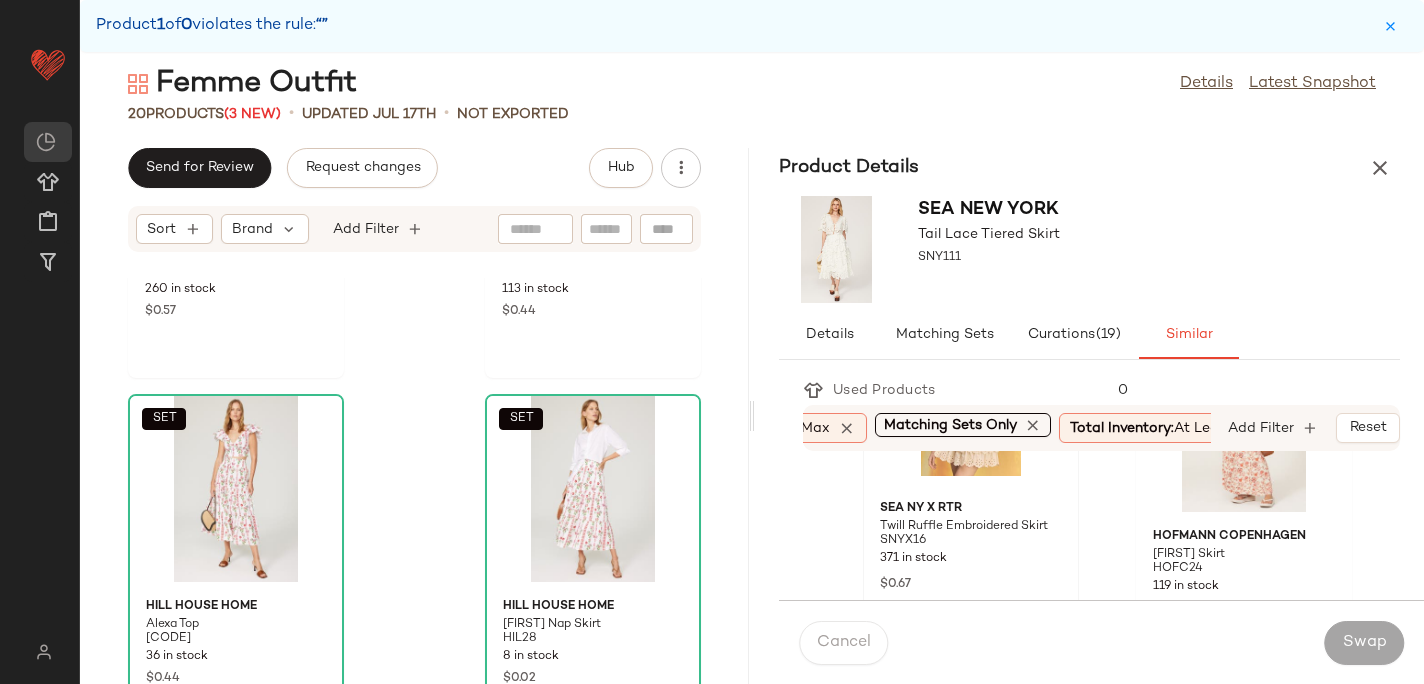 scroll, scrollTop: 2342, scrollLeft: 0, axis: vertical 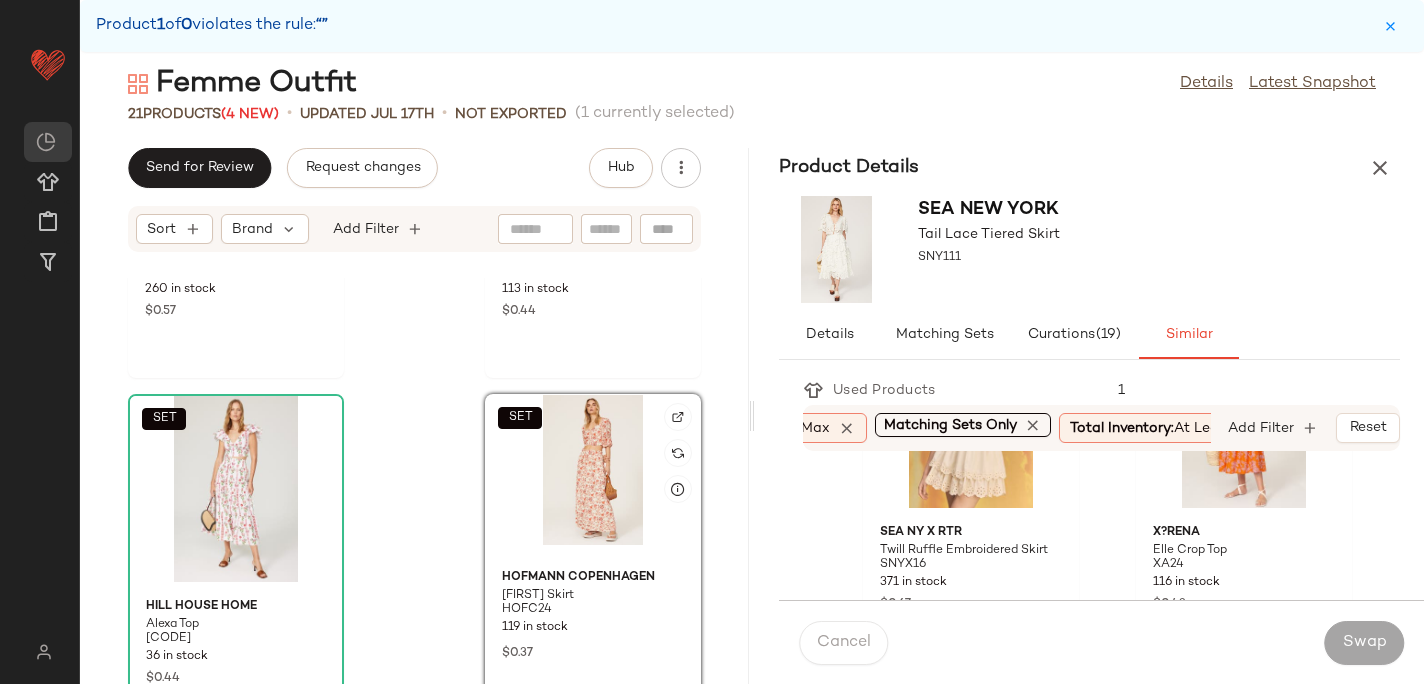 click on "SET" 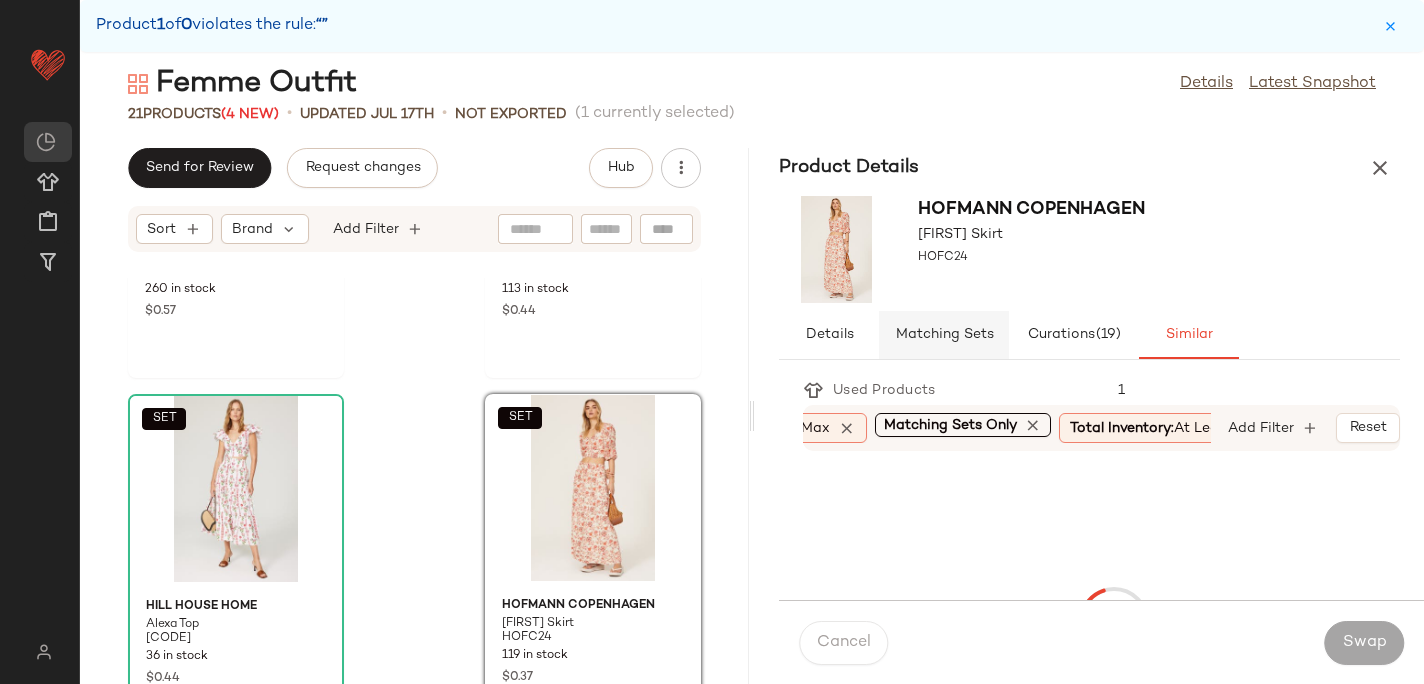 click on "Matching Sets" 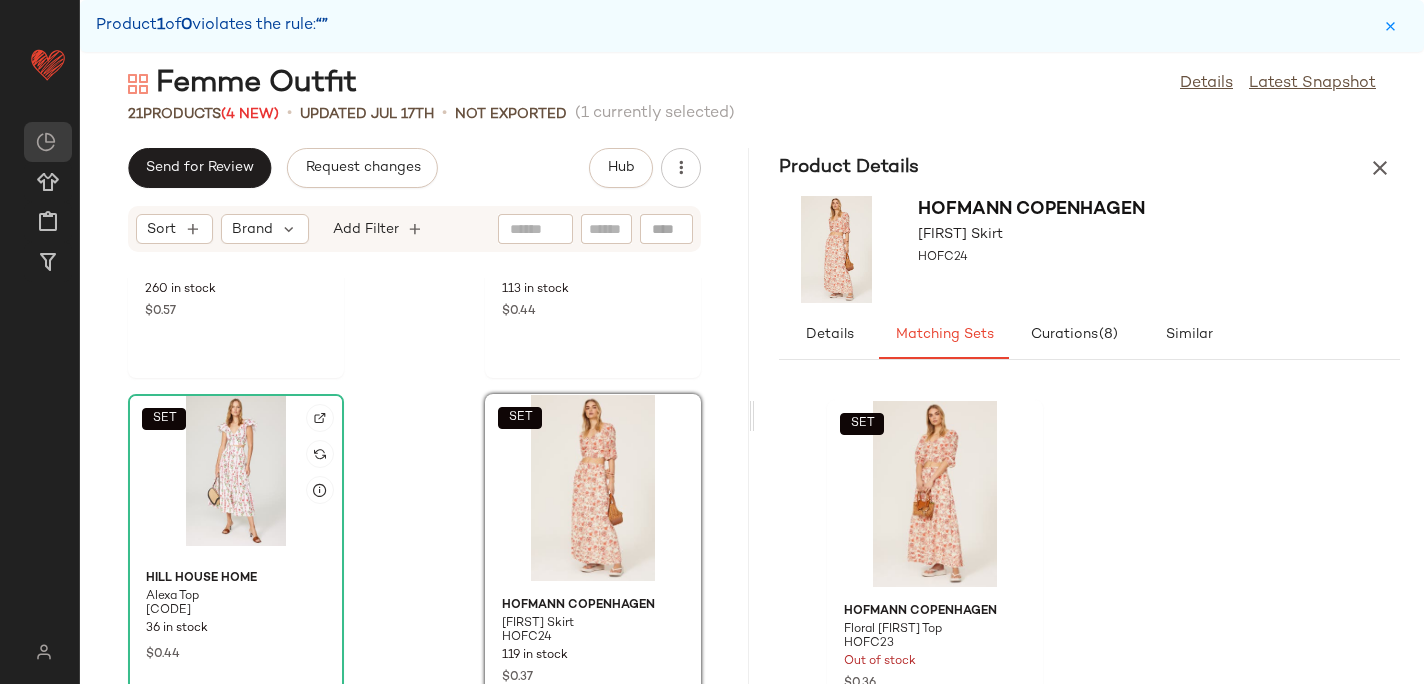 click on "SET" 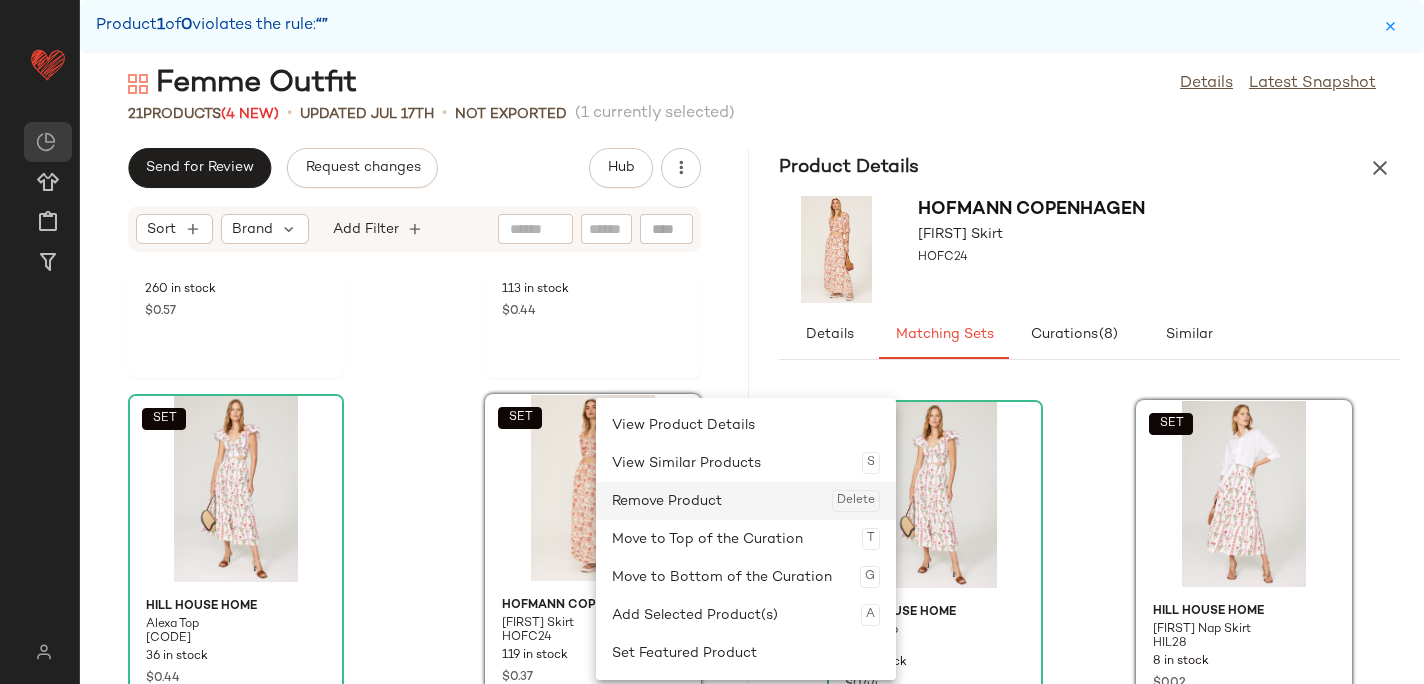 click on "Remove Product  Delete" 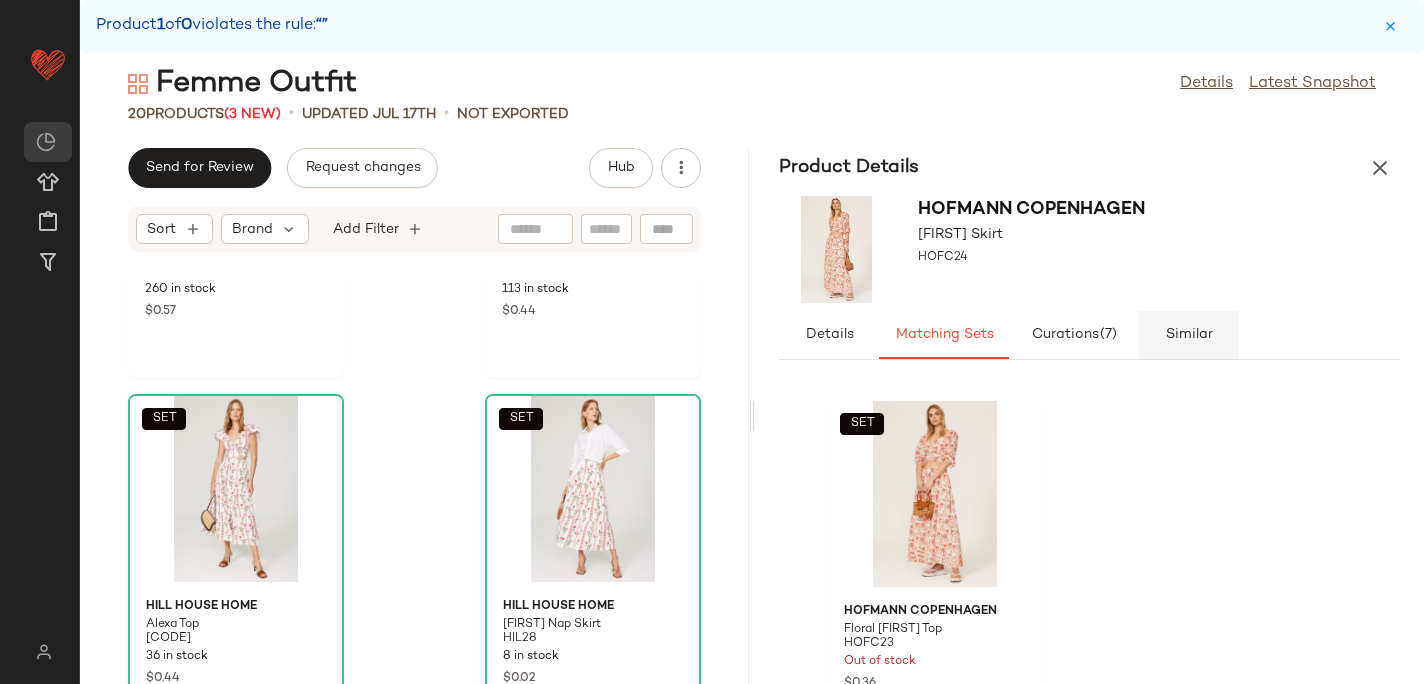 click on "Similar" 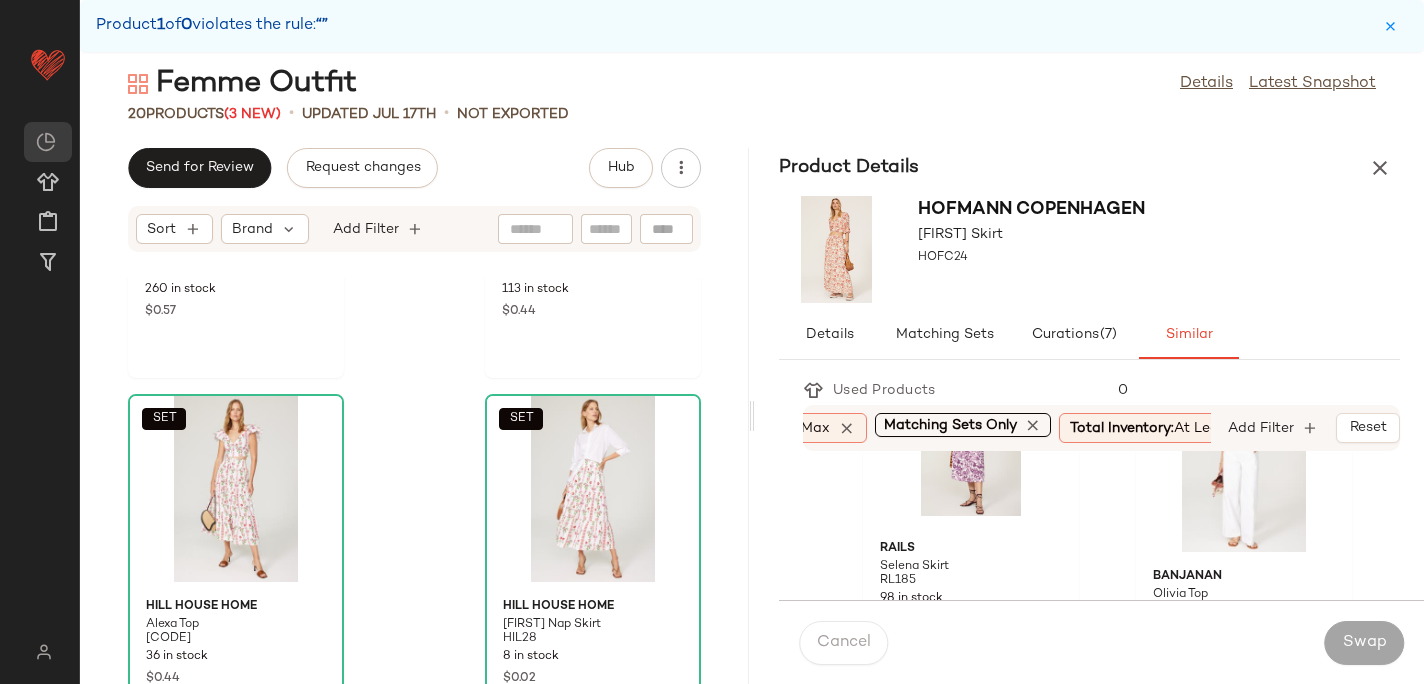 scroll, scrollTop: 2322, scrollLeft: 0, axis: vertical 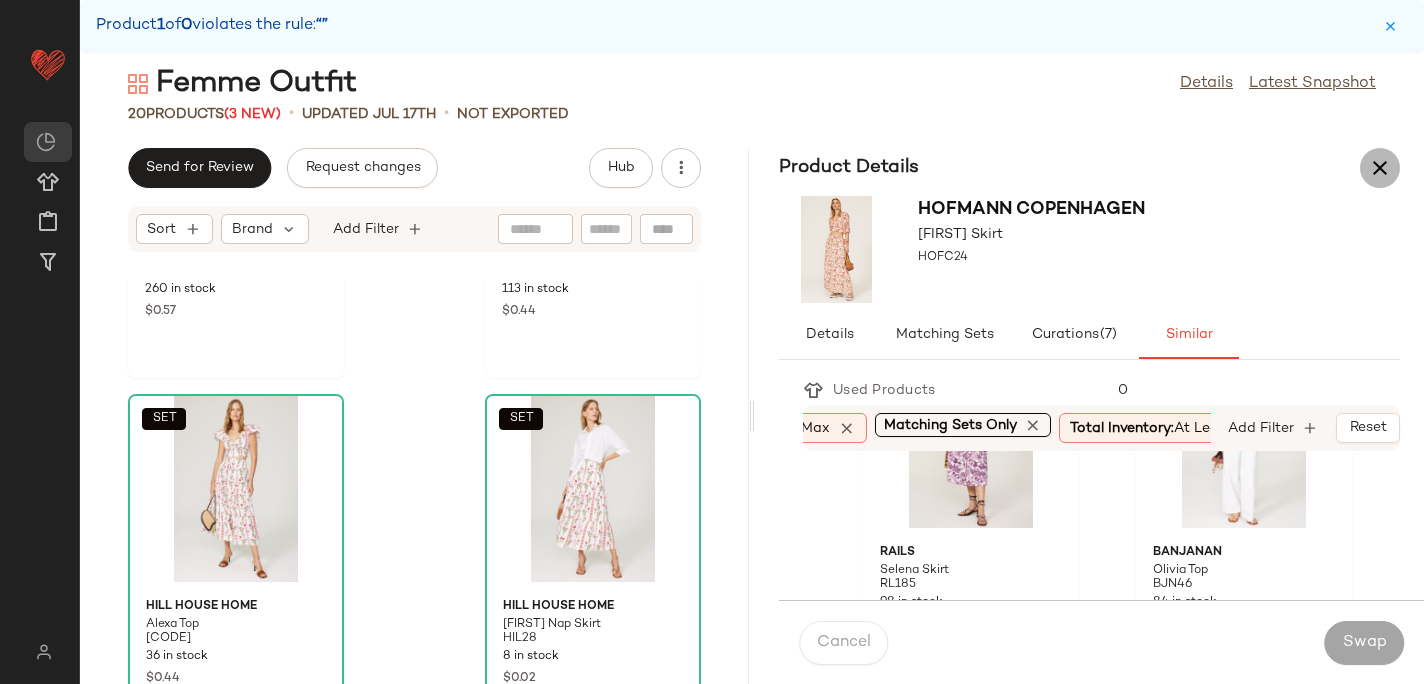 click at bounding box center [1380, 168] 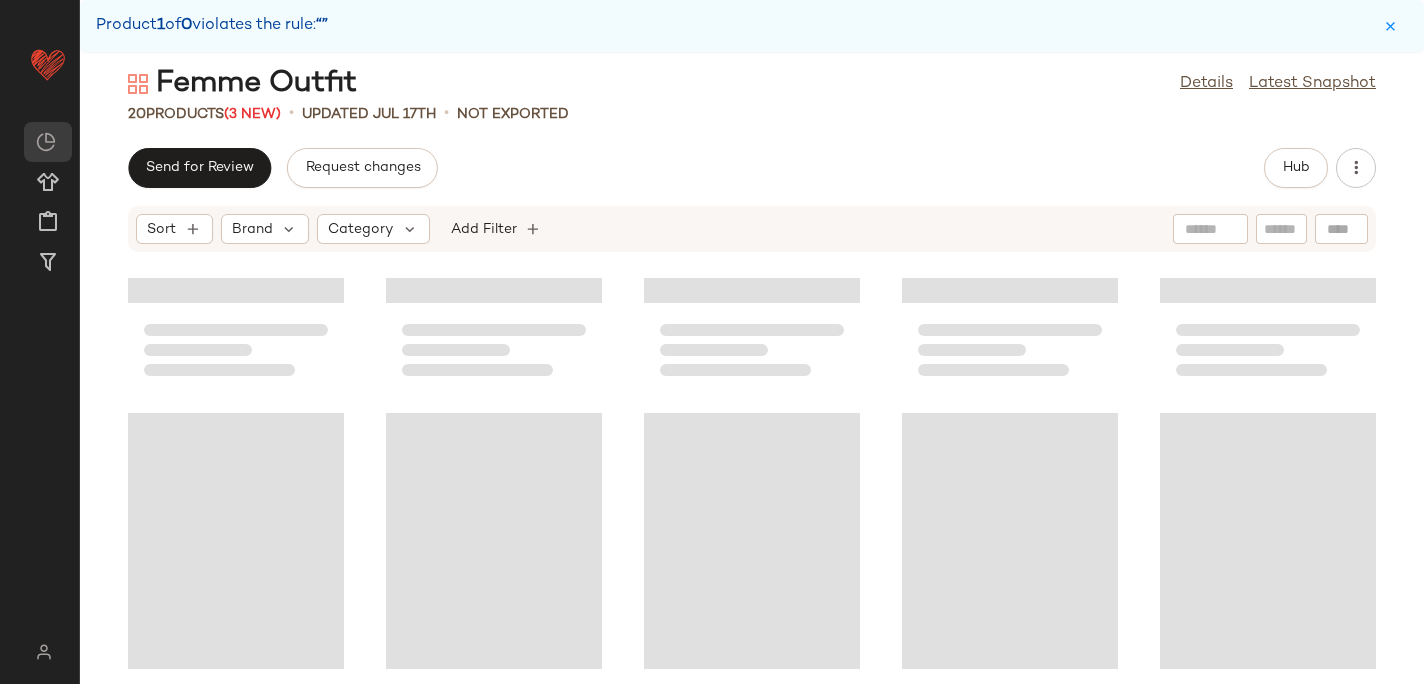 scroll, scrollTop: 636, scrollLeft: 0, axis: vertical 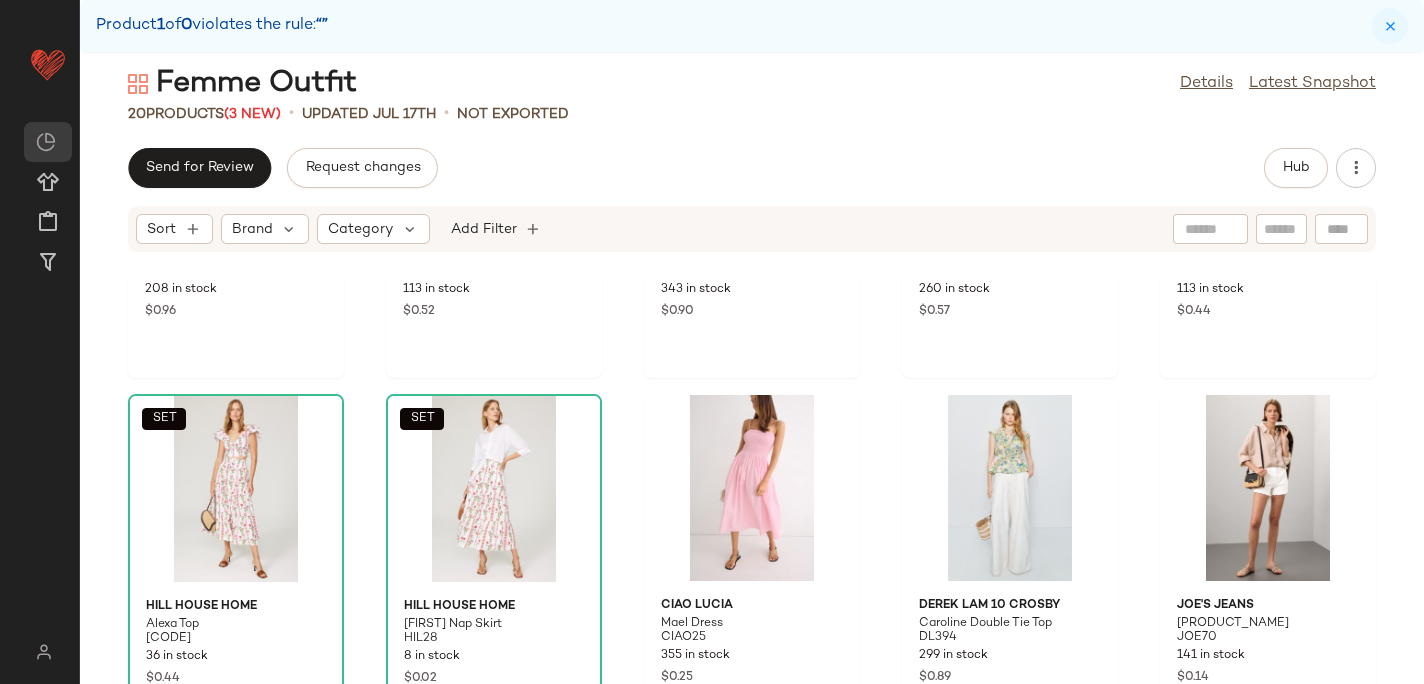 click at bounding box center [1390, 26] 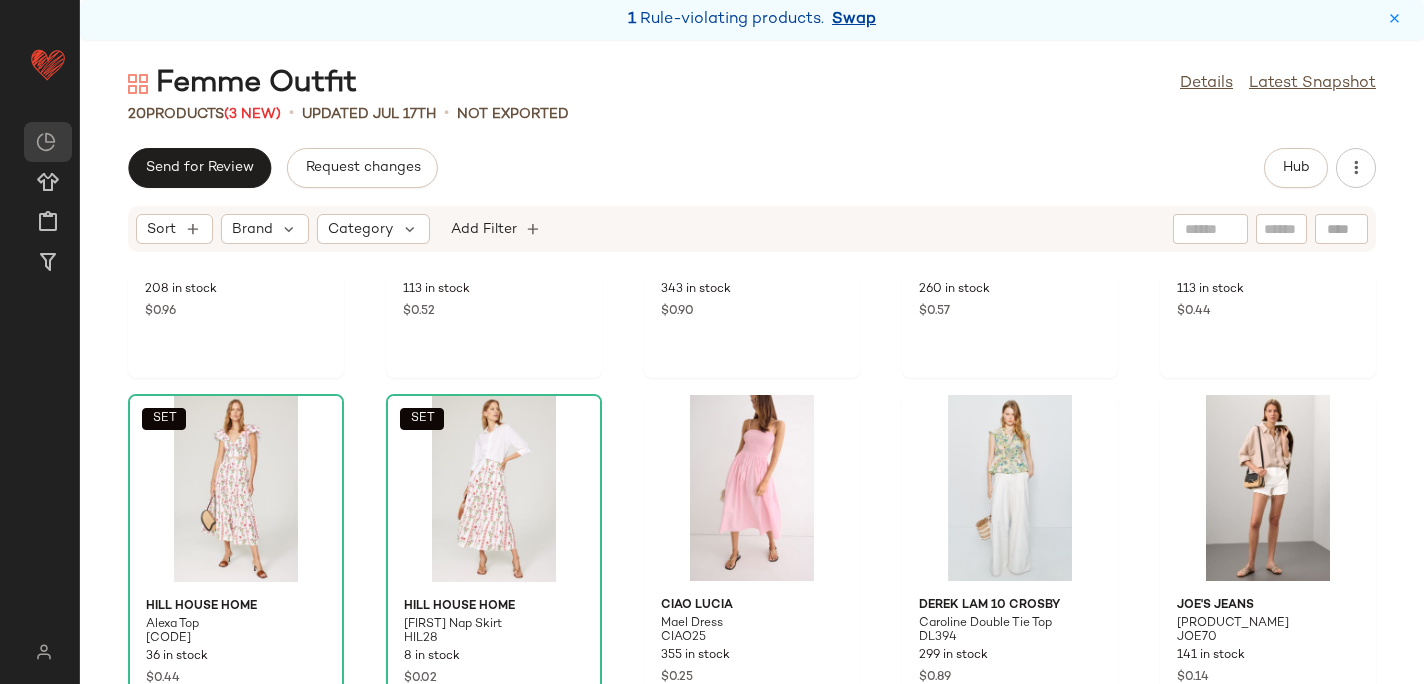 click on "Swap" at bounding box center (854, 20) 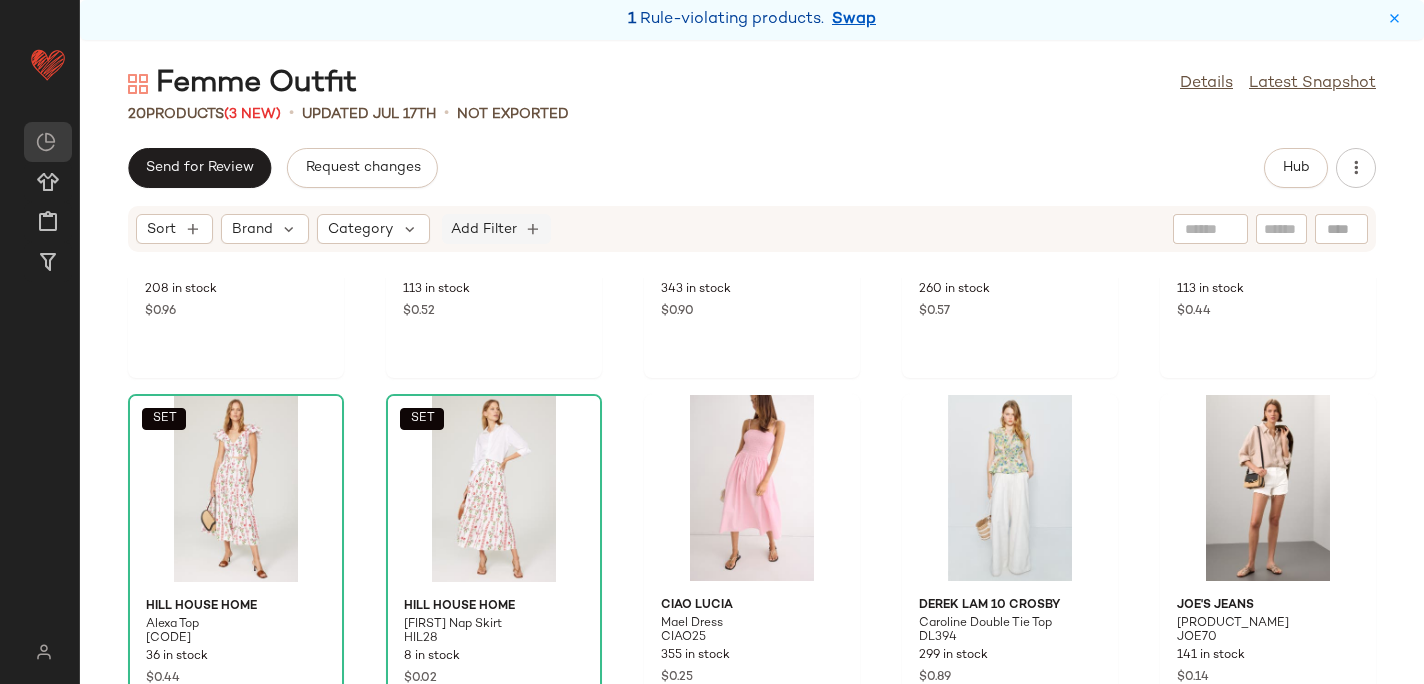 click on "Add Filter" at bounding box center [484, 229] 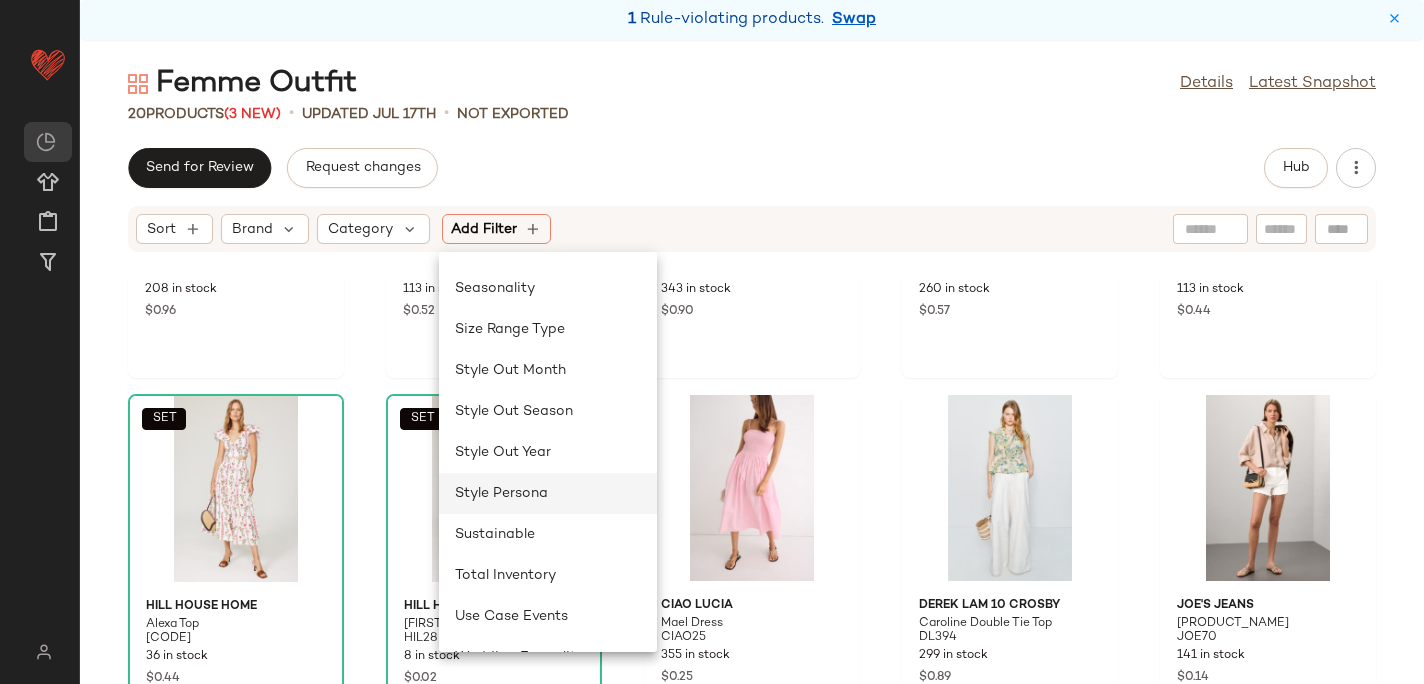 scroll, scrollTop: 1789, scrollLeft: 0, axis: vertical 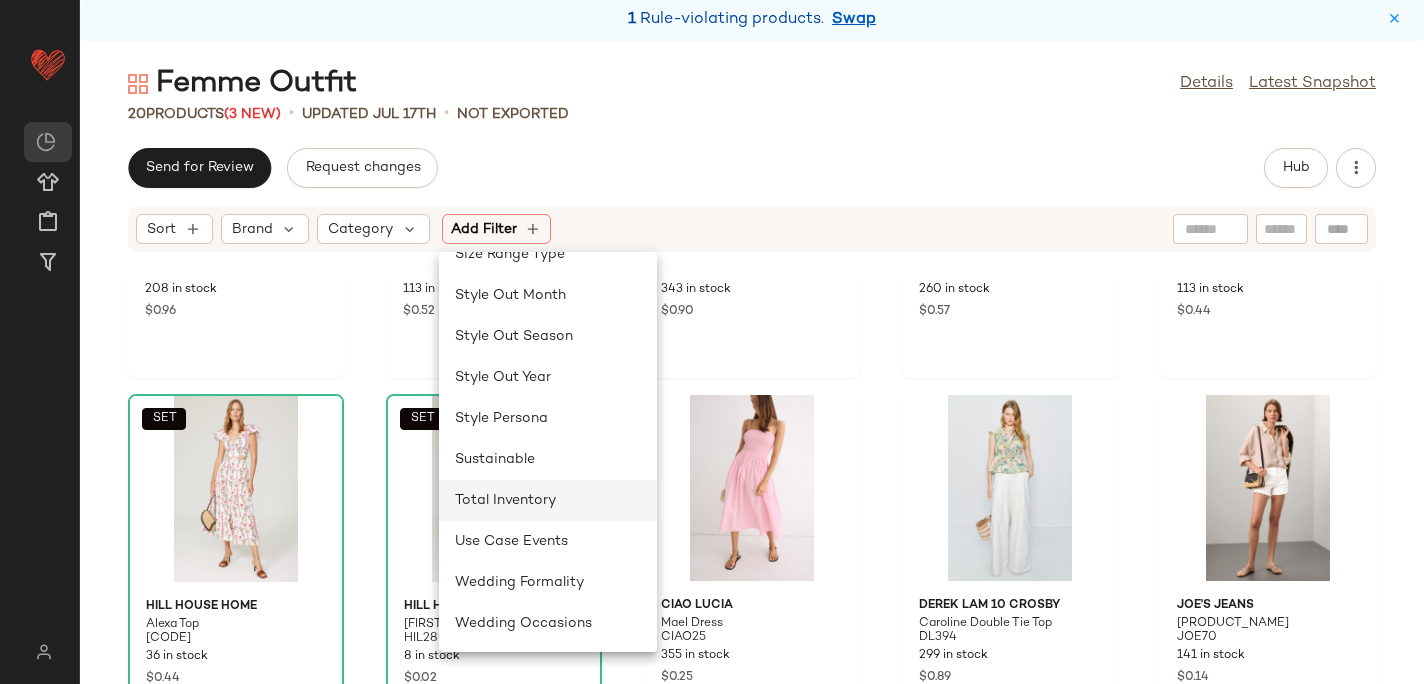 click on "Total Inventory" 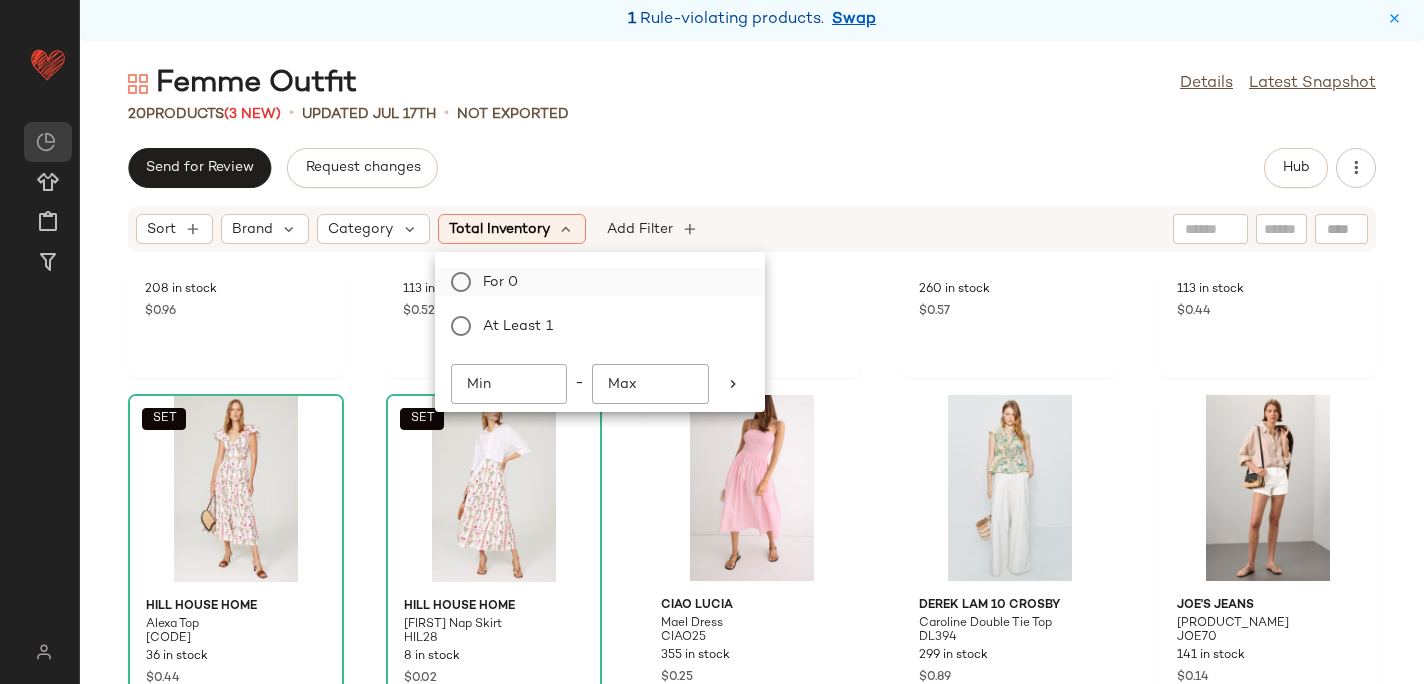 click on "For 0" at bounding box center (612, 282) 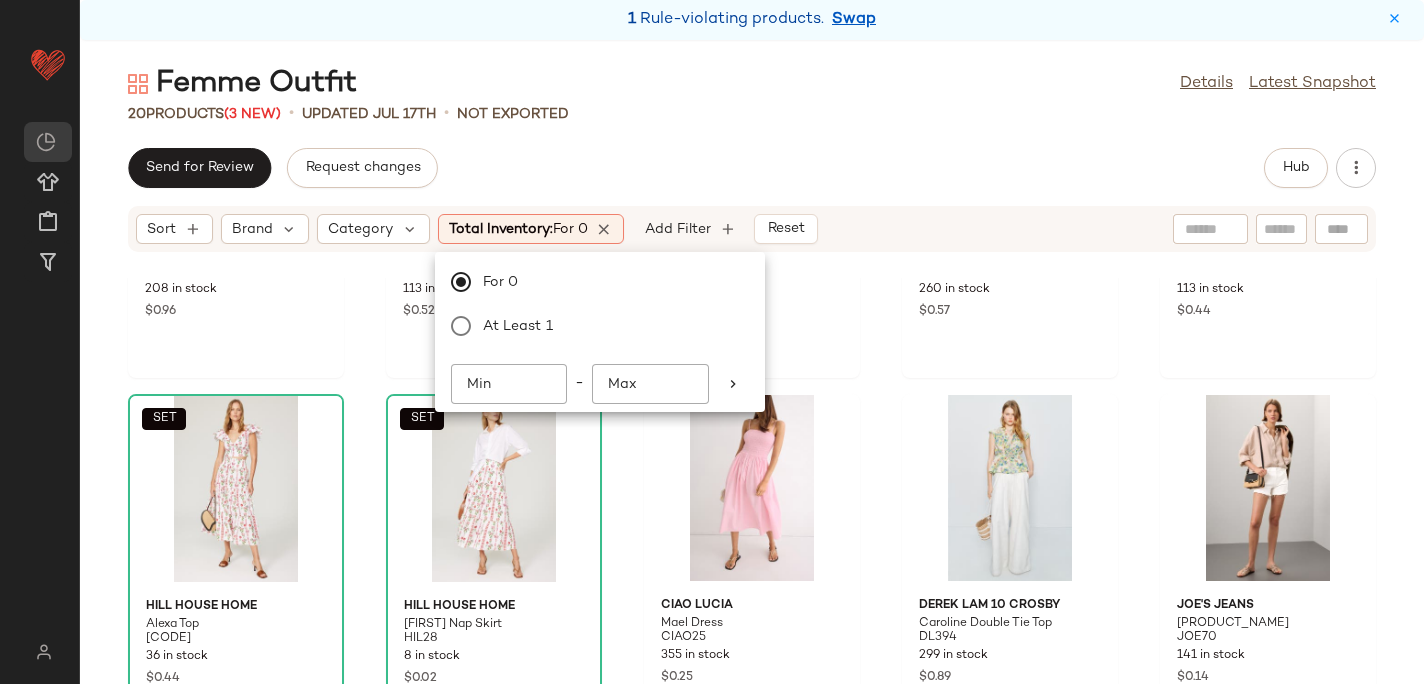 click on "Louna Floral Mini Dress [CODE] 208 in stock $0.96 ASTR the Label [FIRST] Top [CODE] 113 in stock $0.52 7 For All Mankind Midi Denim Skirt [CODE] 343 in stock $0.90 Moon River Sleeveless Square Neck Midi Dress [CODE] 260 in stock $0.57 BOSS Ariell Handbag [CODE] 113 in stock $0.44 SET Hill House Home [FIRST] Top [CODE] 36 in stock $0.44 SET Hill House Home [FIRST] Nap Skirt [CODE] 8 in stock $0.02 Ciao Lucia Mael Dress [CODE] 355 in stock $0.25 Derek Lam 10 Crosby [FIRST] Double Tie Top [CODE] 299 in stock $0.89 Joe's Jeans Ozzie Denim Shorts [CODE] 141 in stock $0.14 Slate & Willow Blue Floral Ruffle Dress [CODE] 177 in stock $0.88 SET Kate Ford Baja Tie Blouse [CODE] 213 in stock $0.40 SET Kate Ford Baja Wrap Mini Skirt [CODE] 220 in stock $0.19 Oscar de la Renta Bow With Round Base Earrings" at bounding box center [752, 374] 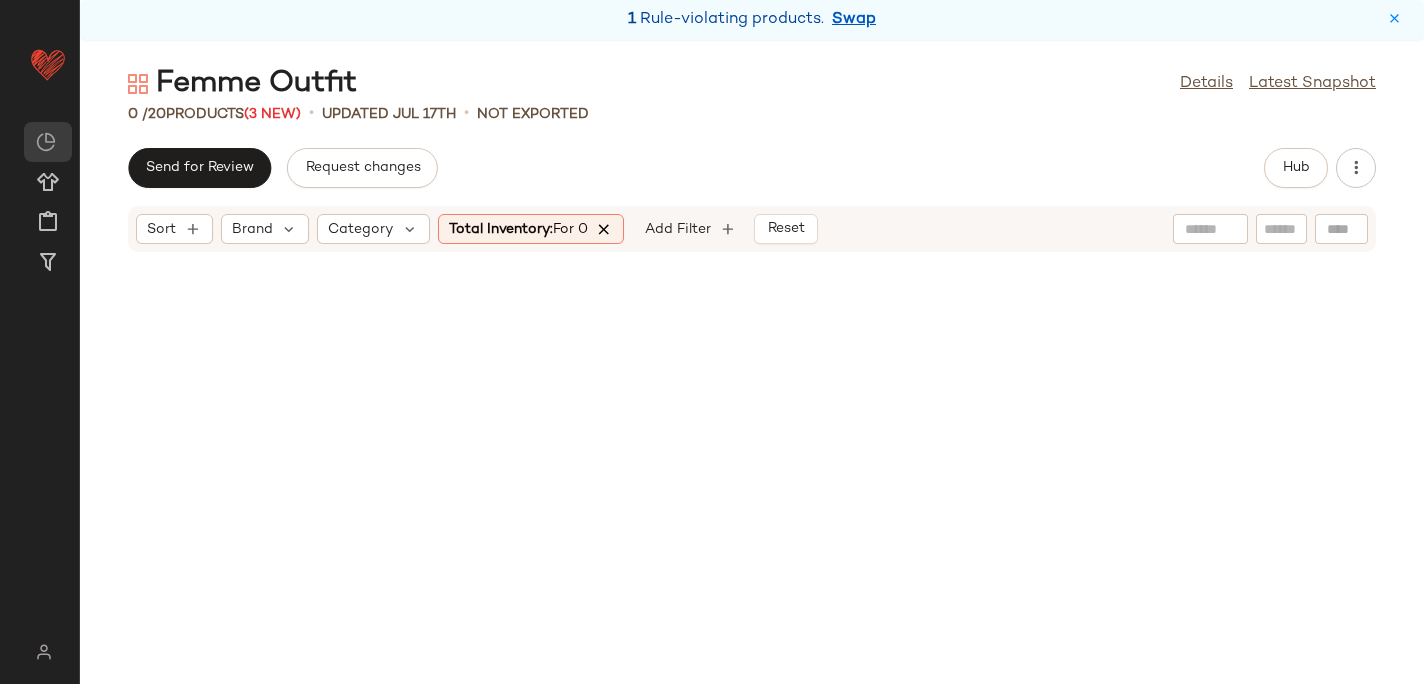 click at bounding box center [605, 229] 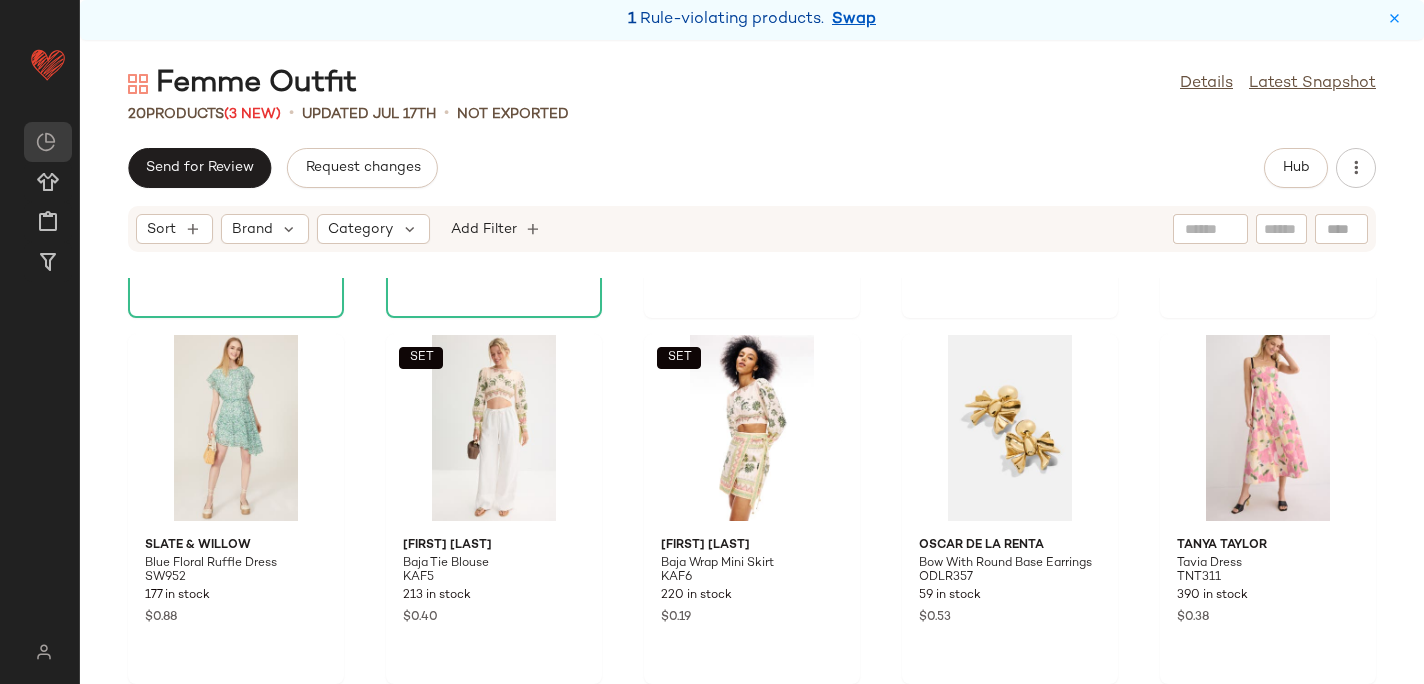 scroll, scrollTop: 0, scrollLeft: 0, axis: both 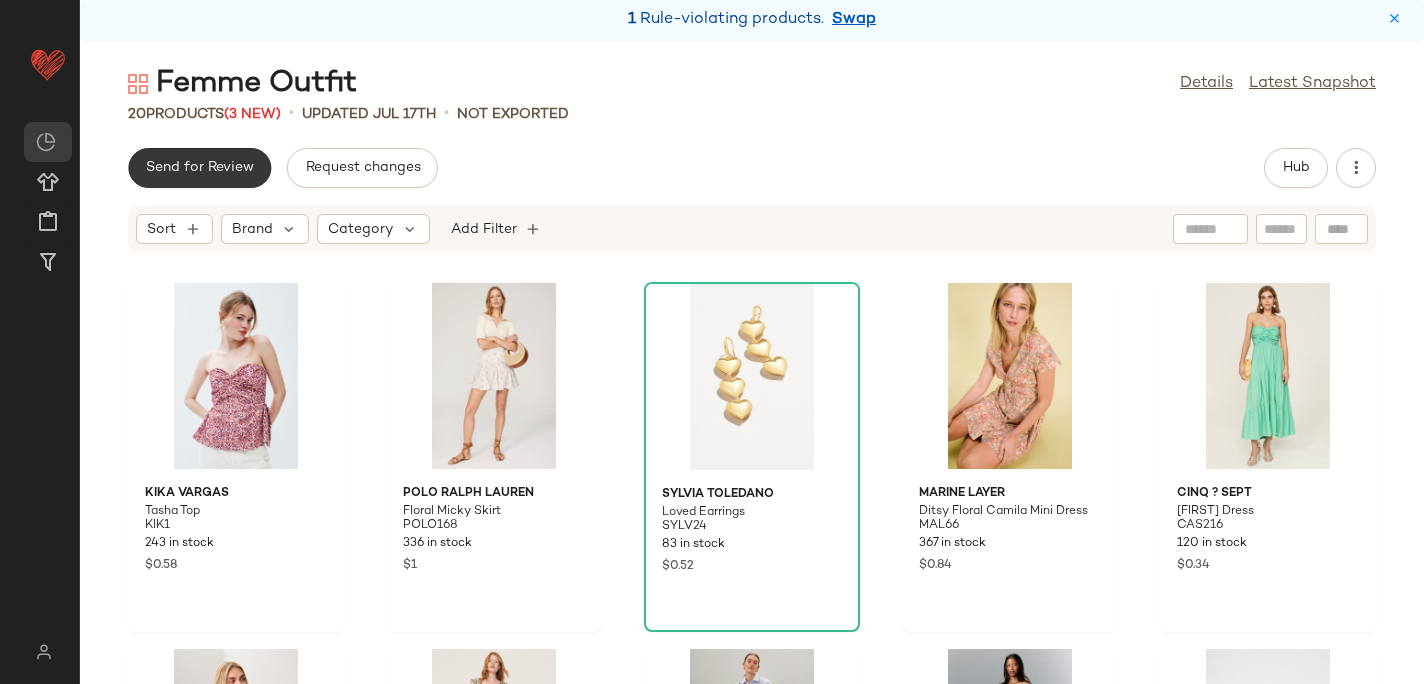 click on "Send for Review" at bounding box center [199, 168] 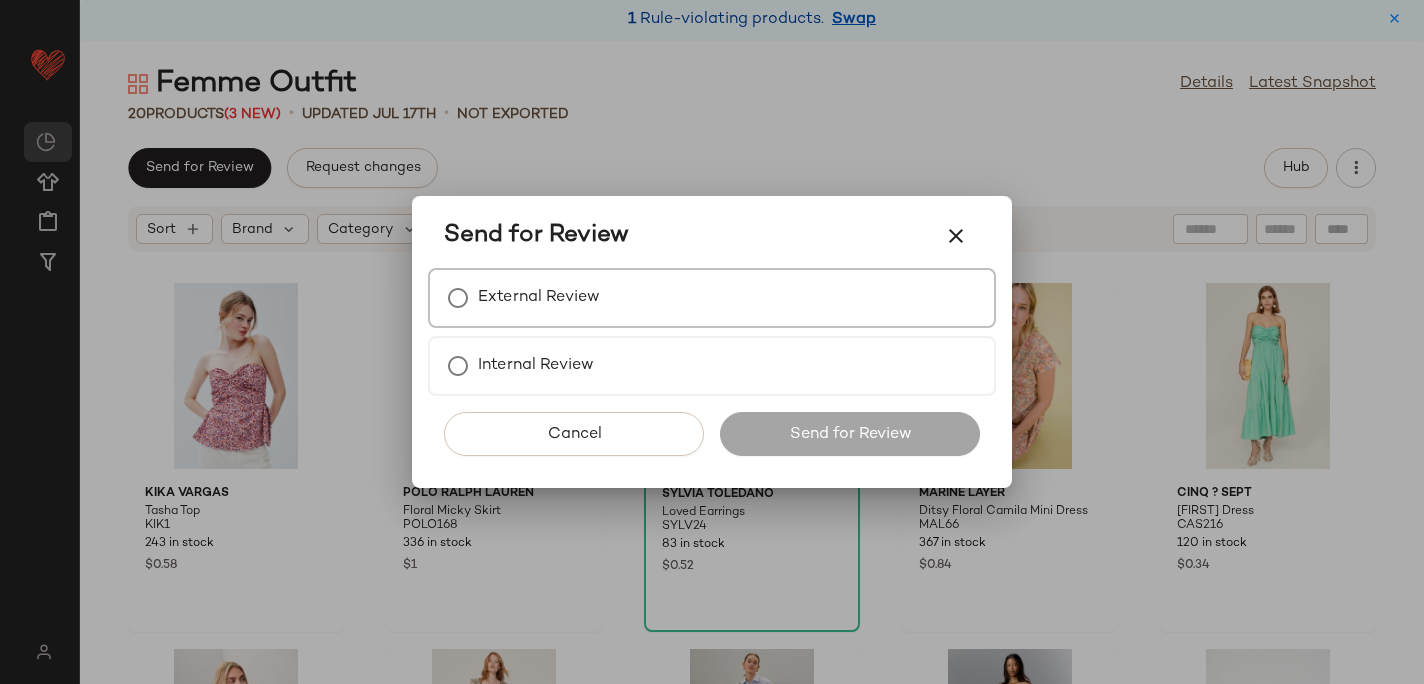 click on "External Review" at bounding box center [539, 298] 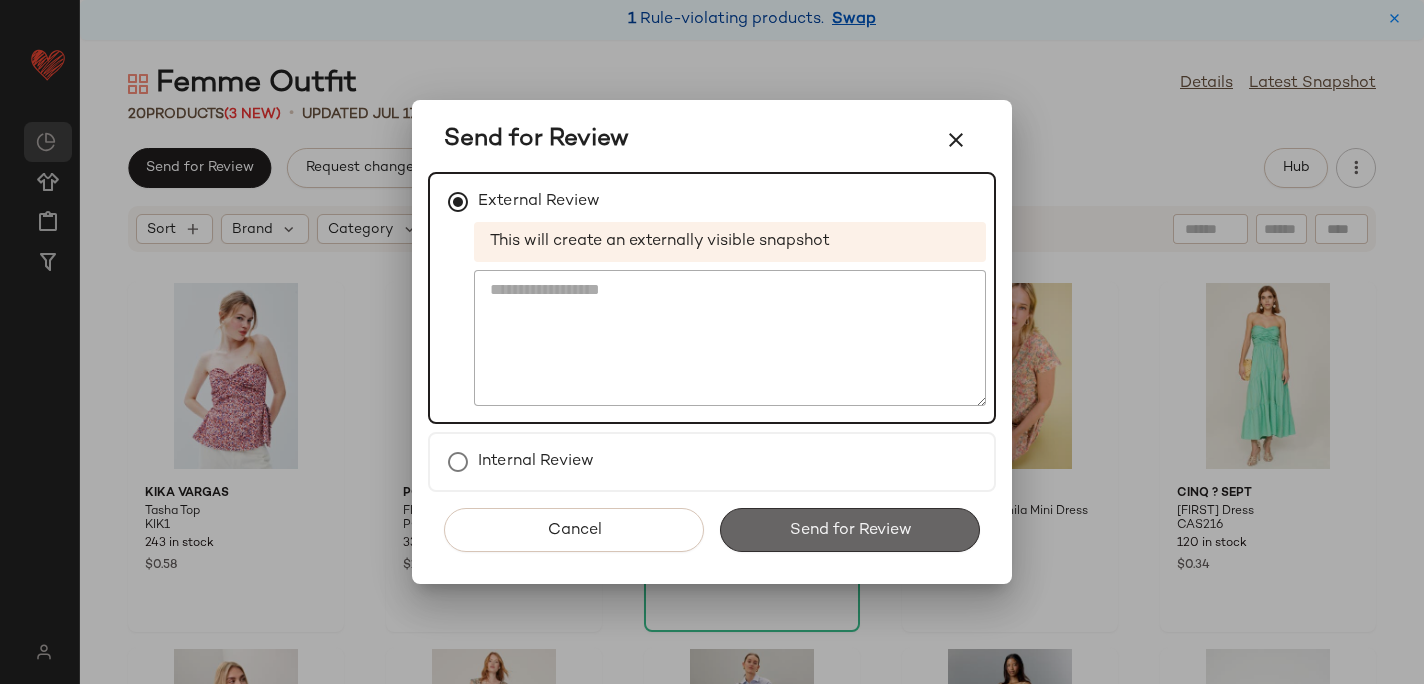 click on "Send for Review" 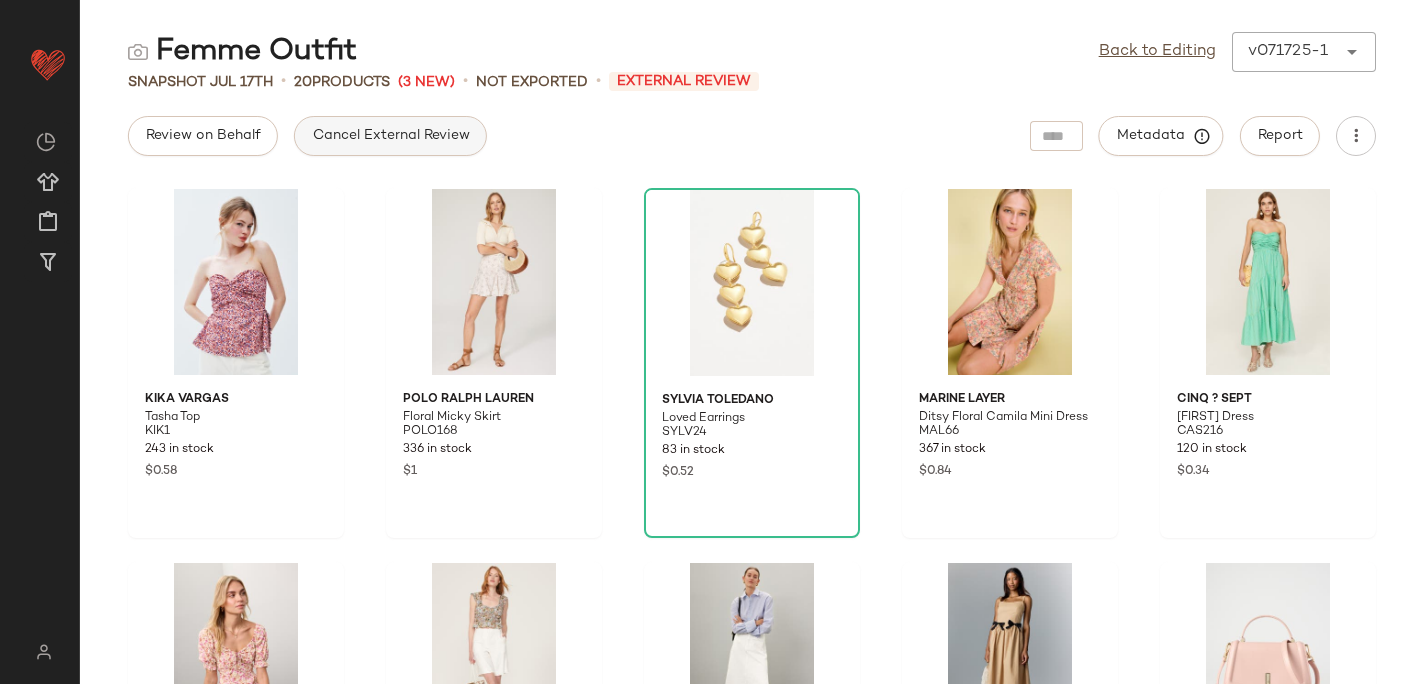 click on "Cancel External Review" 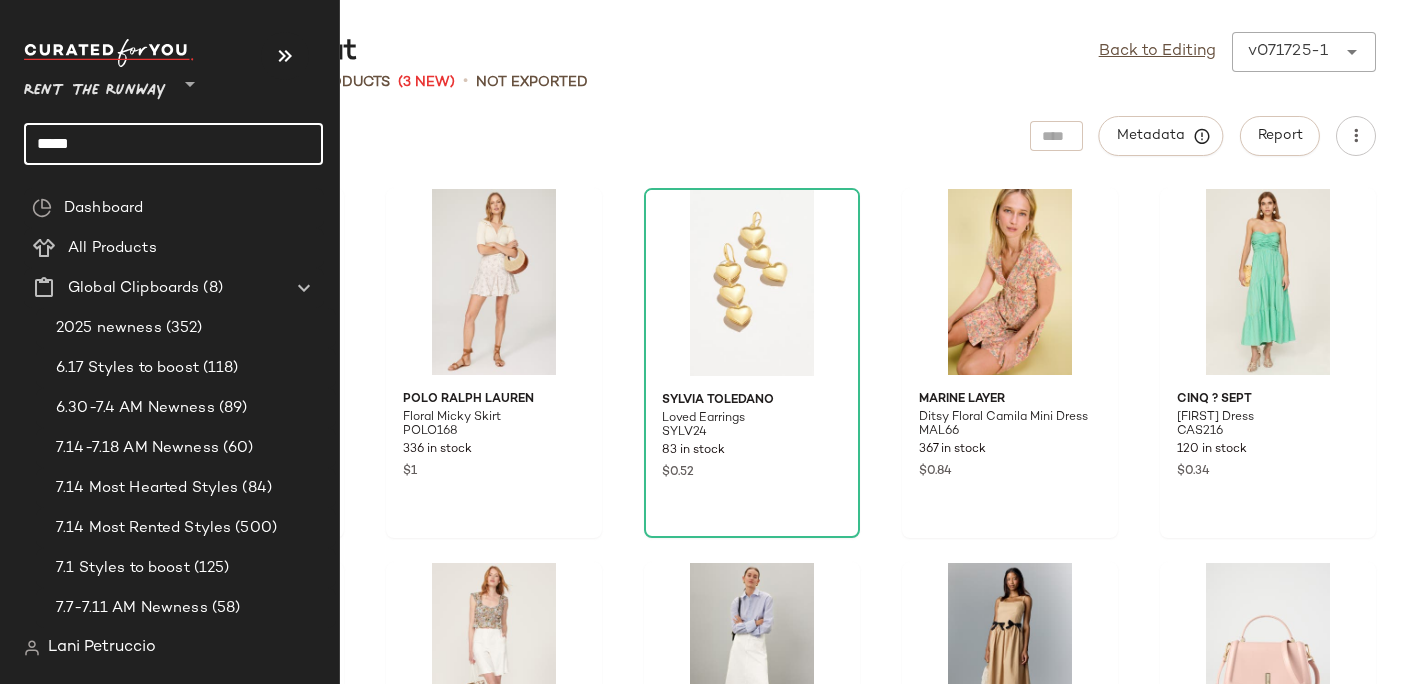 click on "*****" 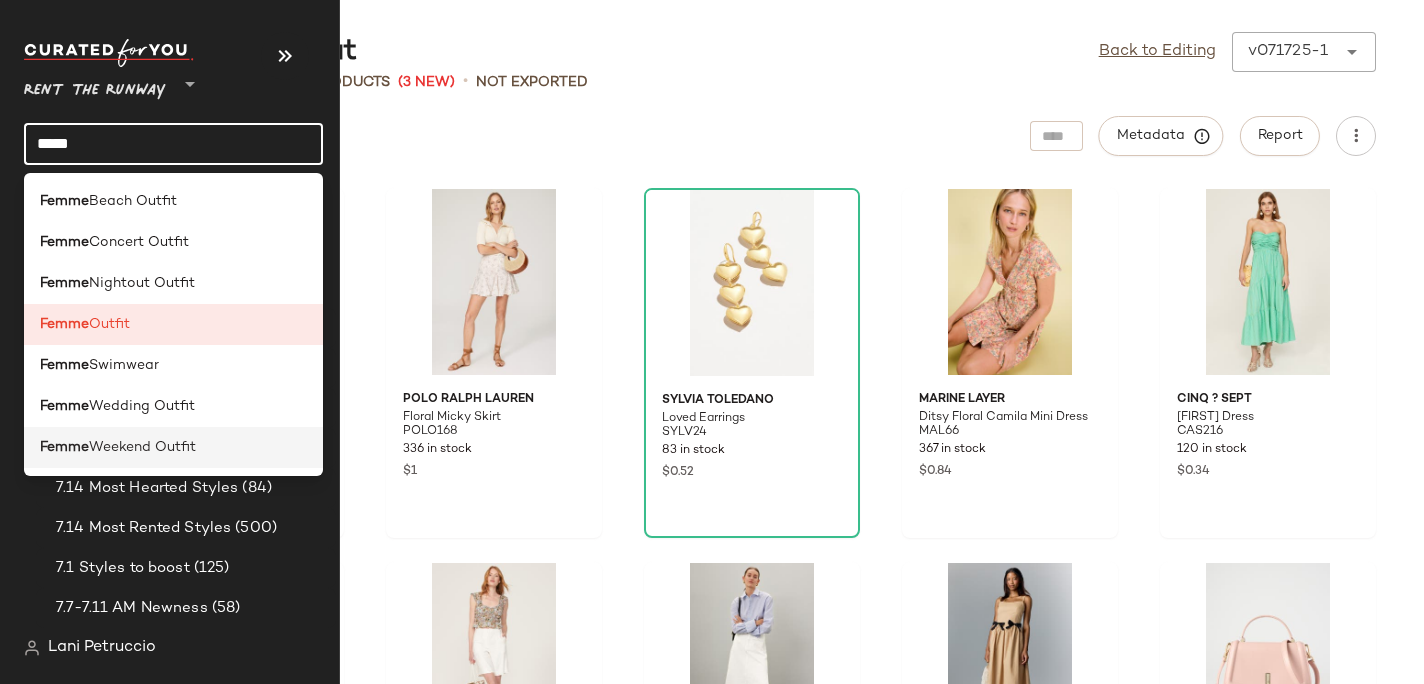 click on "Femme  Weekend Outfit" 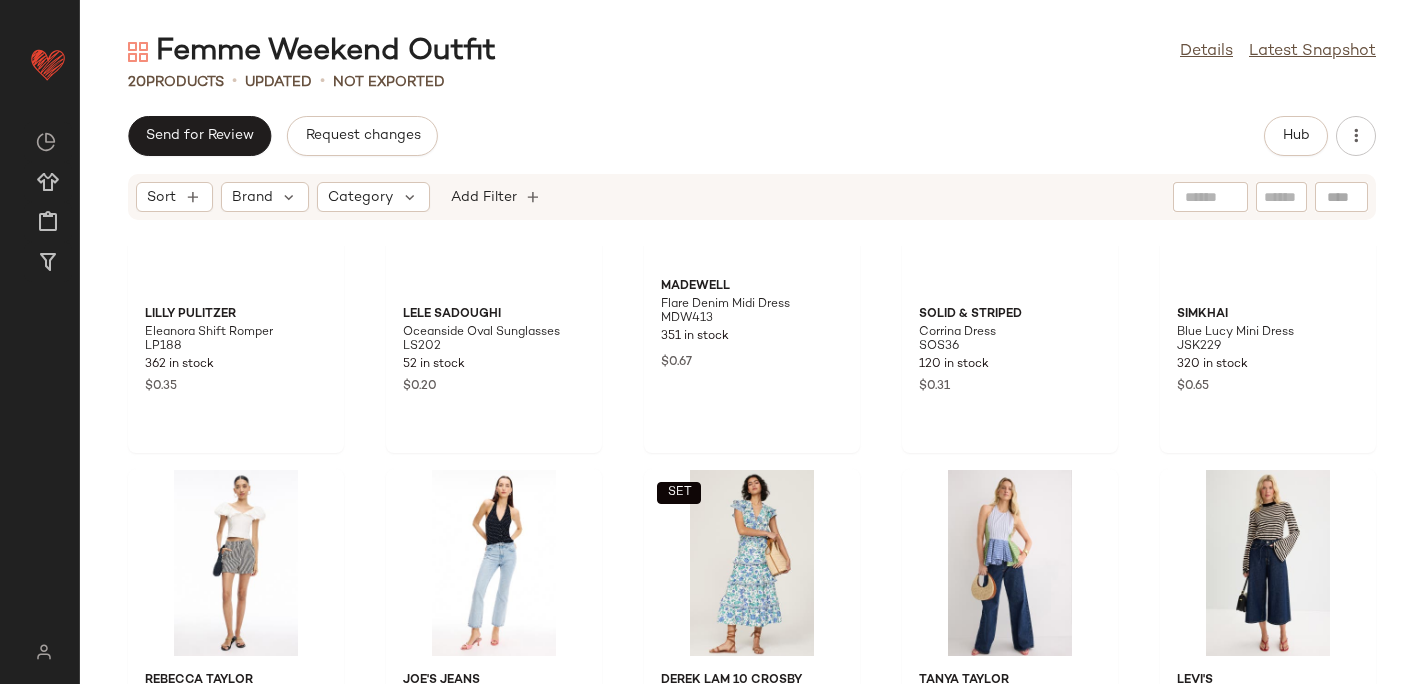 scroll, scrollTop: 0, scrollLeft: 0, axis: both 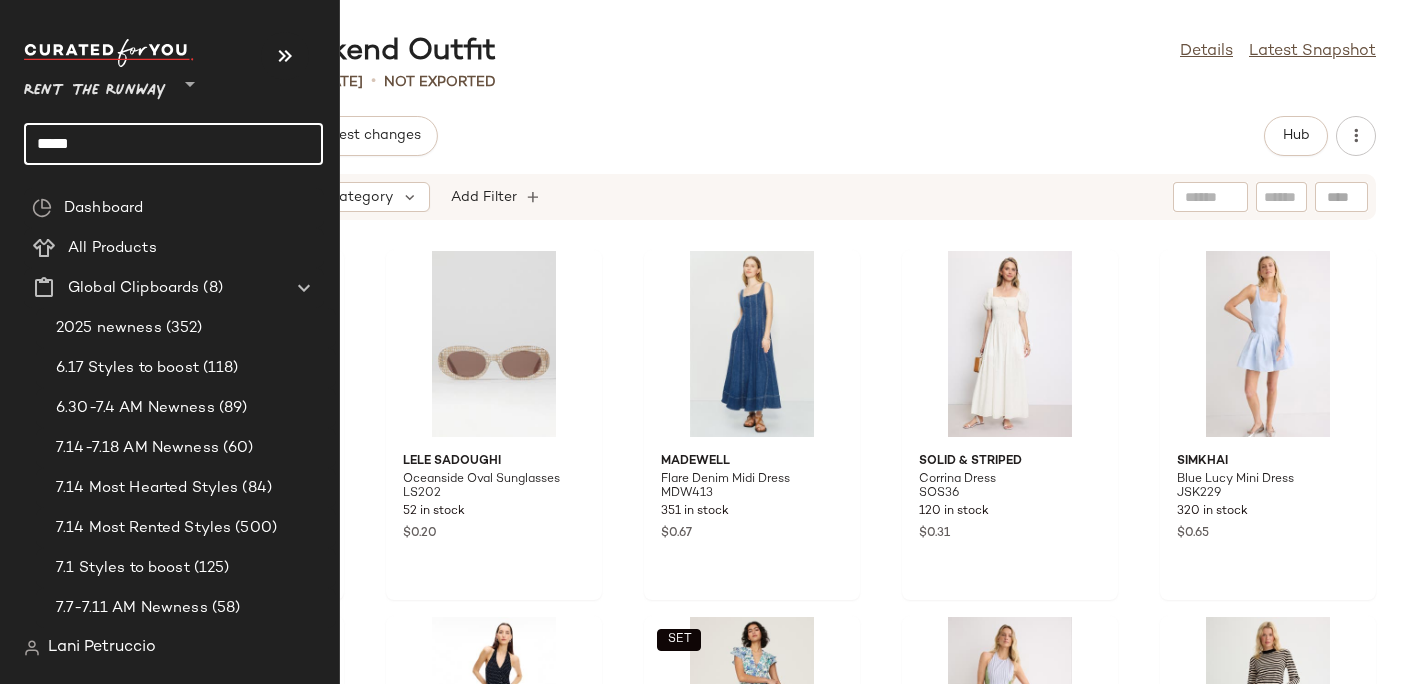 click on "*****" 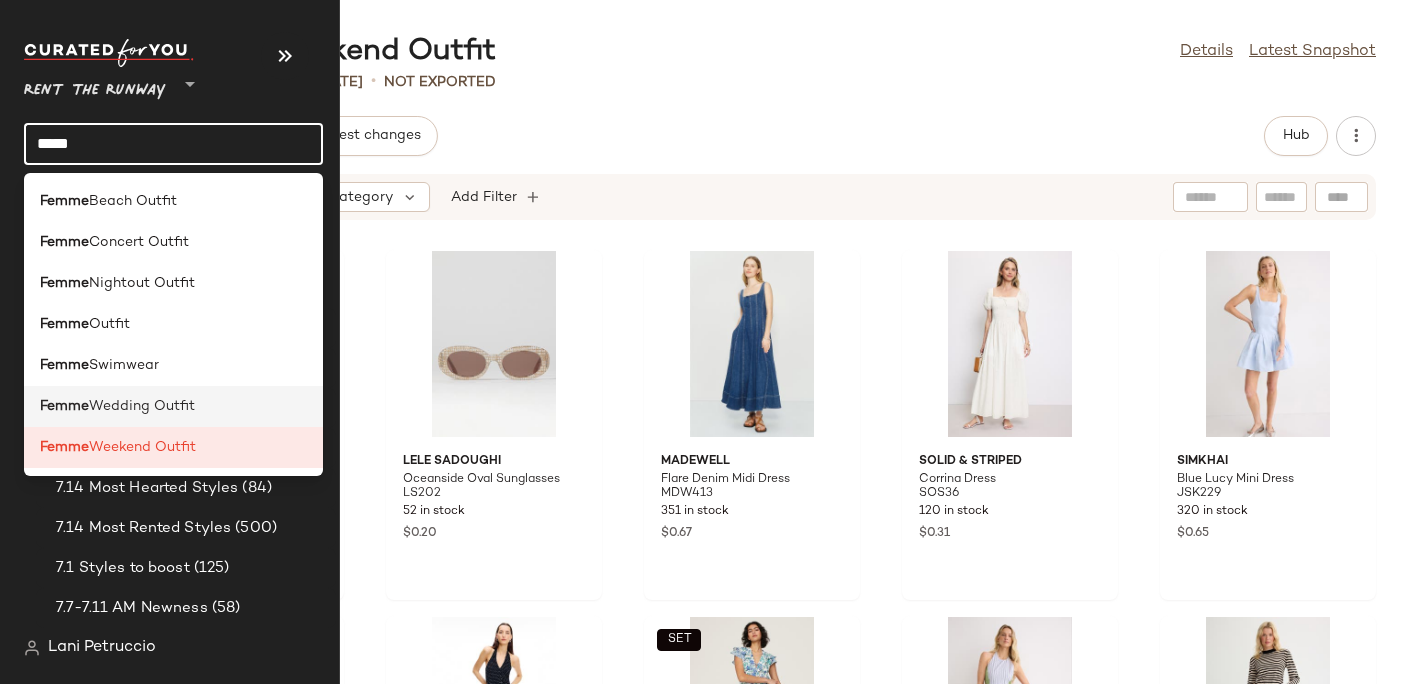 click on "Femme  Wedding Outfit" 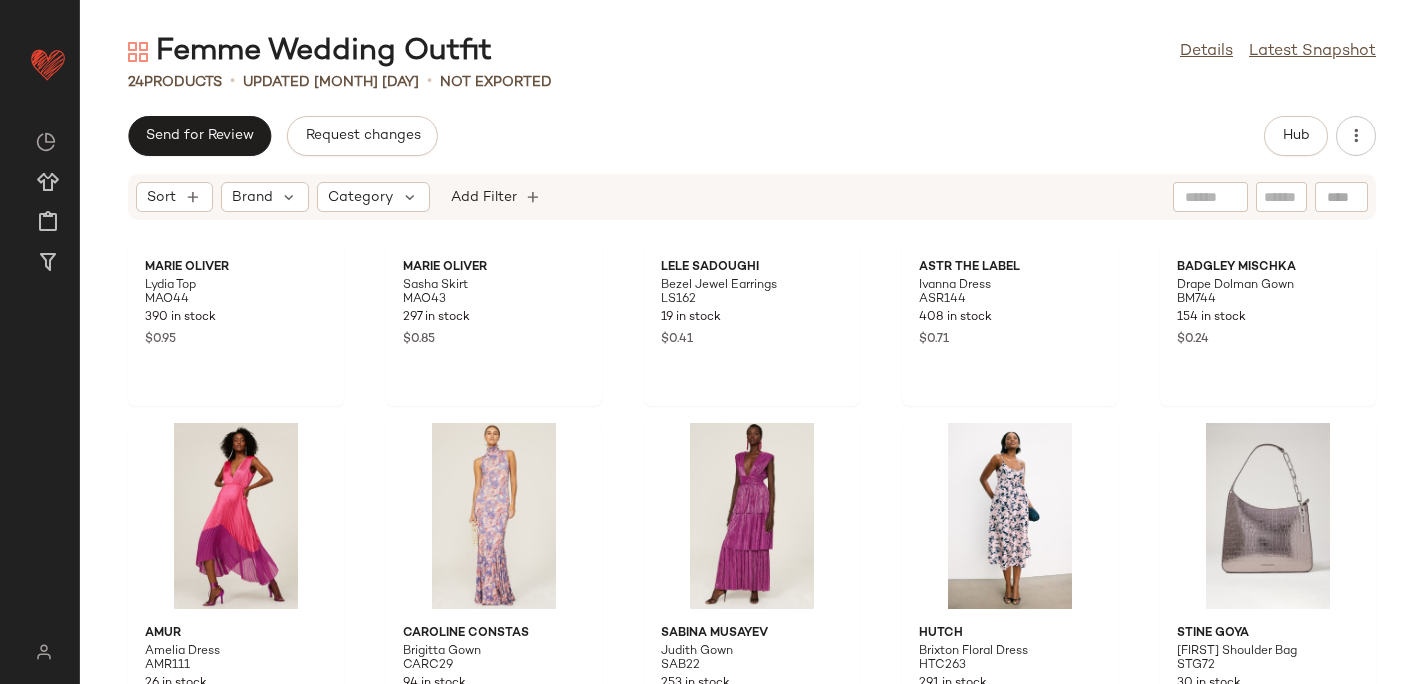 scroll, scrollTop: 0, scrollLeft: 0, axis: both 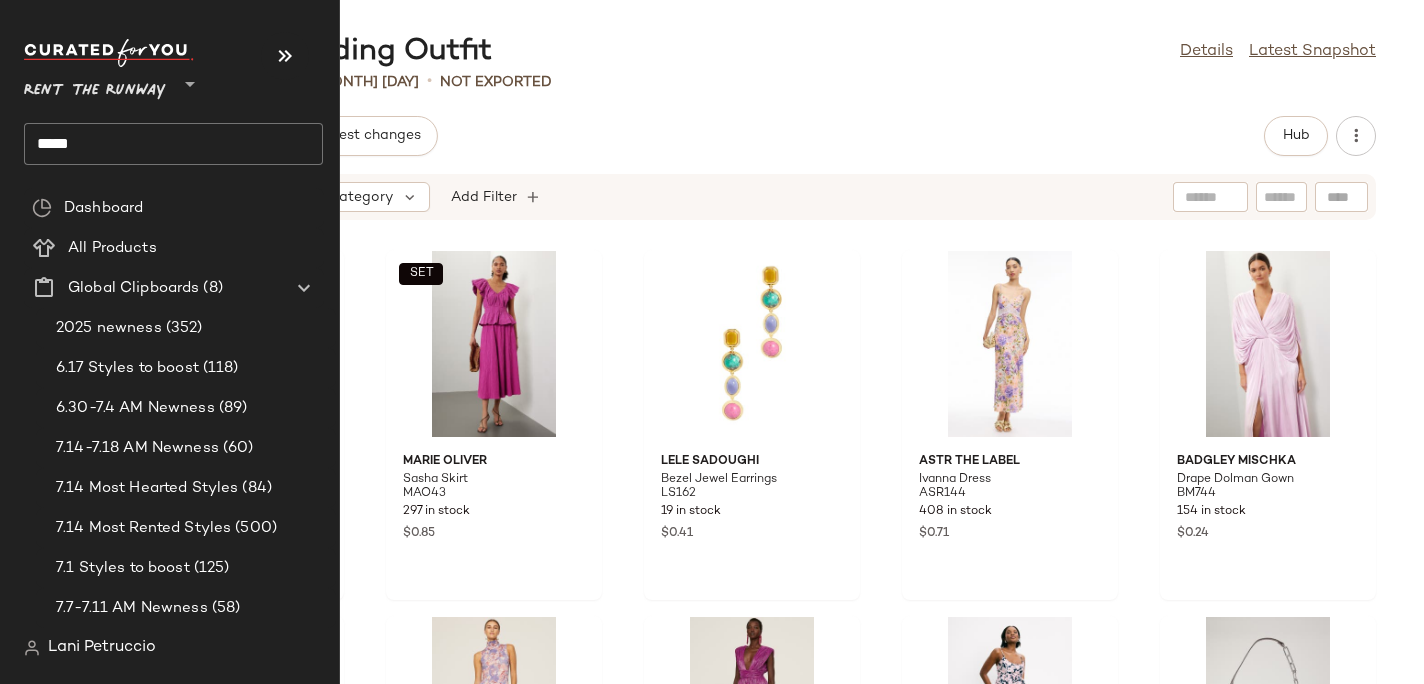 click on "*****" 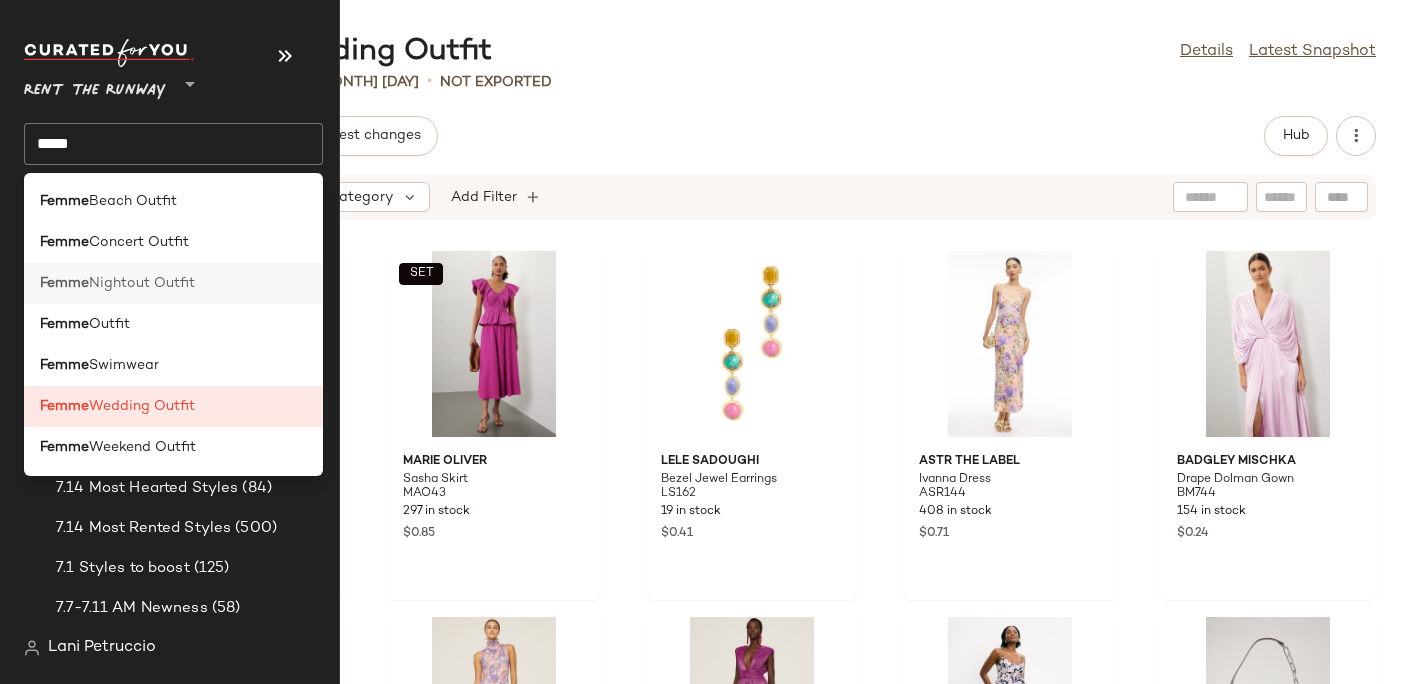 click on "Nightout Outfit" at bounding box center (142, 283) 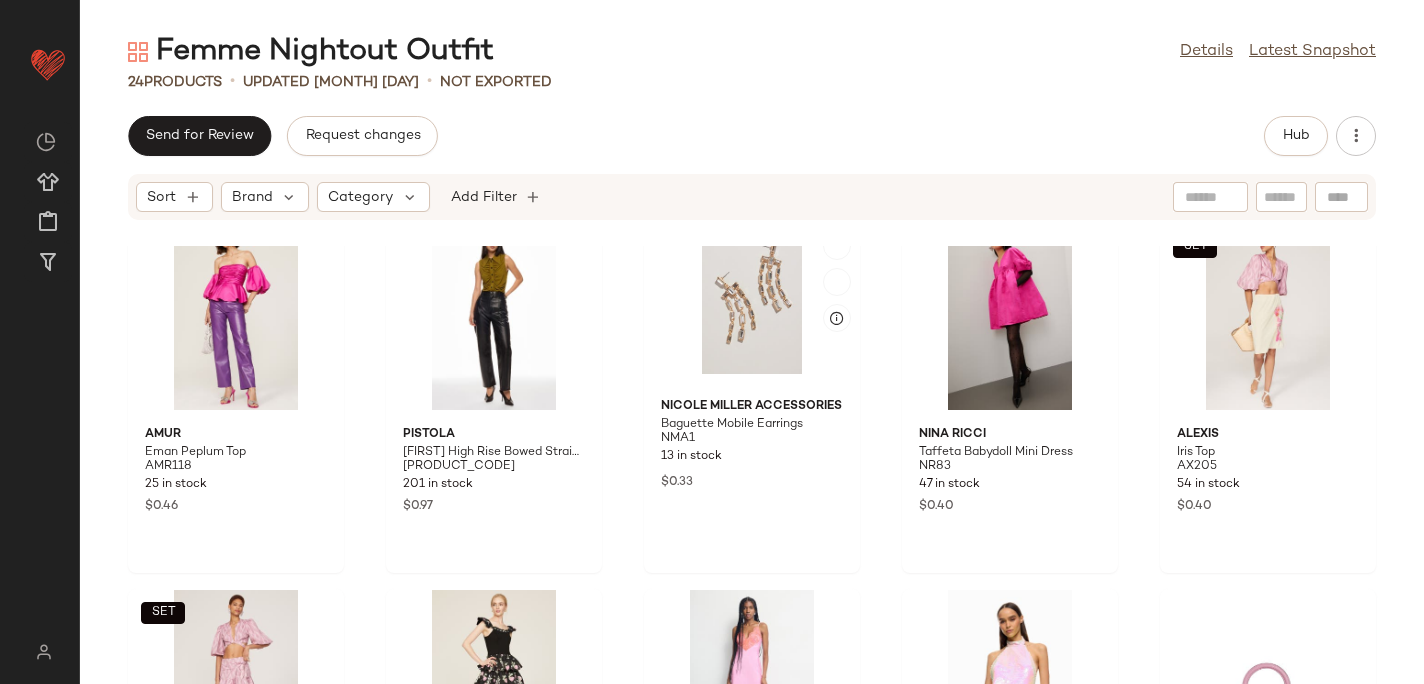 scroll, scrollTop: 0, scrollLeft: 0, axis: both 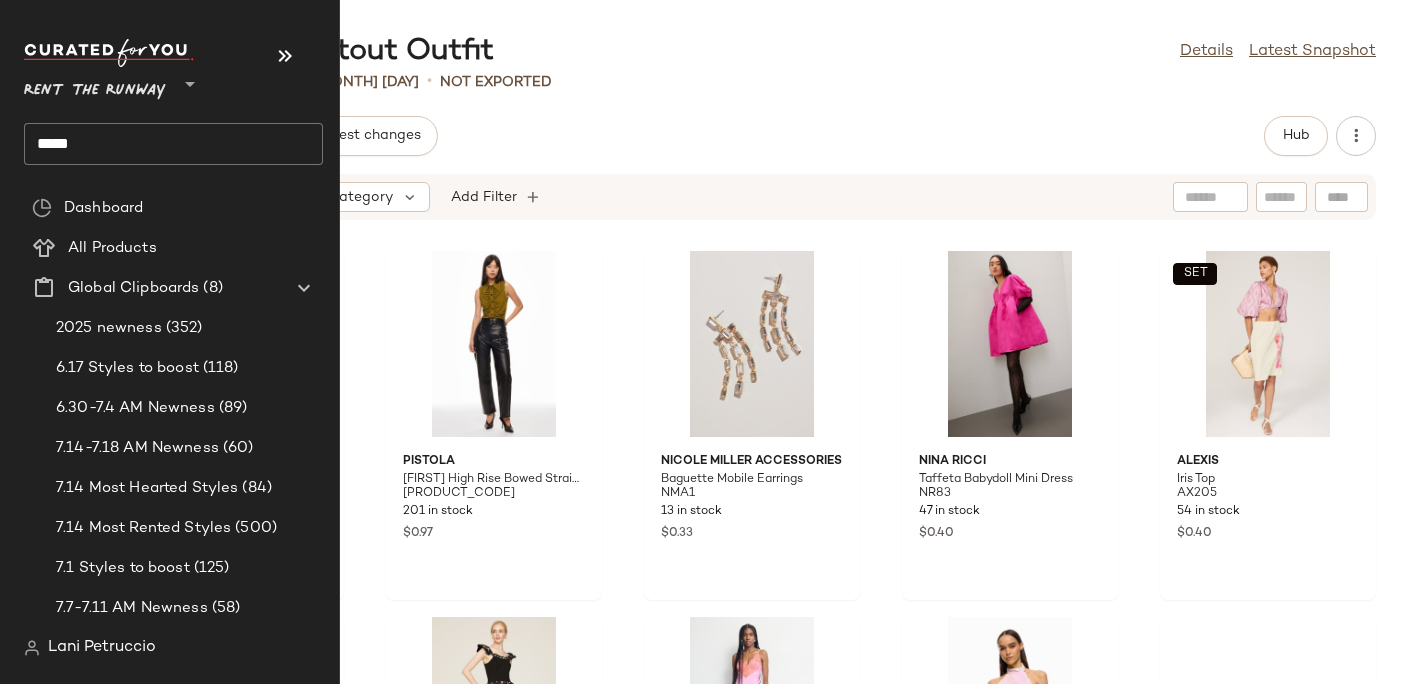 click on "*****" 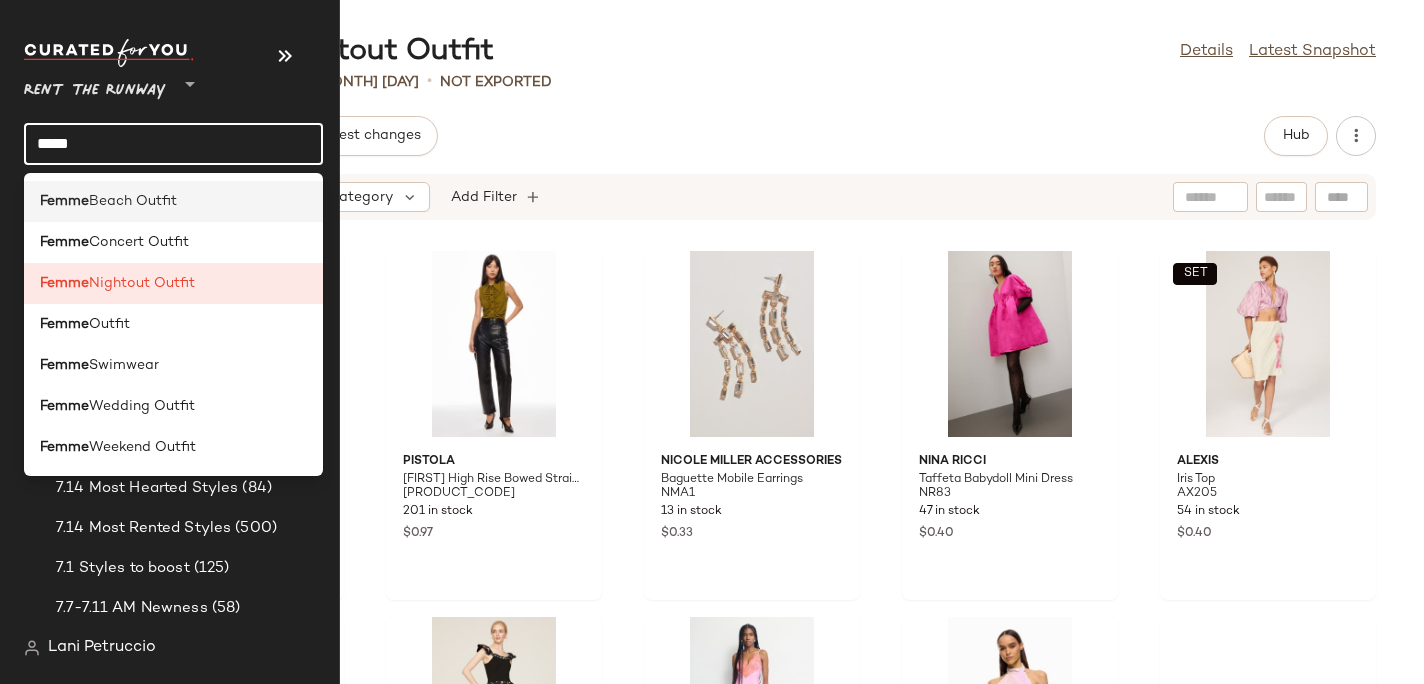 click on "[PRODUCT_NAME]" 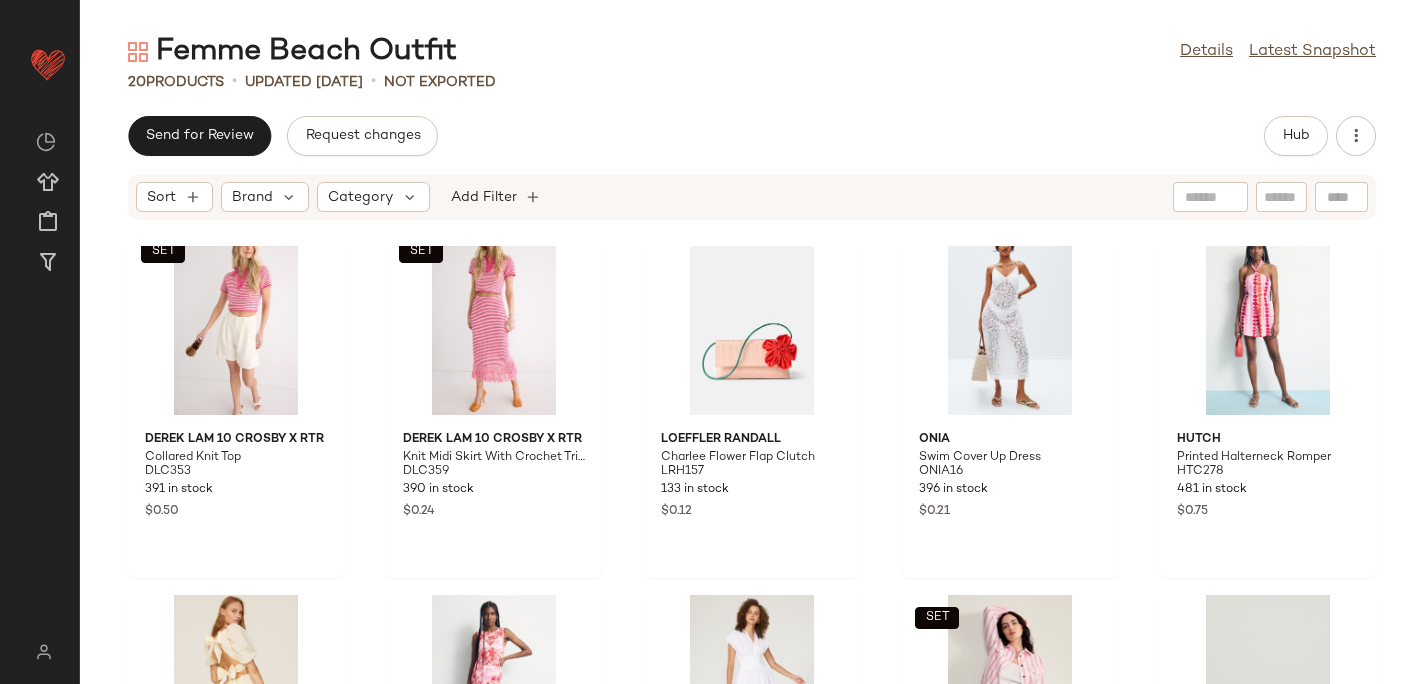 scroll, scrollTop: 0, scrollLeft: 0, axis: both 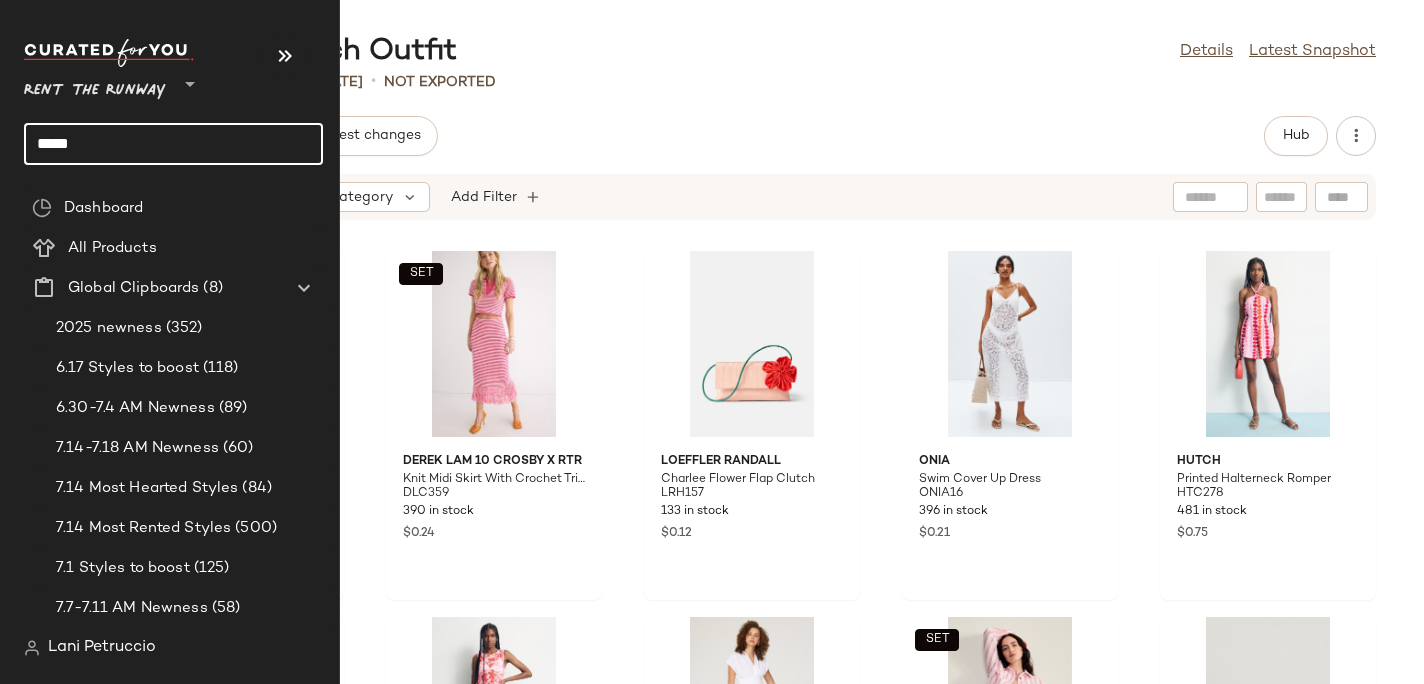 click on "*****" 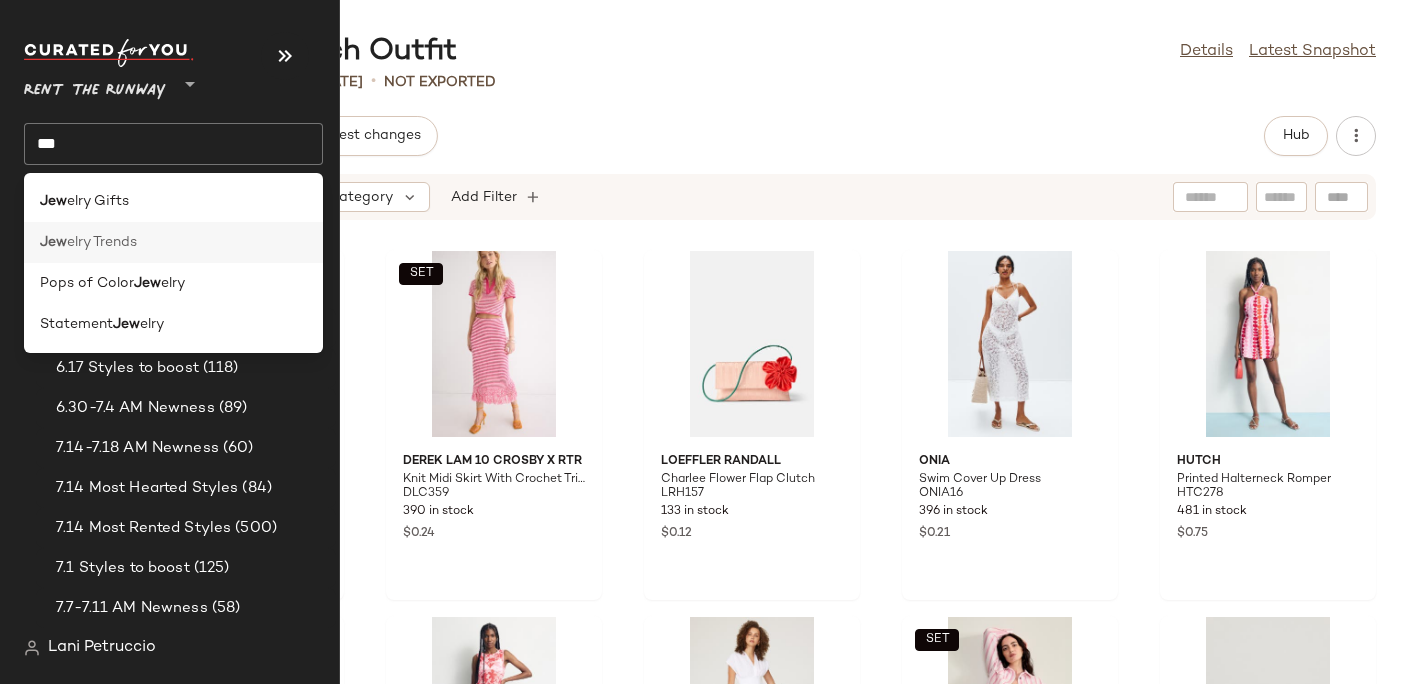 click on "elry Trends" at bounding box center (102, 242) 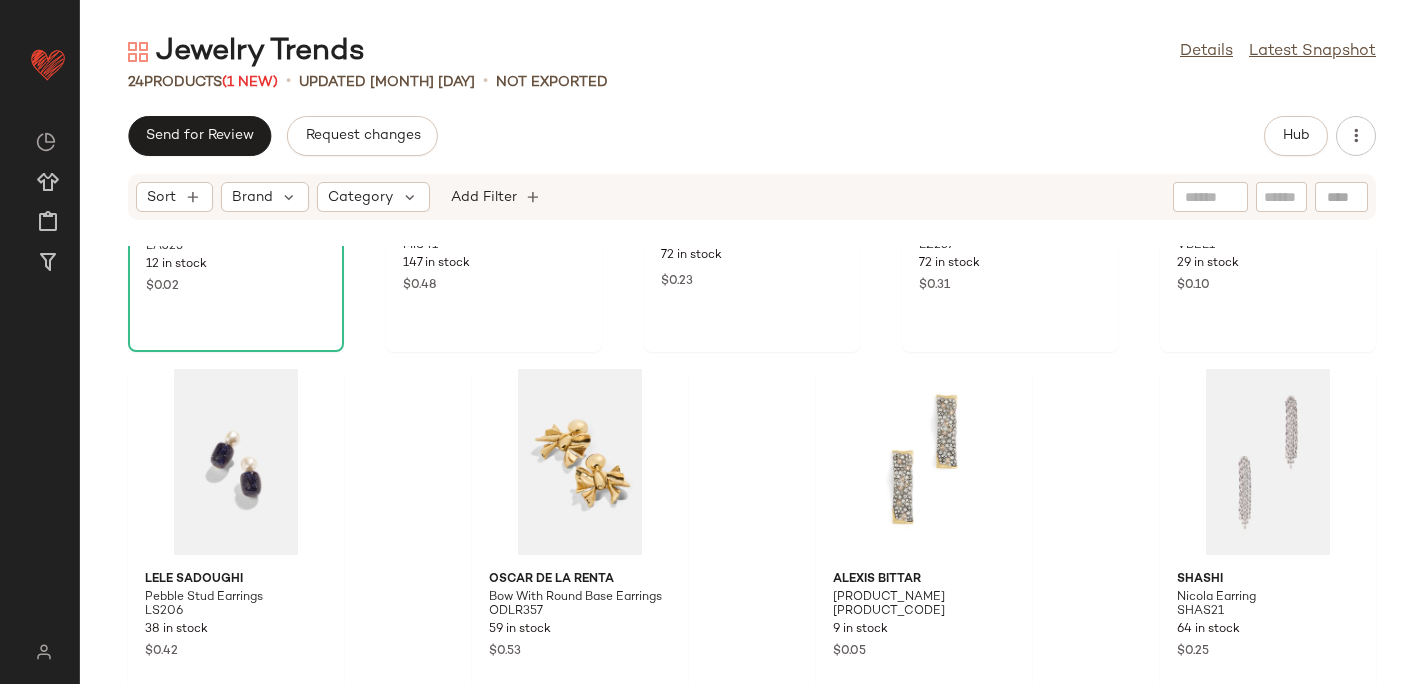 scroll, scrollTop: 1396, scrollLeft: 0, axis: vertical 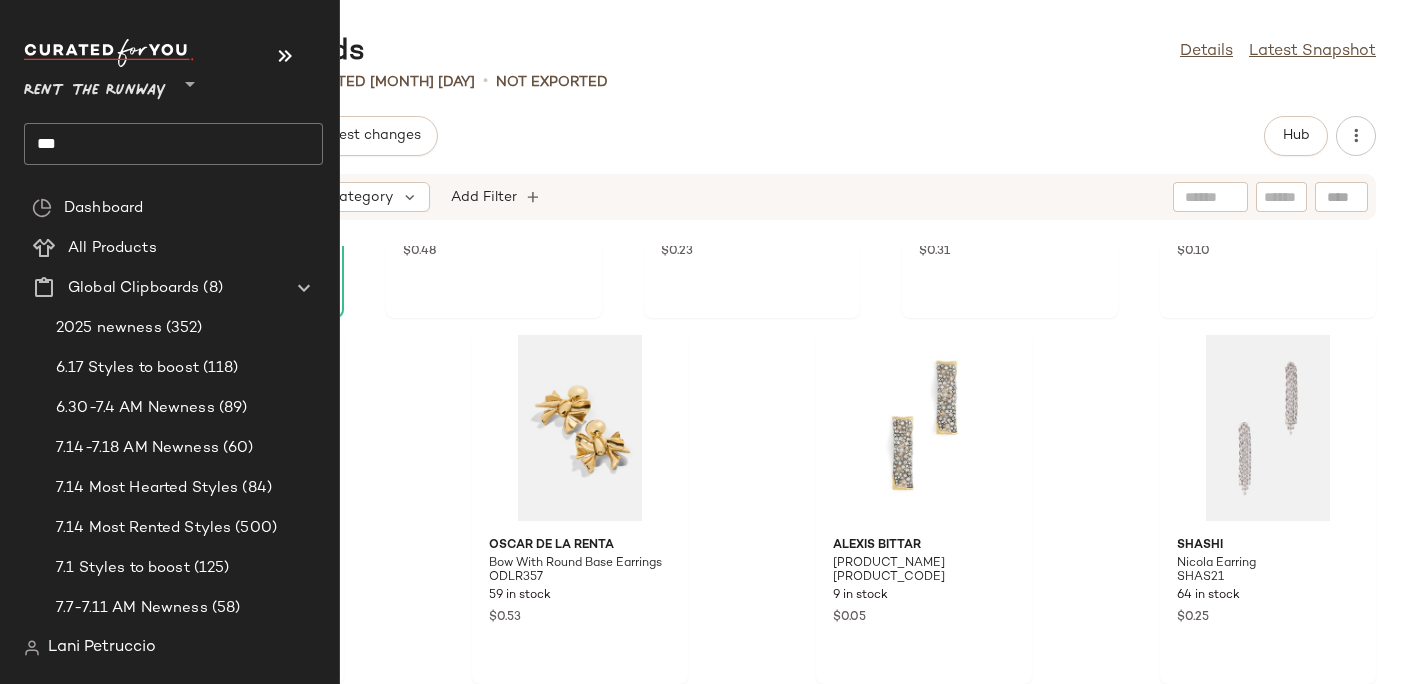 click on "***" 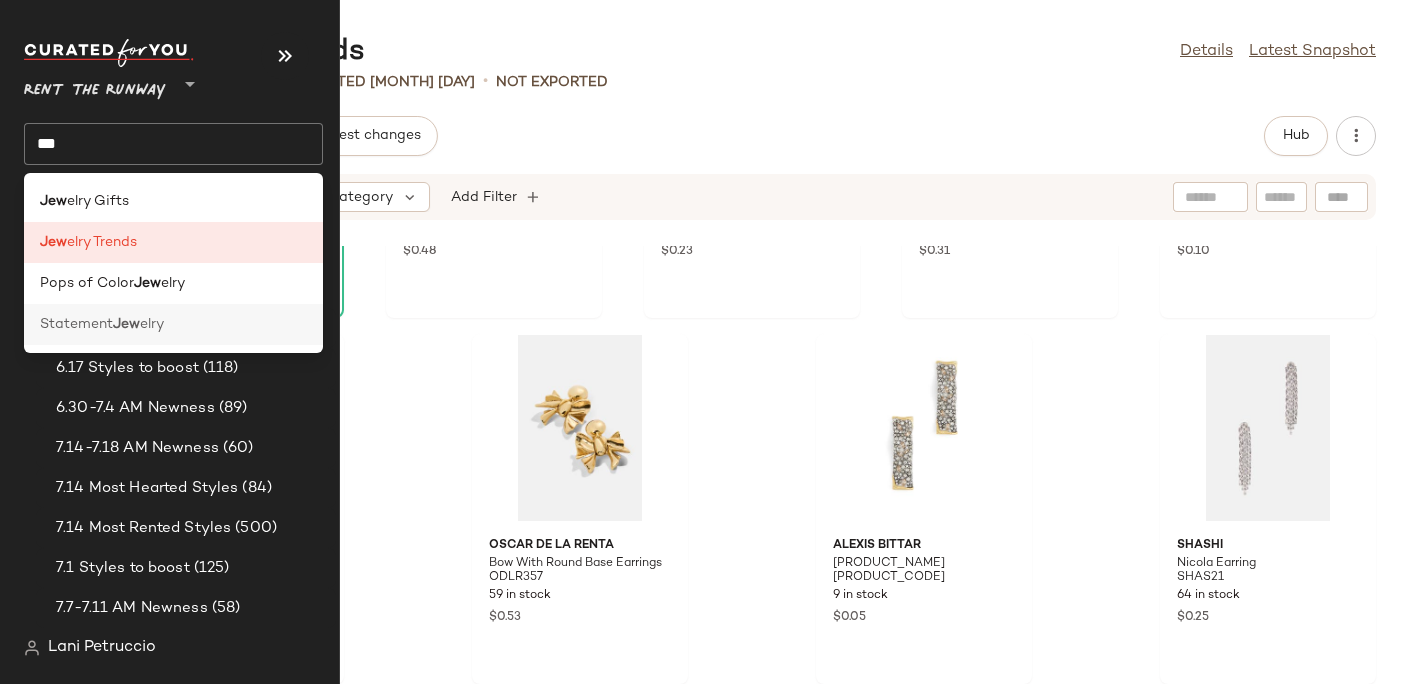 click on "Statement" at bounding box center [76, 324] 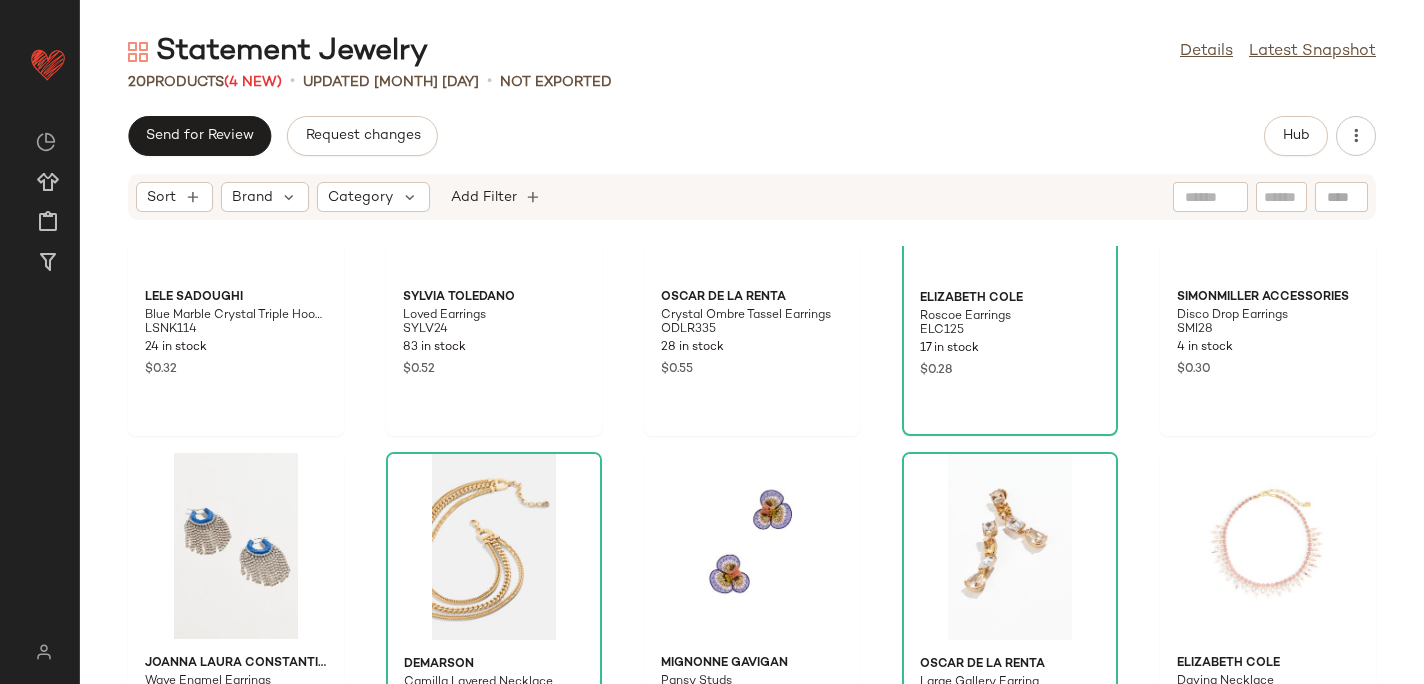 scroll, scrollTop: 0, scrollLeft: 0, axis: both 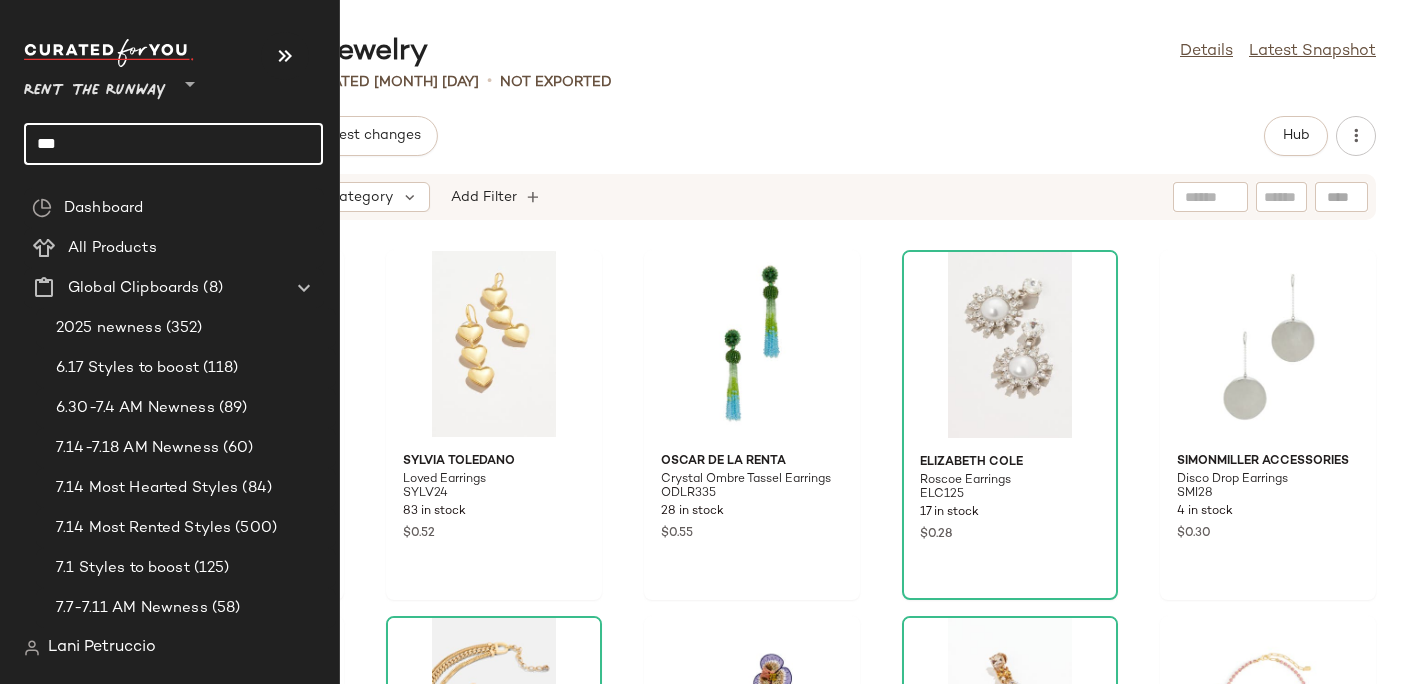 click on "***" 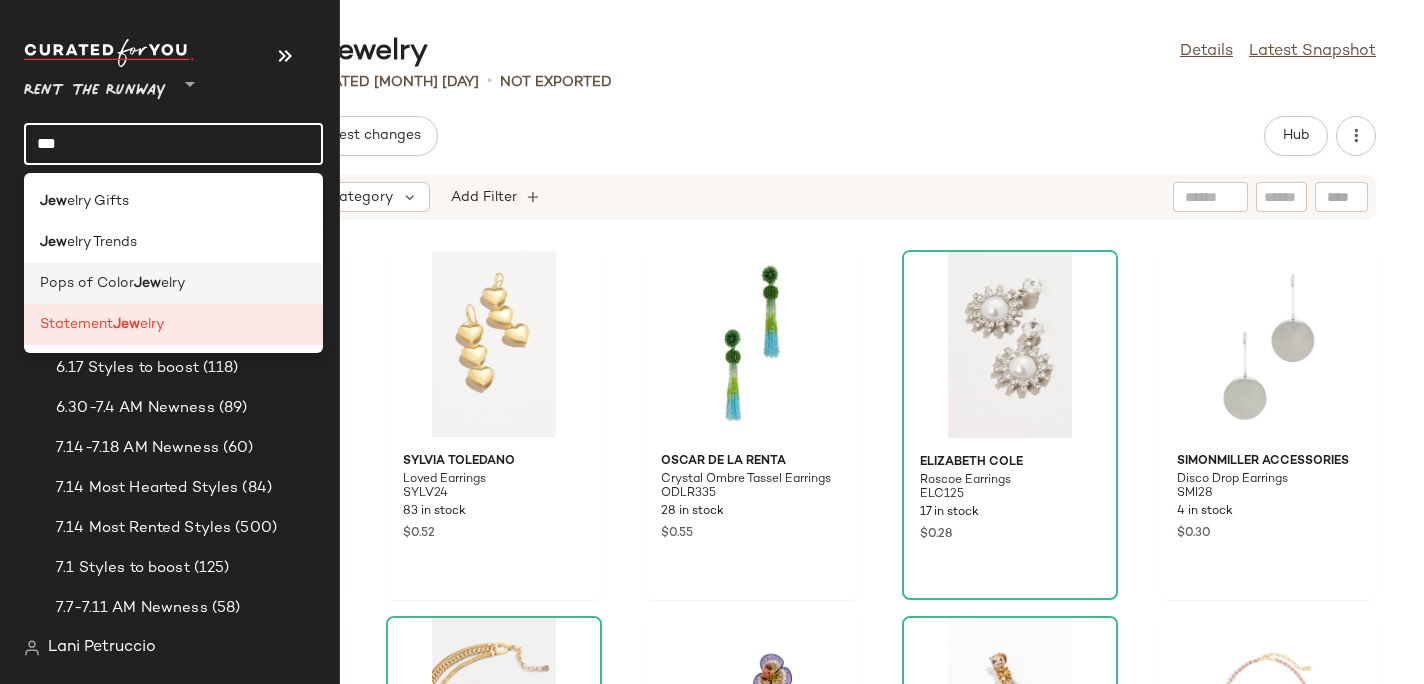 click on "Pops of Color" at bounding box center (87, 283) 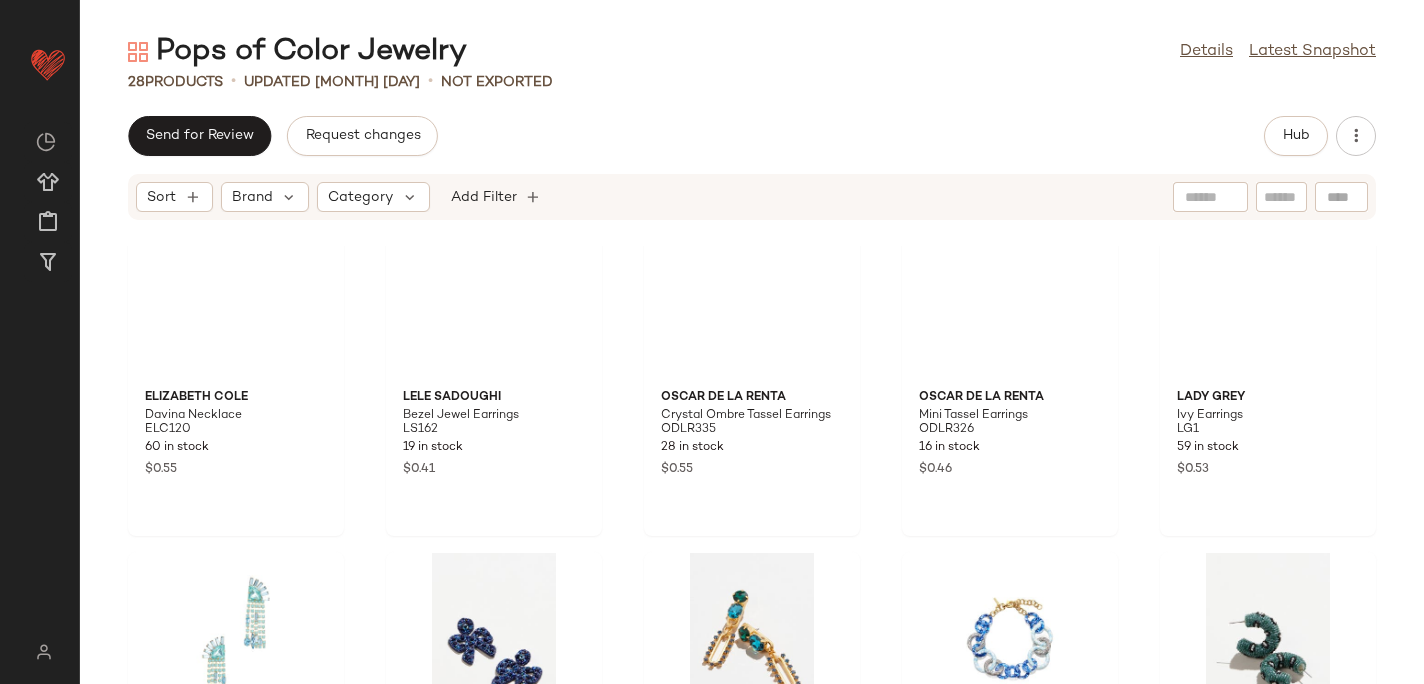 scroll, scrollTop: 0, scrollLeft: 0, axis: both 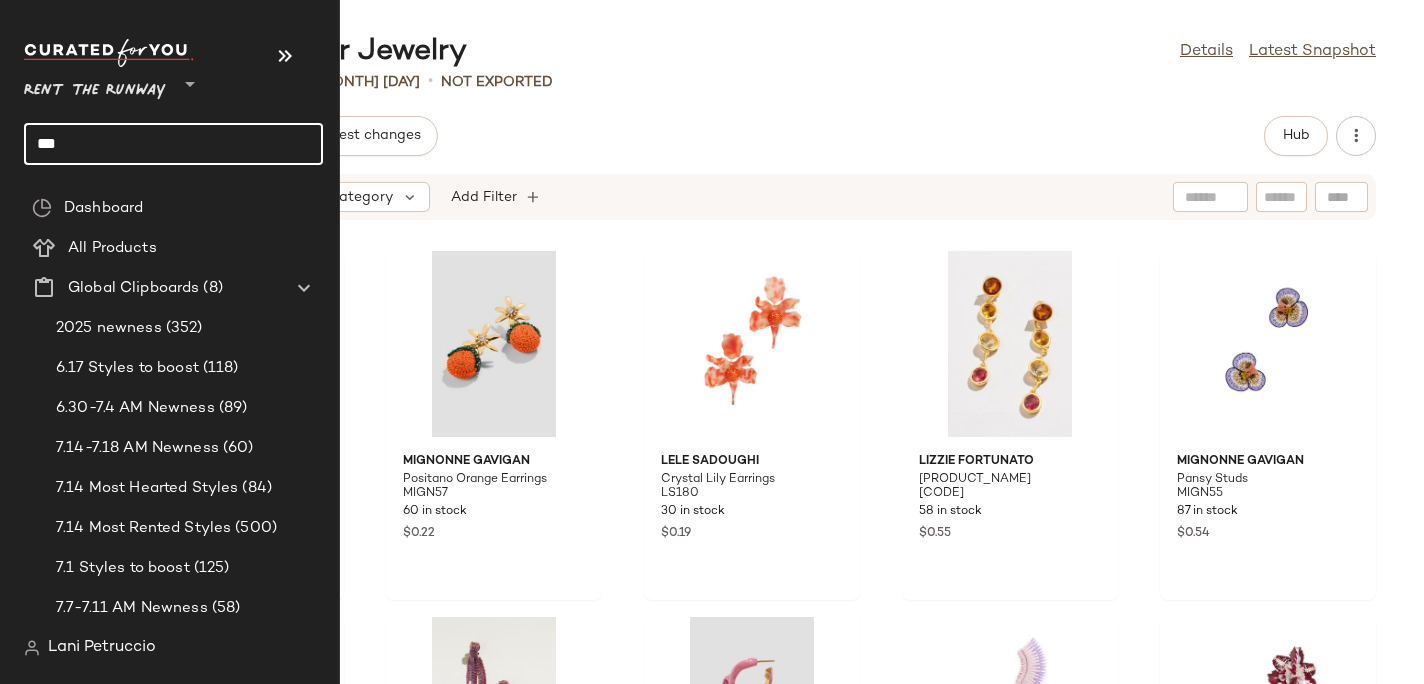 click on "***" 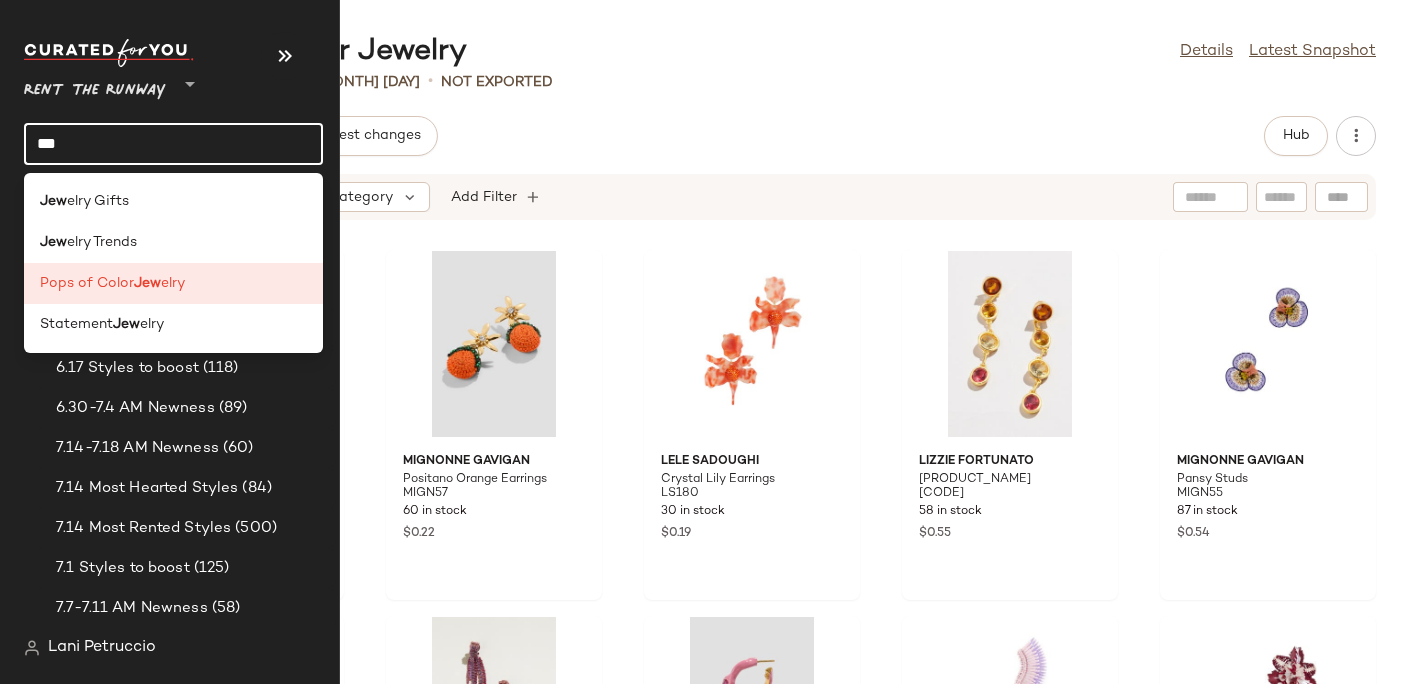 click on "***" 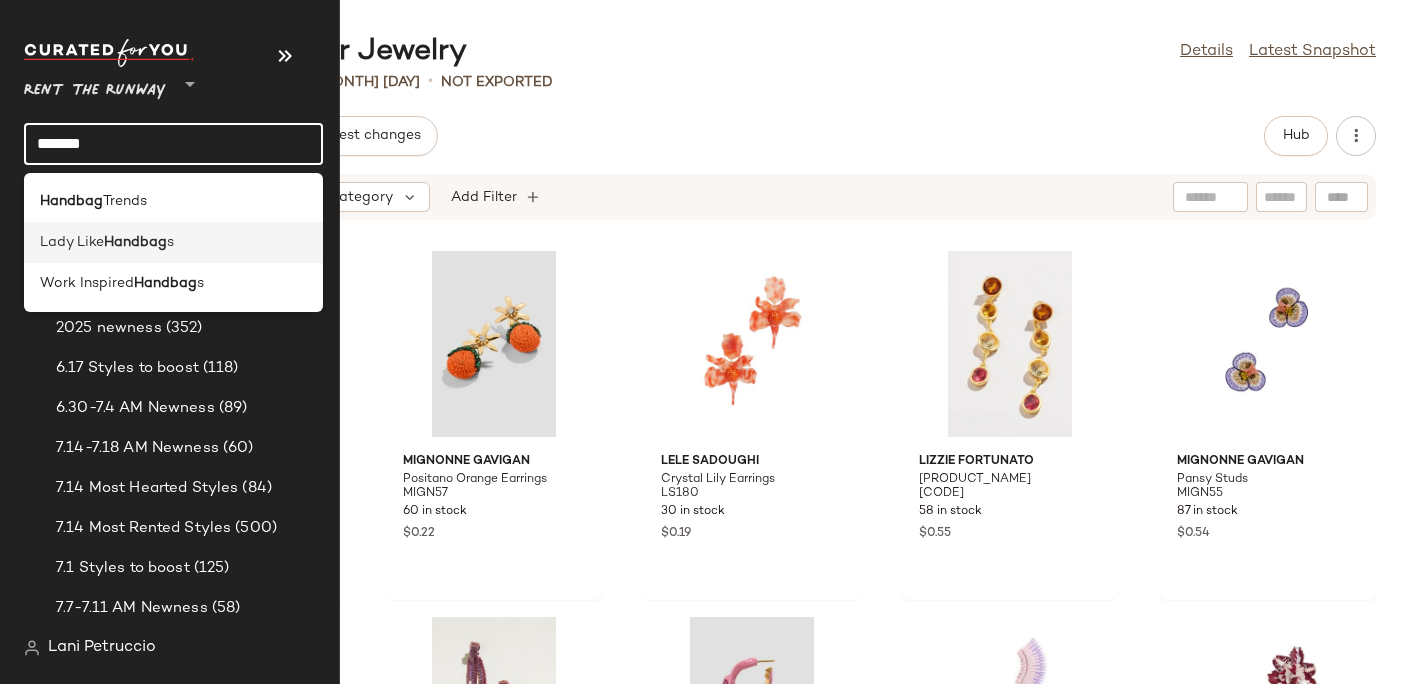 click on "Lady Like" at bounding box center (72, 242) 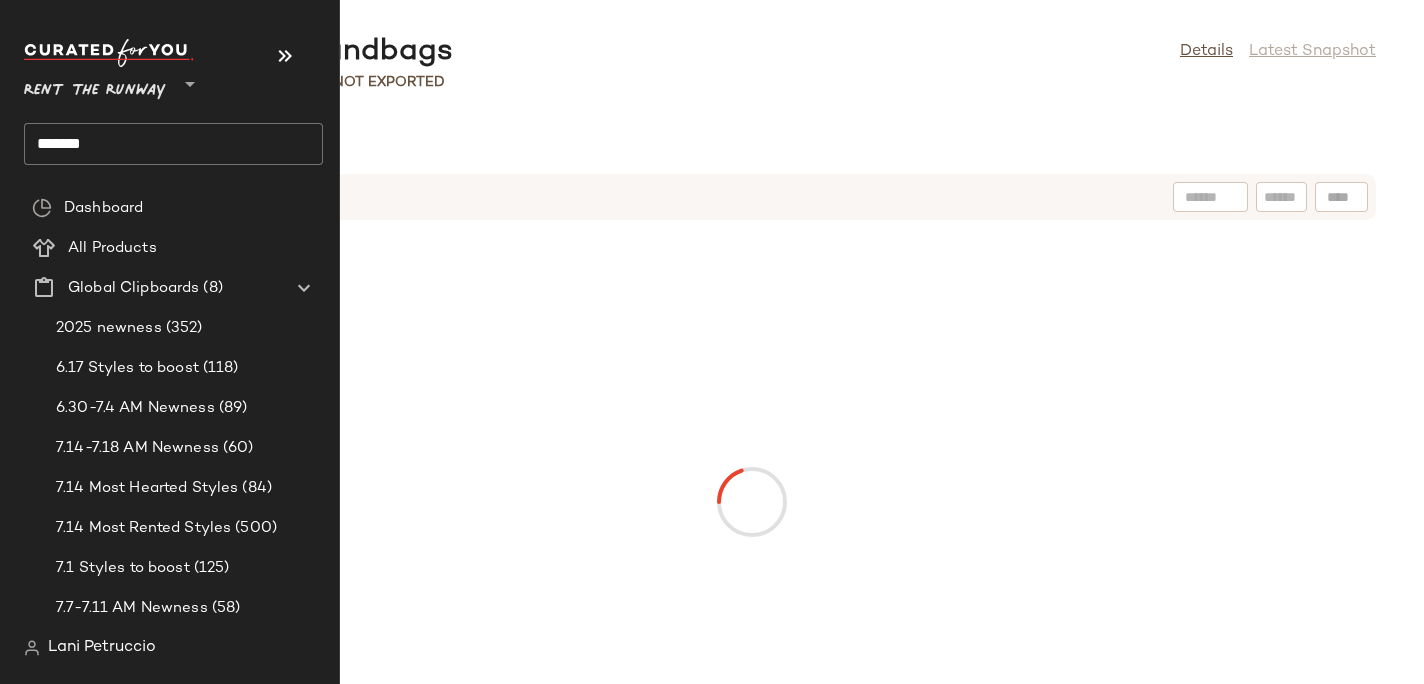 click on "*******" 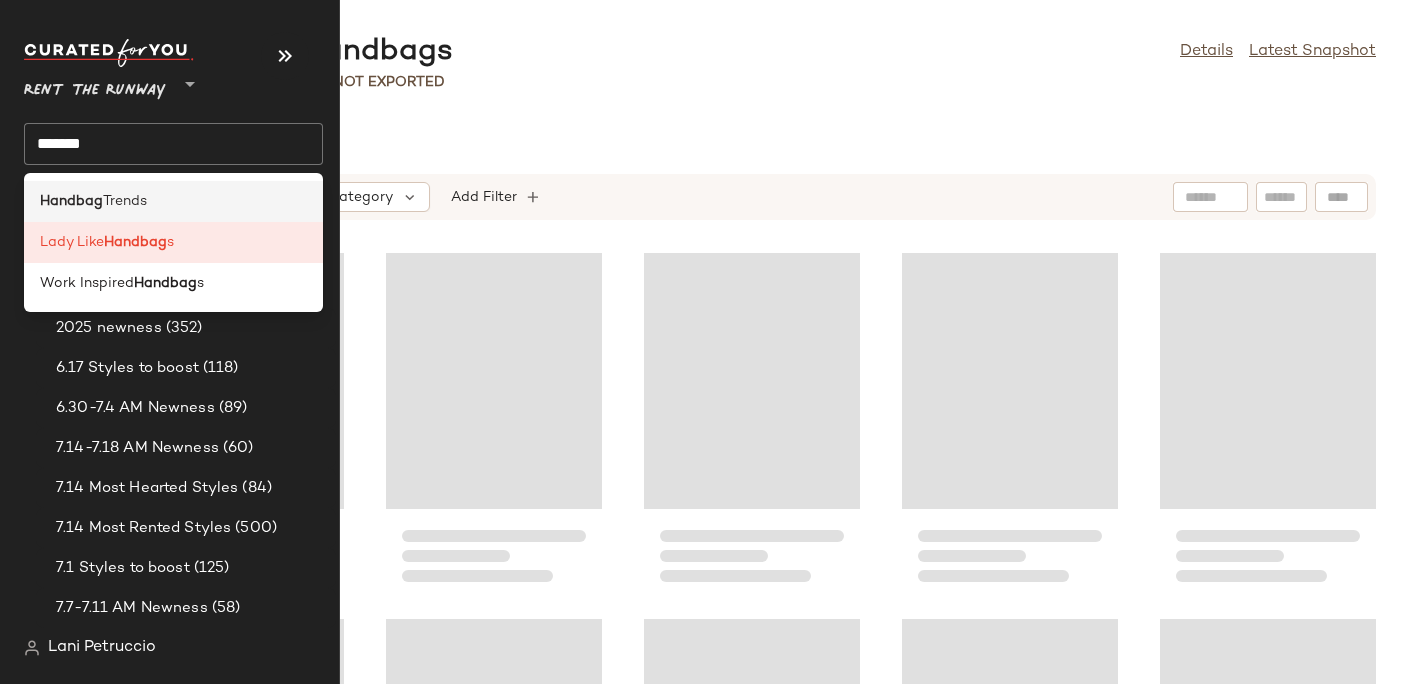click on "Handbag" at bounding box center [71, 201] 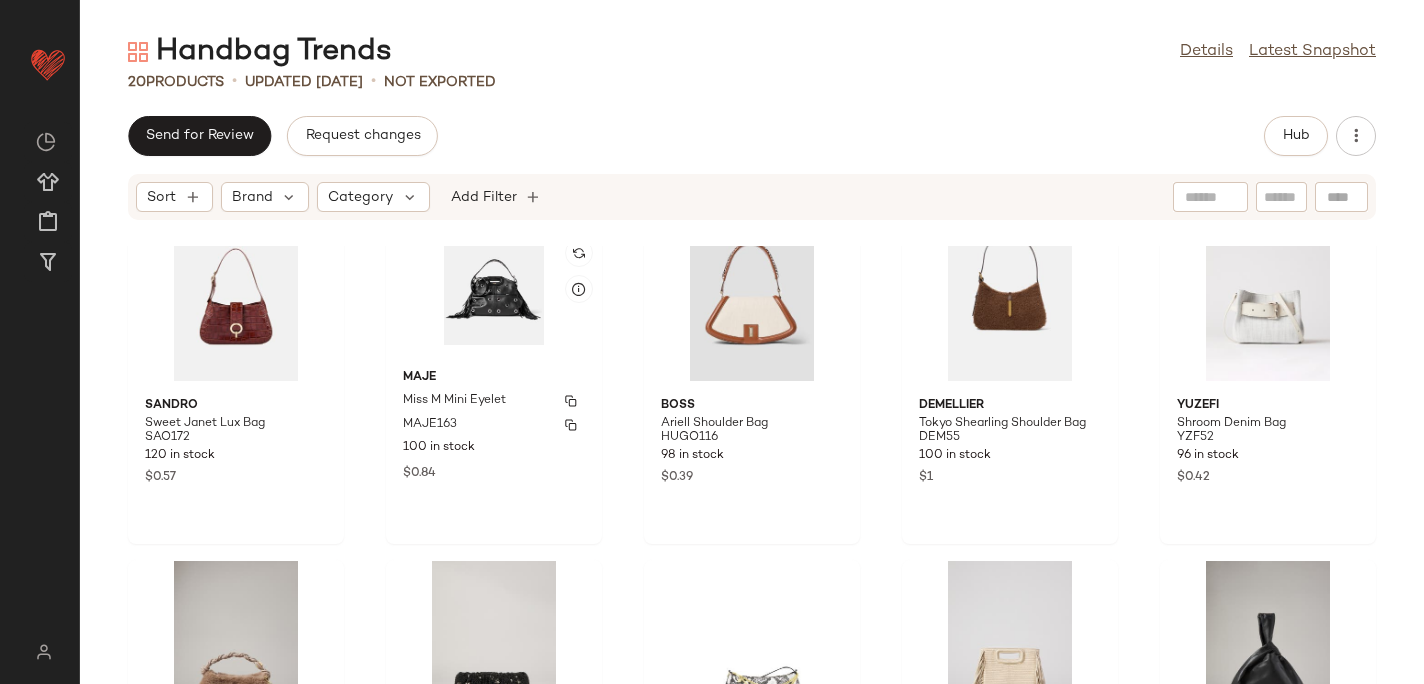 scroll, scrollTop: 0, scrollLeft: 0, axis: both 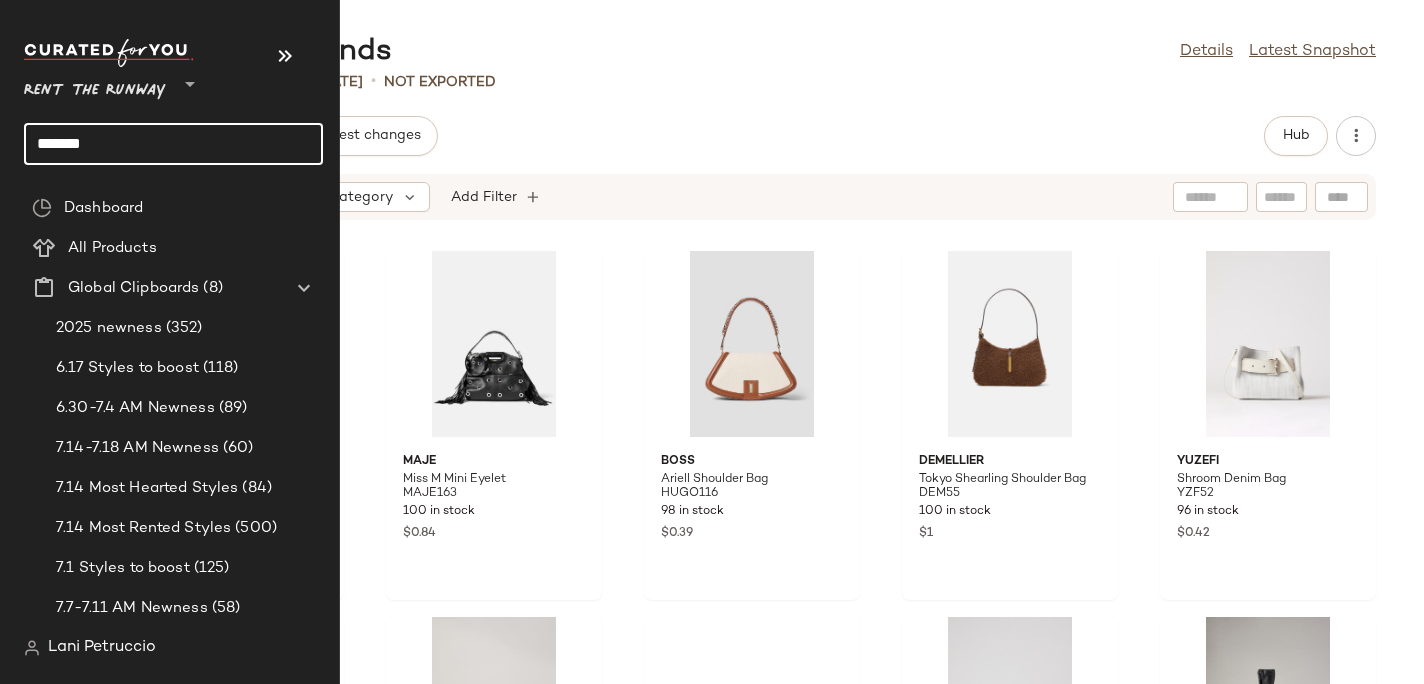 click on "*******" 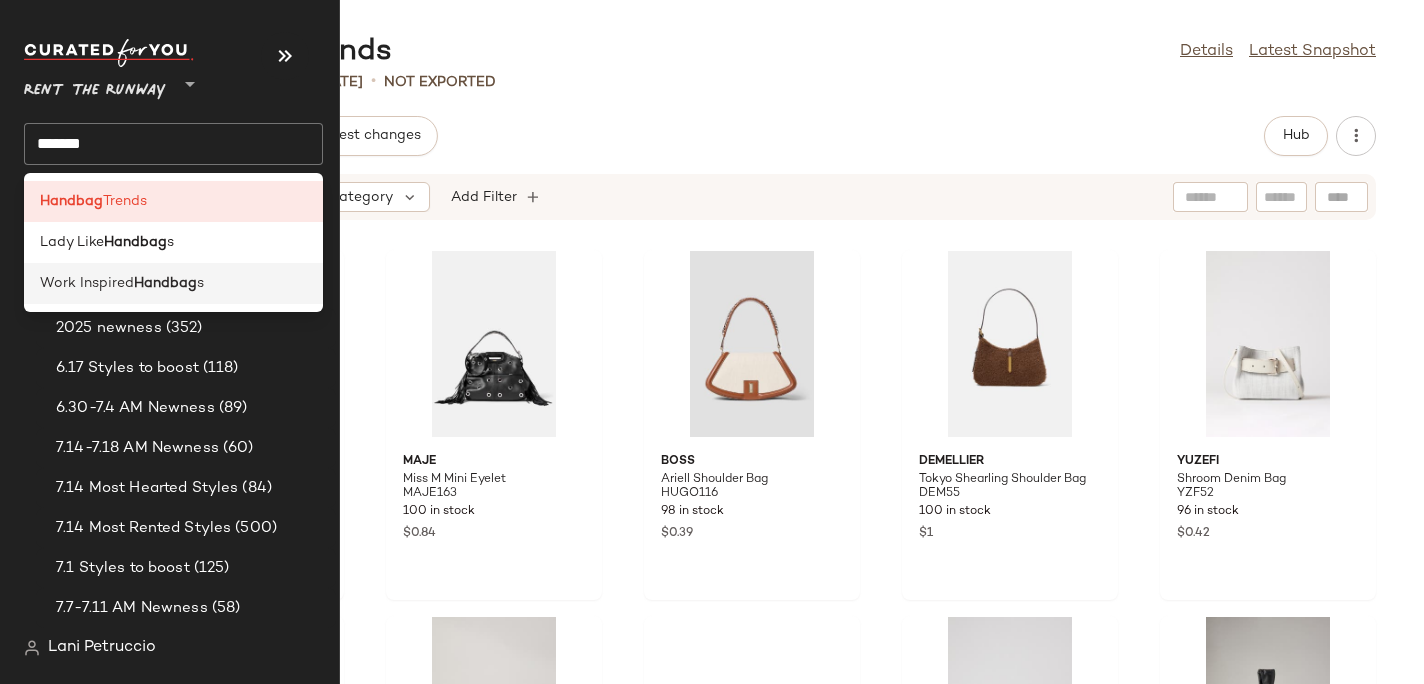 click on "Work Inspired" at bounding box center (87, 283) 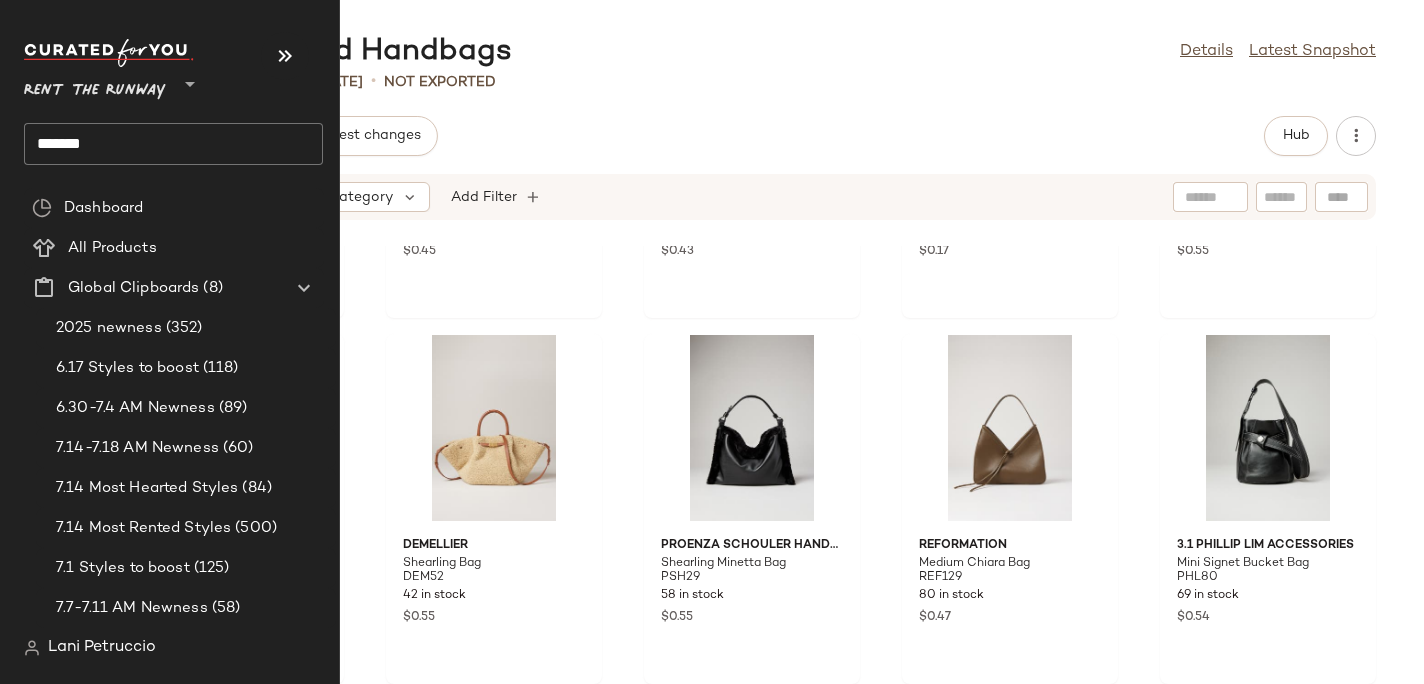 scroll, scrollTop: 1002, scrollLeft: 0, axis: vertical 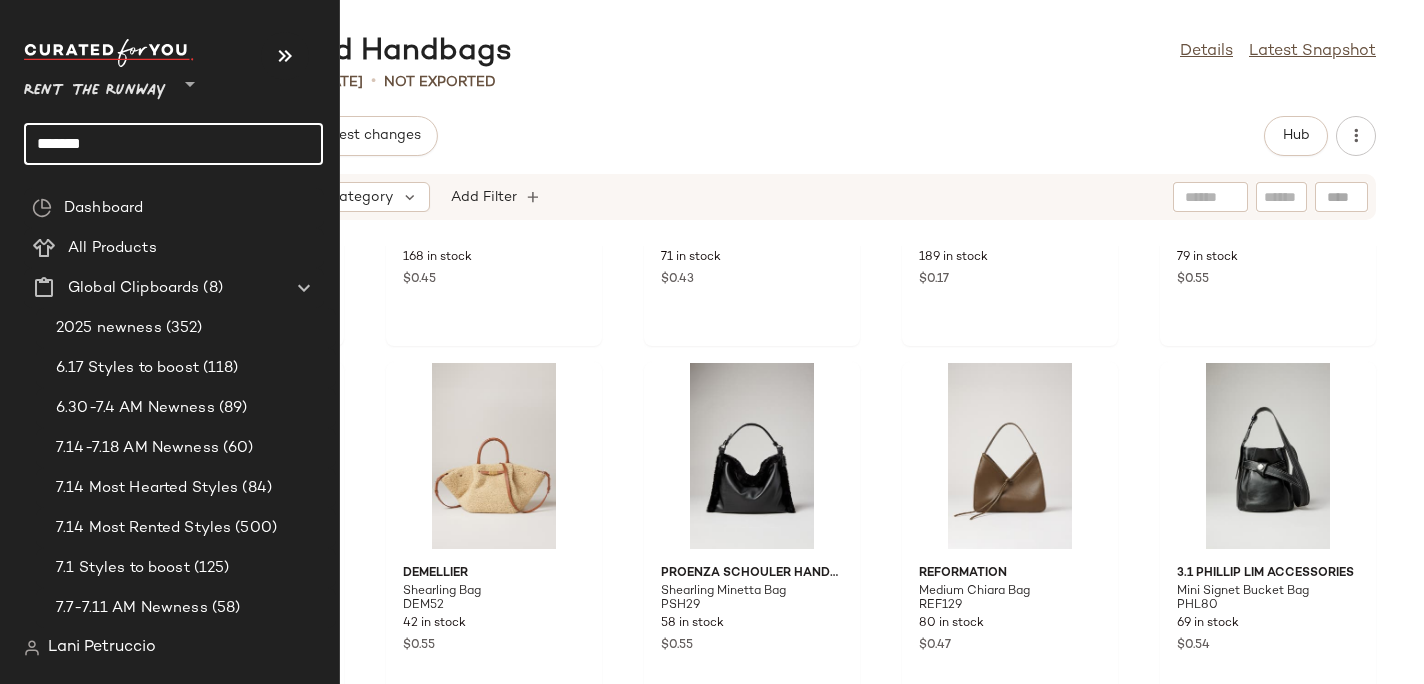 click on "*******" 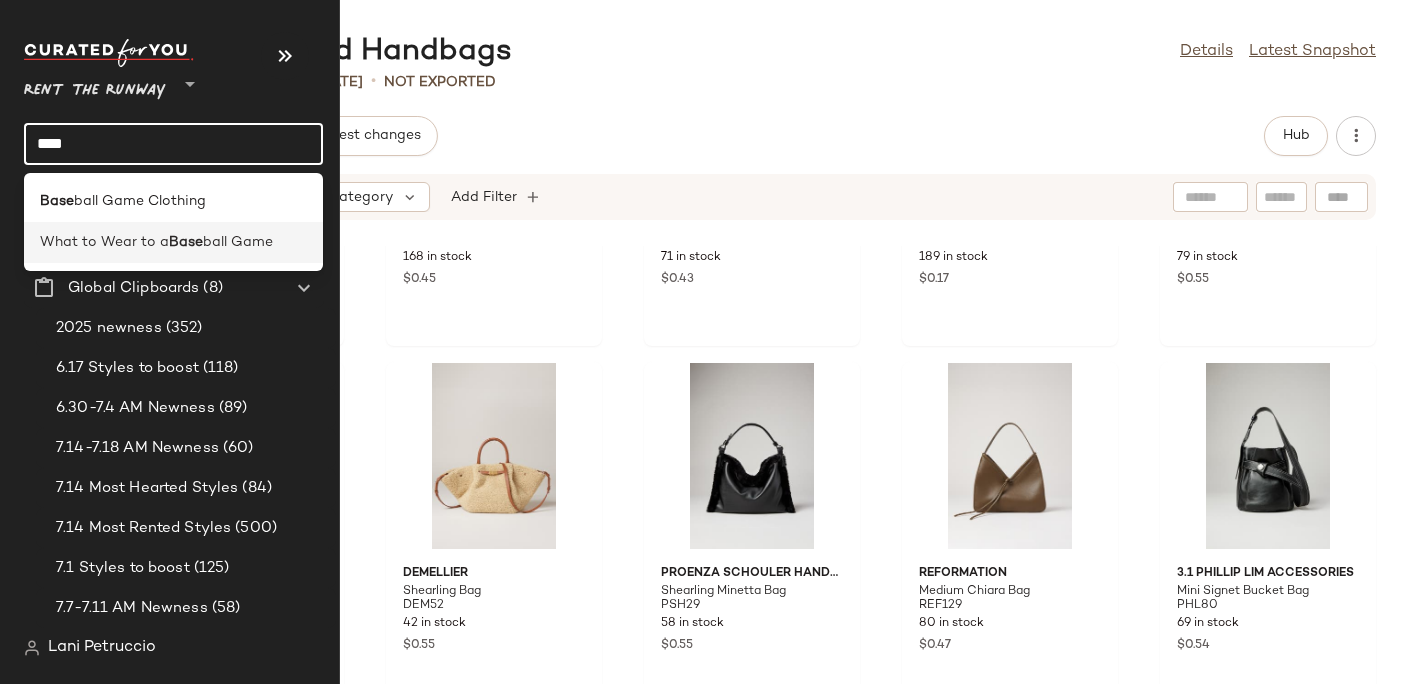 click on "Base" at bounding box center [186, 242] 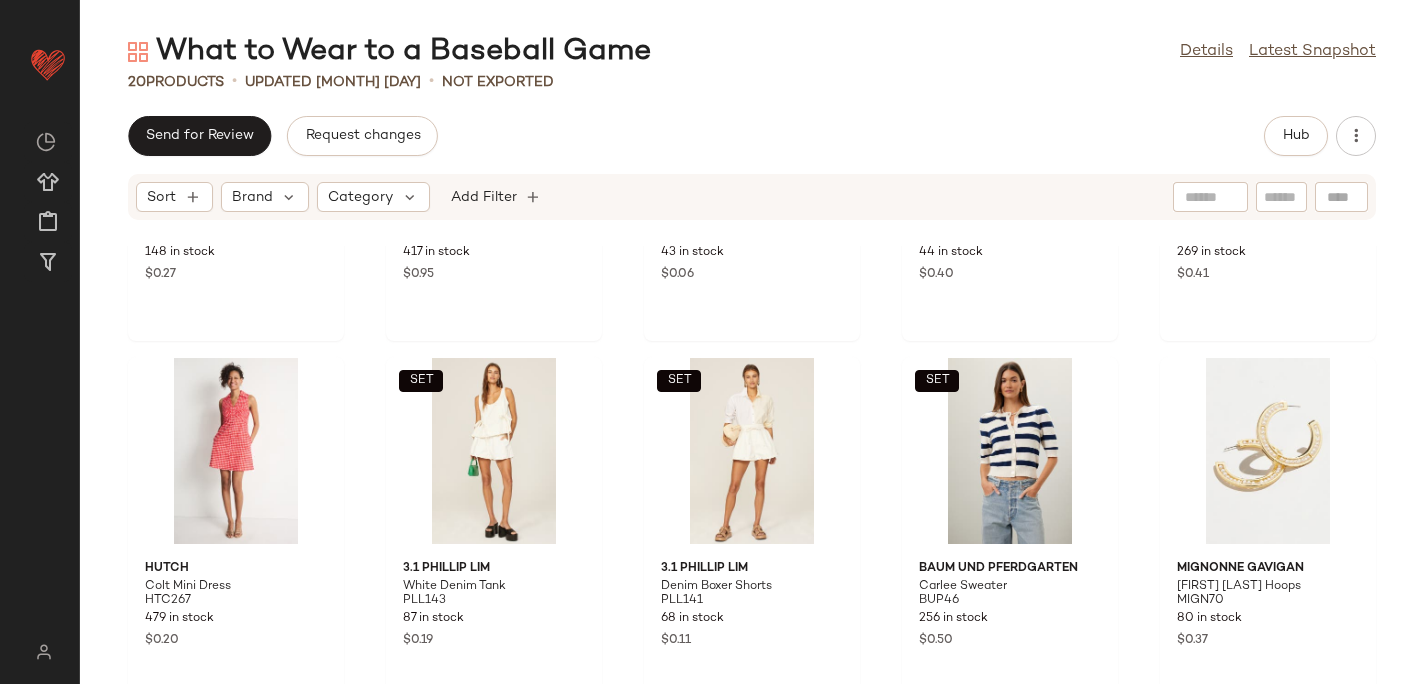 scroll, scrollTop: 0, scrollLeft: 0, axis: both 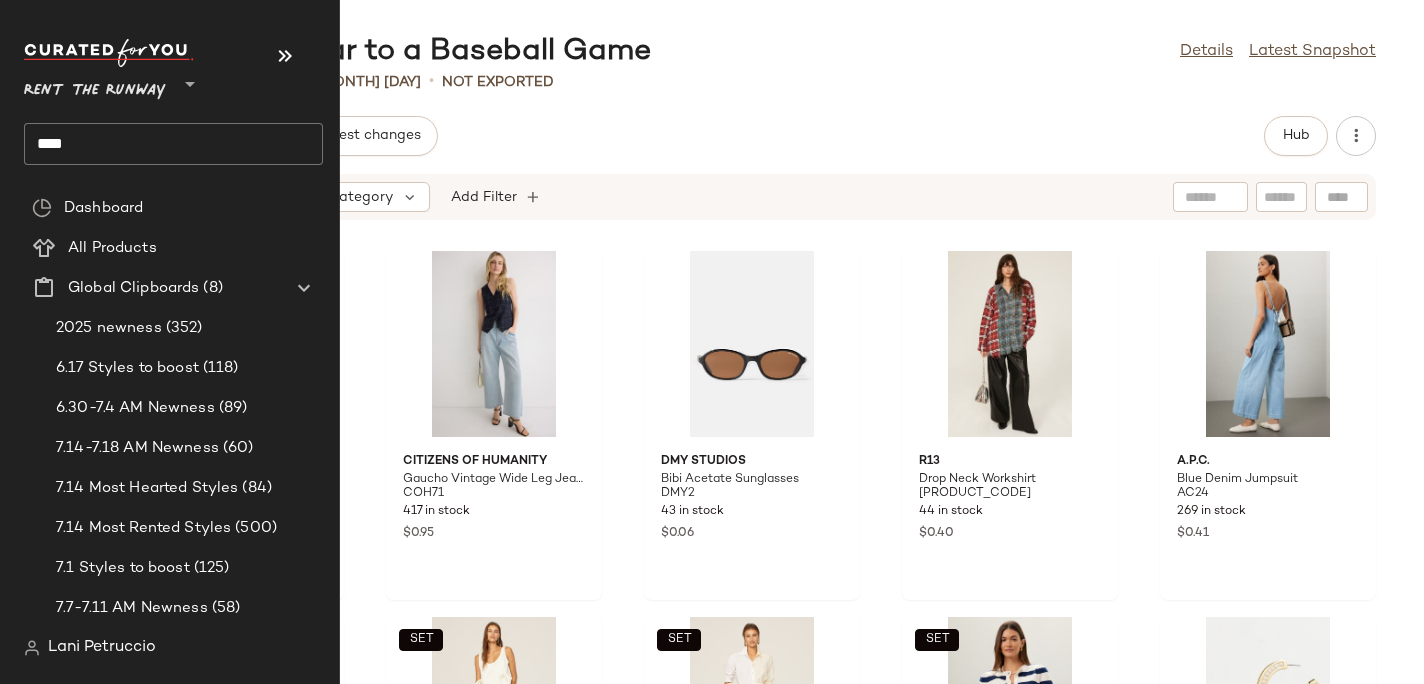 click on "****" 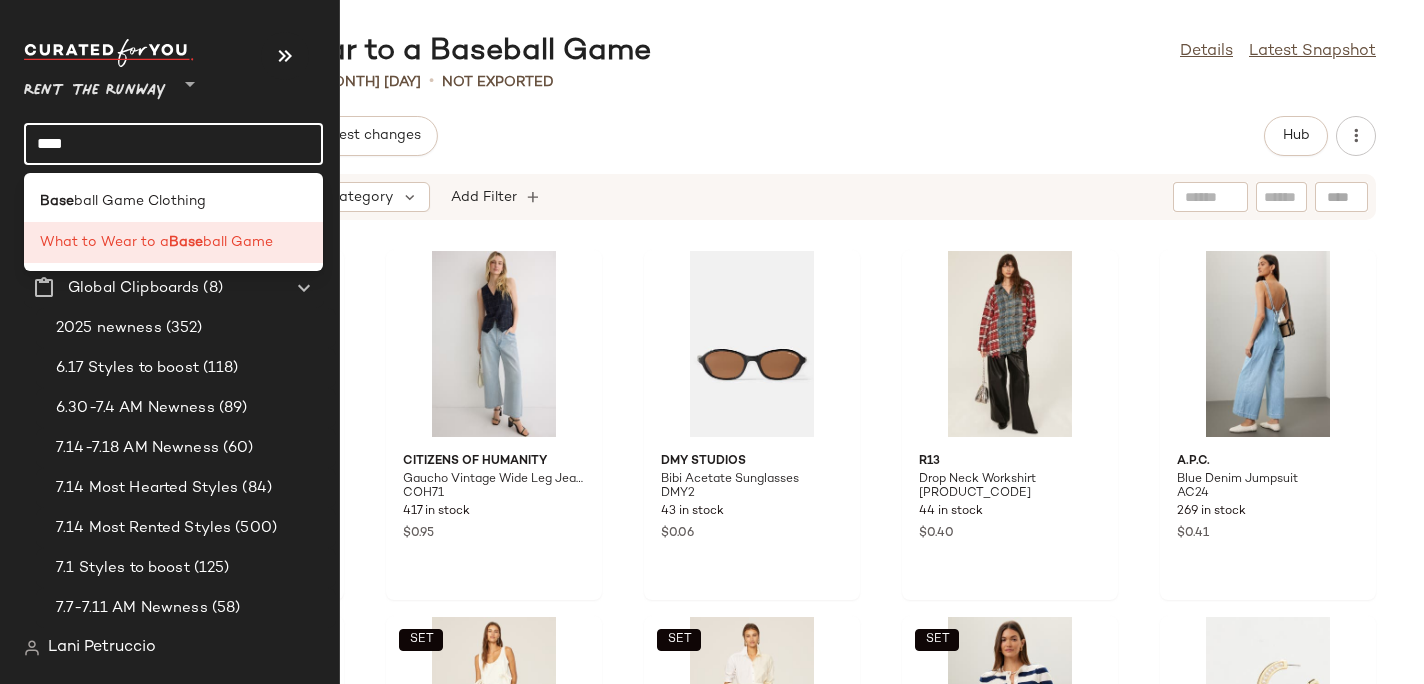 click on "****" 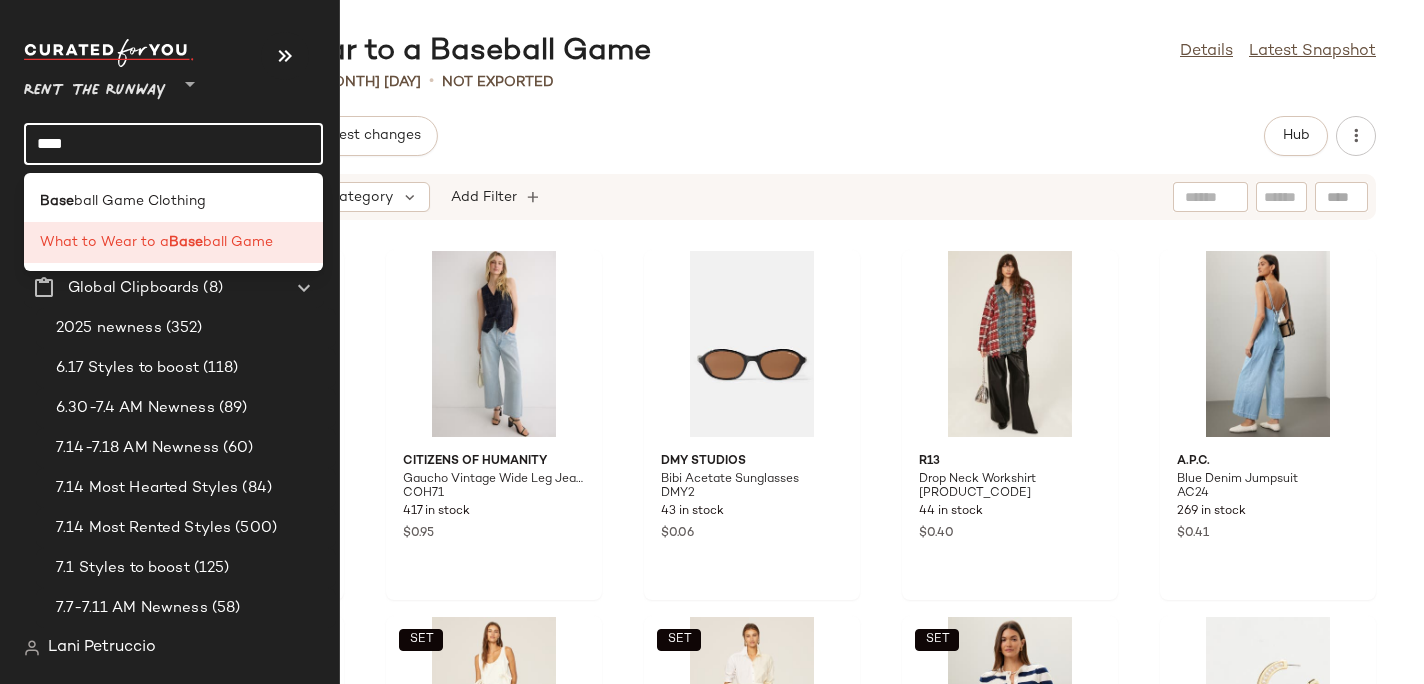 click on "****" 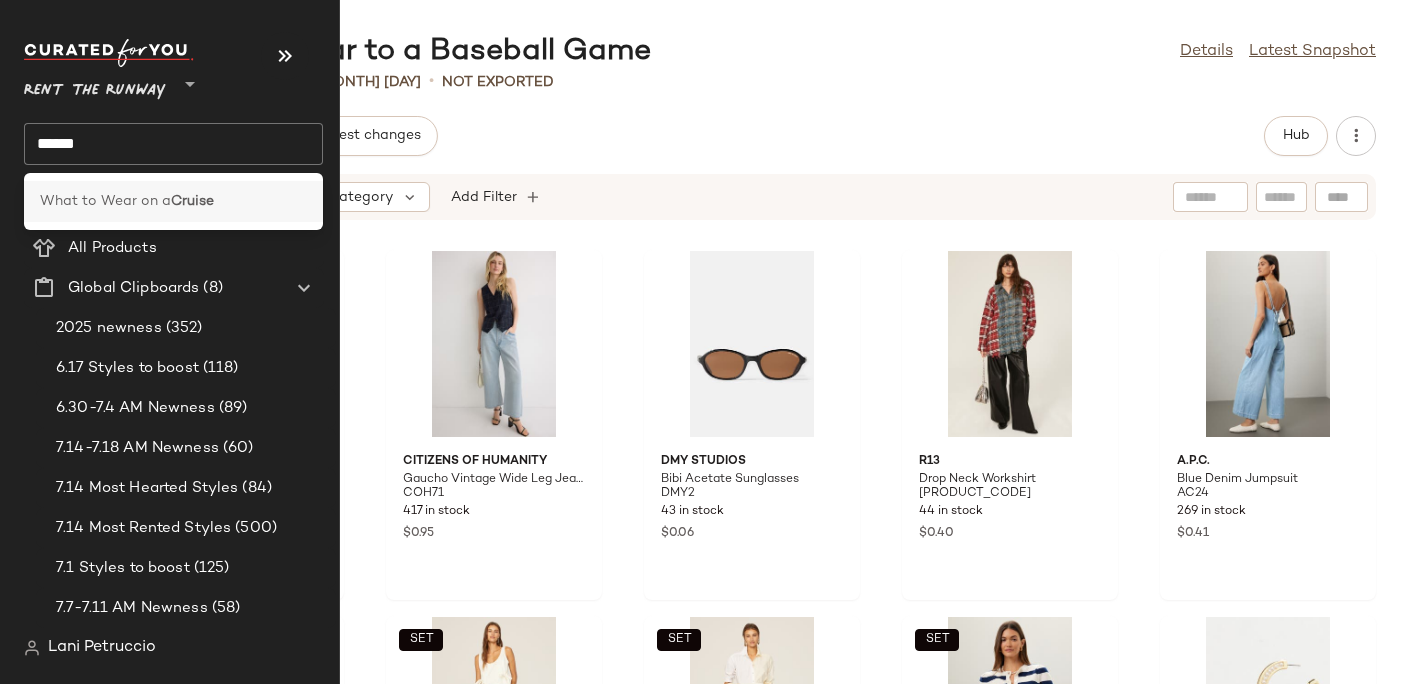 click on "What to Wear on a  Cruise" 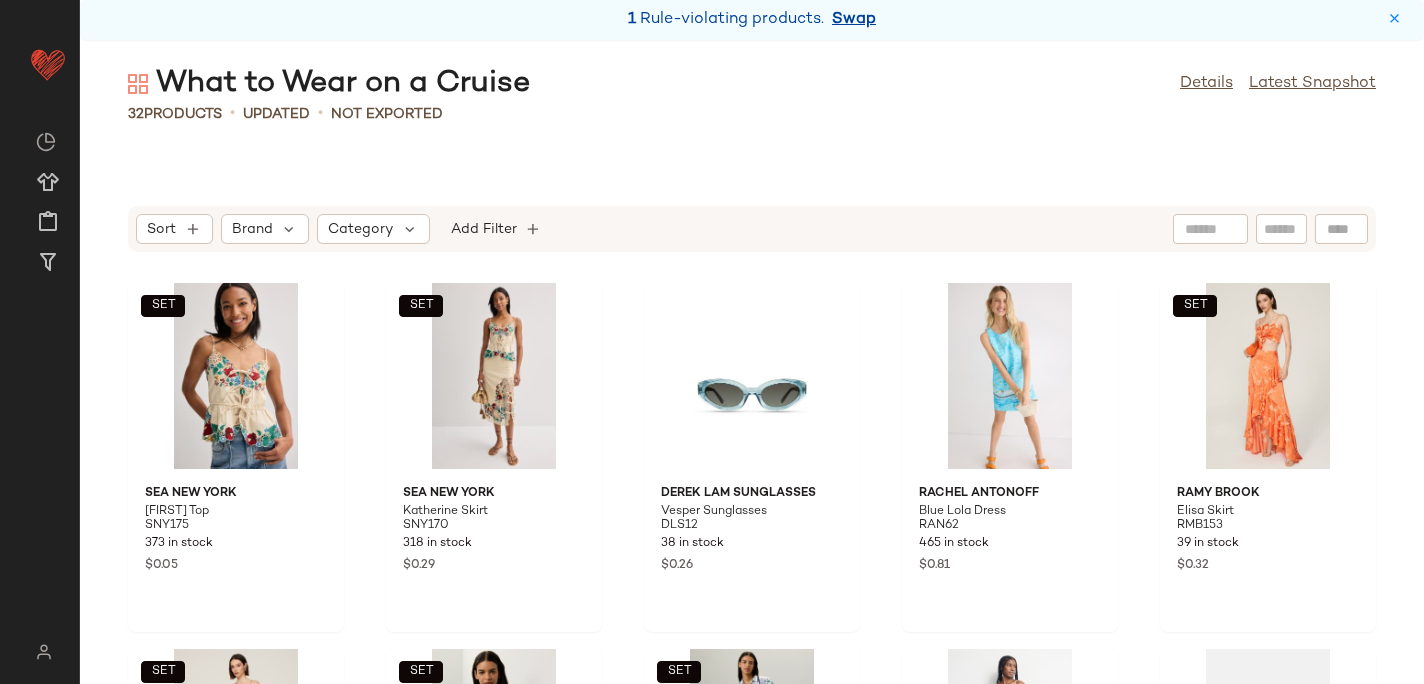 click on "Swap" at bounding box center (854, 20) 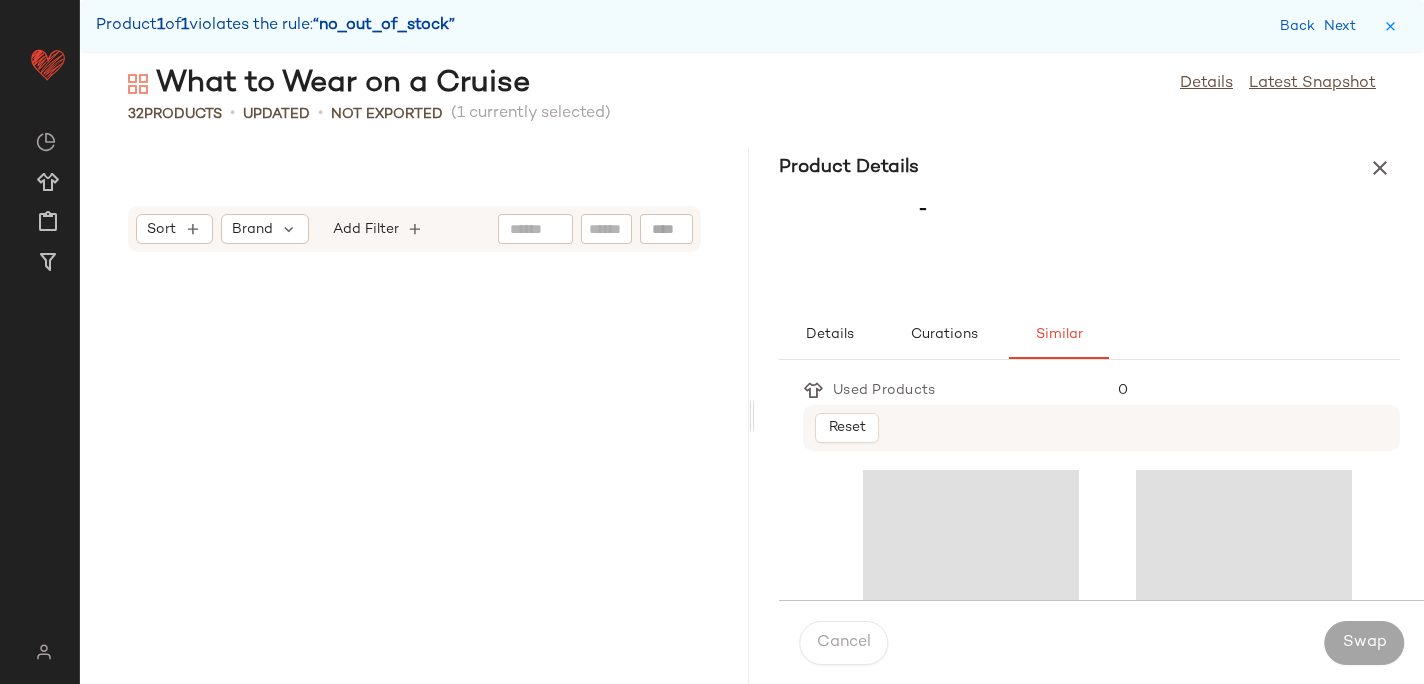 scroll, scrollTop: 4026, scrollLeft: 0, axis: vertical 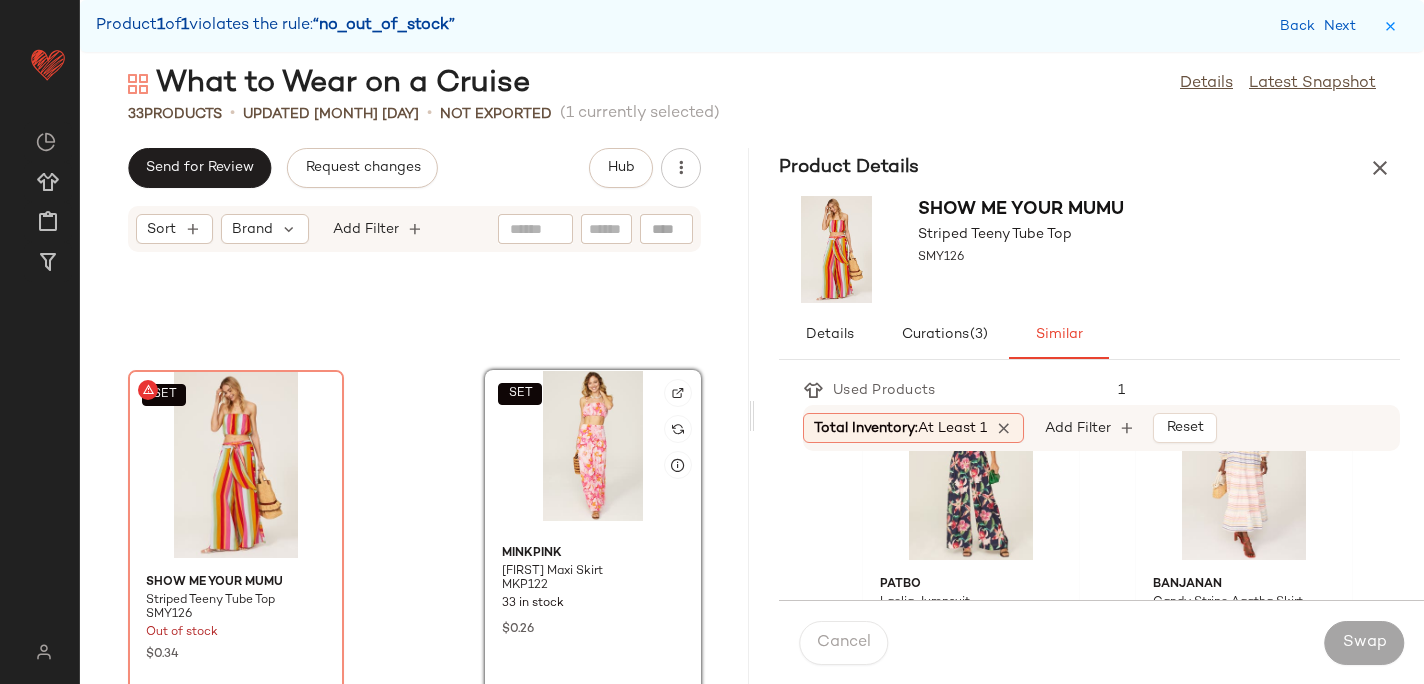 click on "SET" 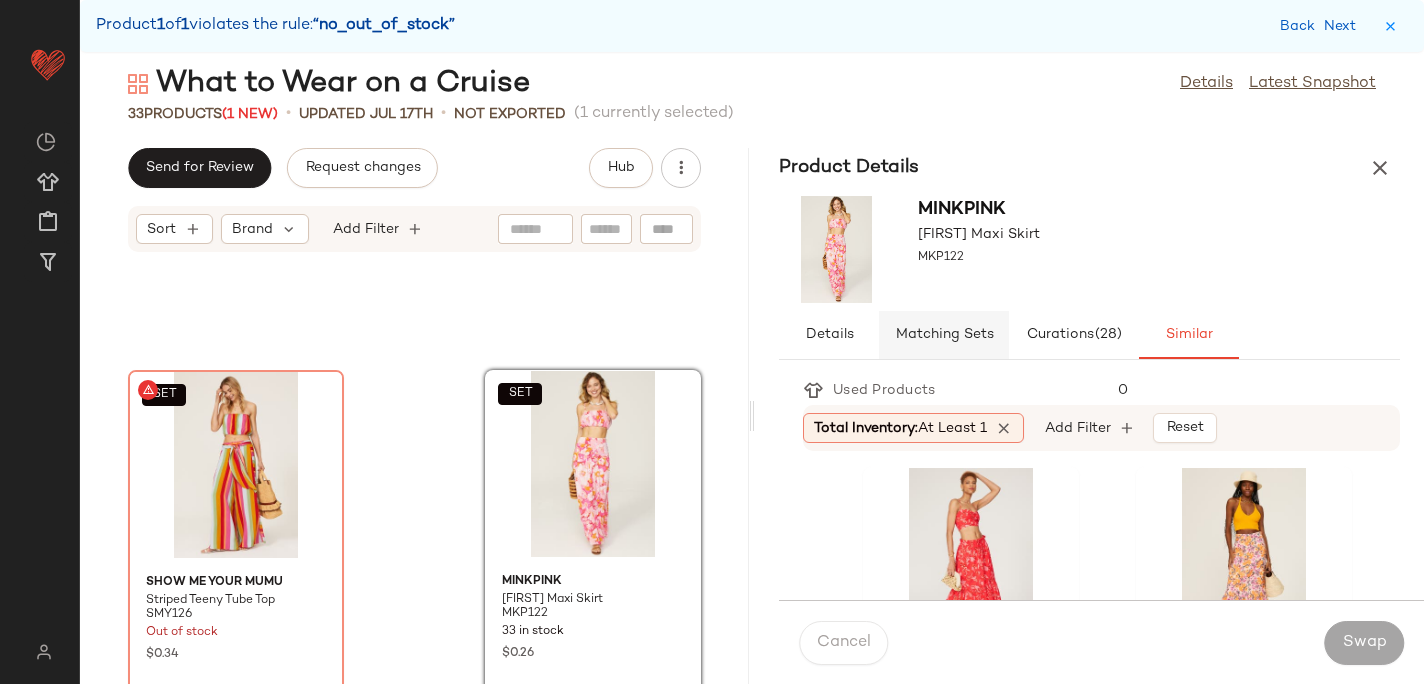 click on "Matching Sets" 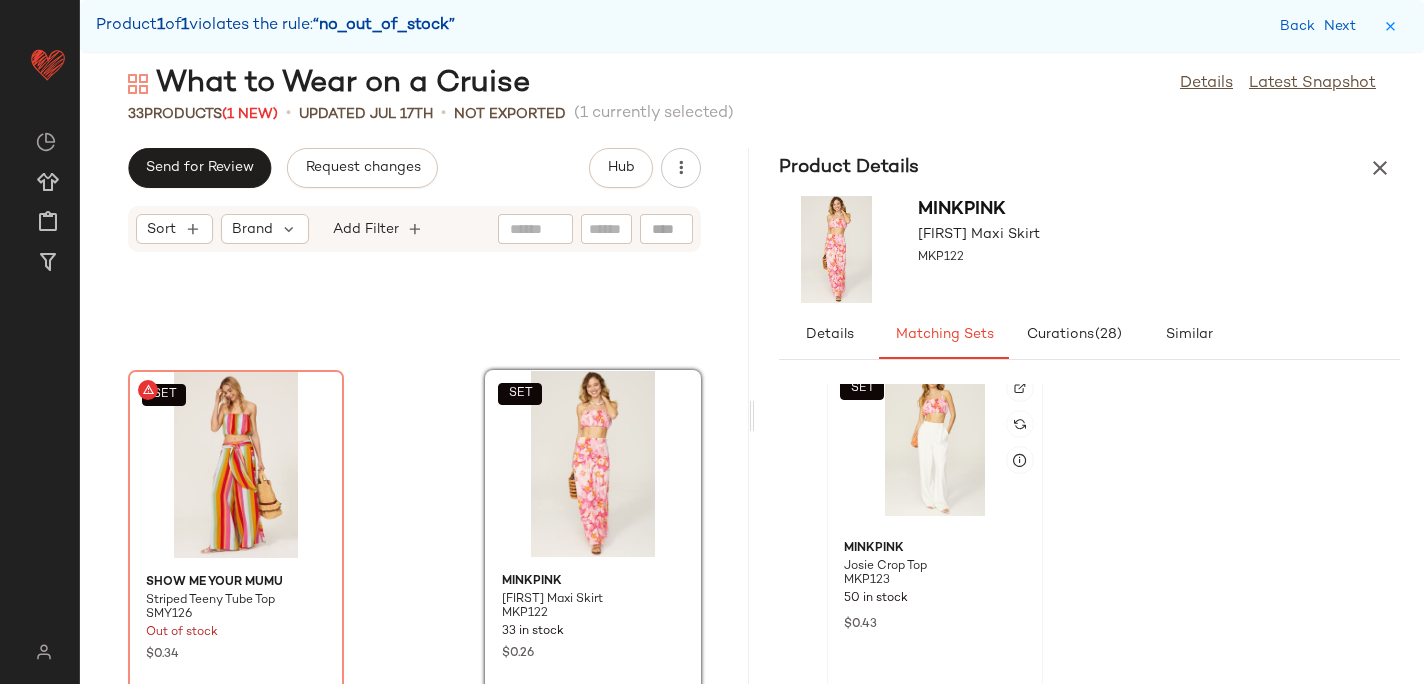 scroll, scrollTop: 37, scrollLeft: 0, axis: vertical 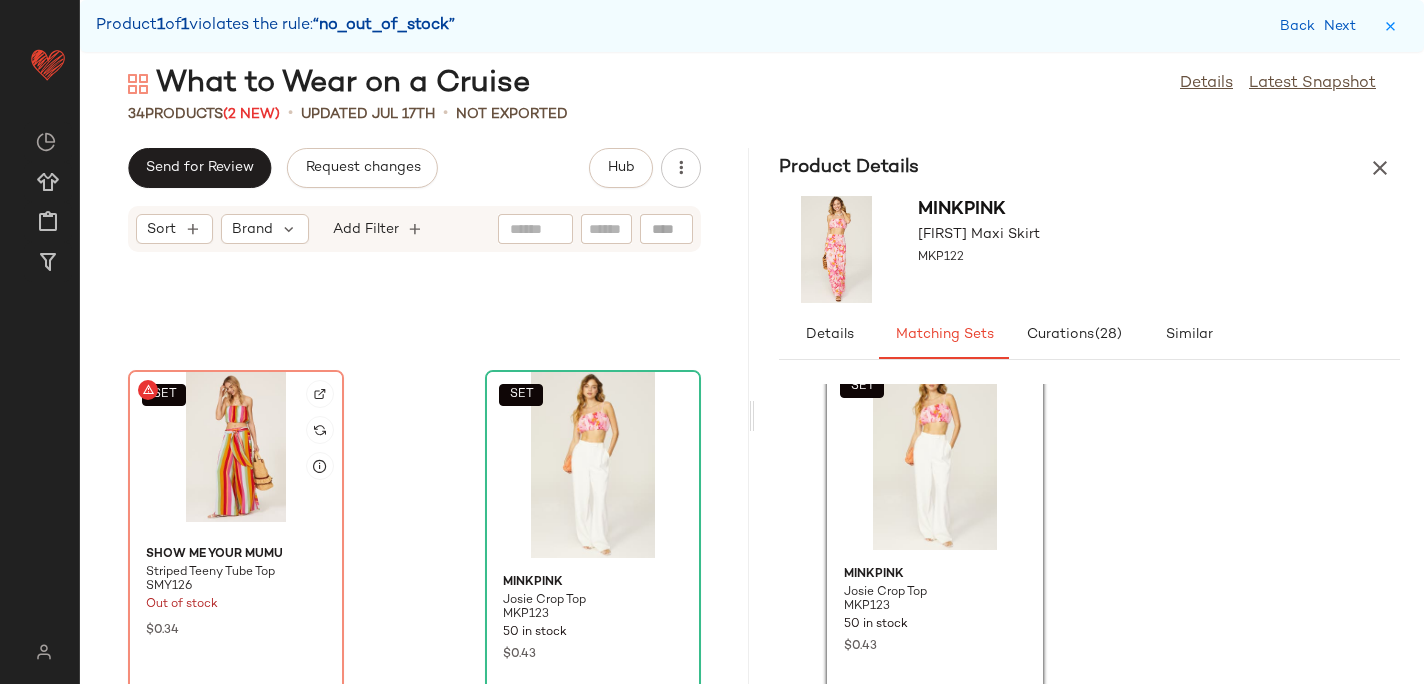 click on "SET" 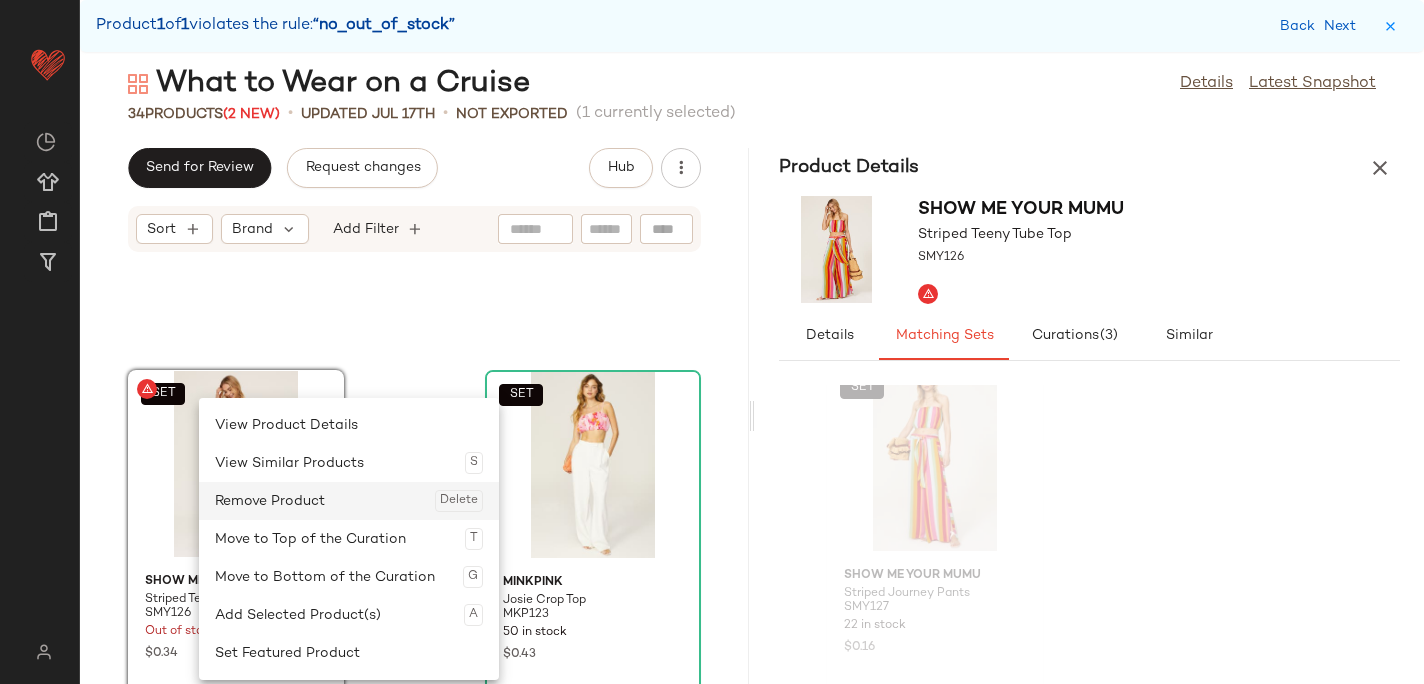 click on "Remove Product  Delete" 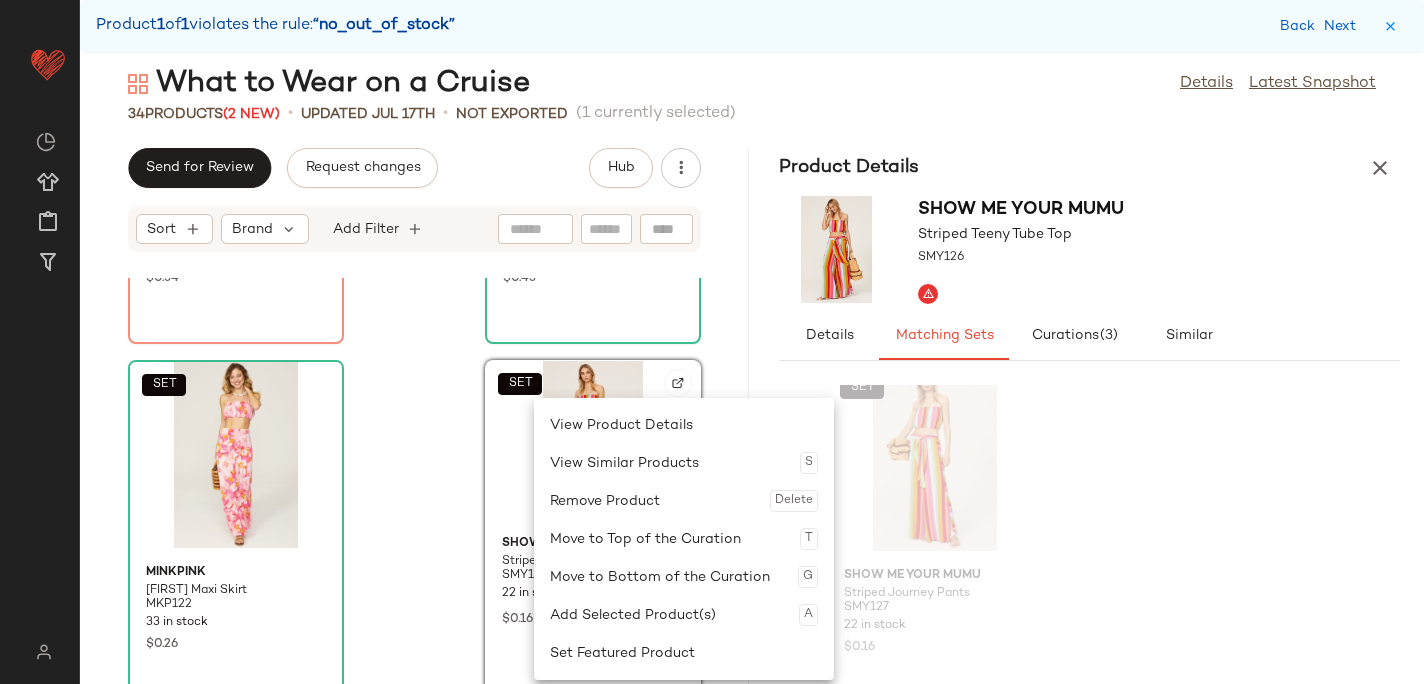 scroll, scrollTop: 4331, scrollLeft: 0, axis: vertical 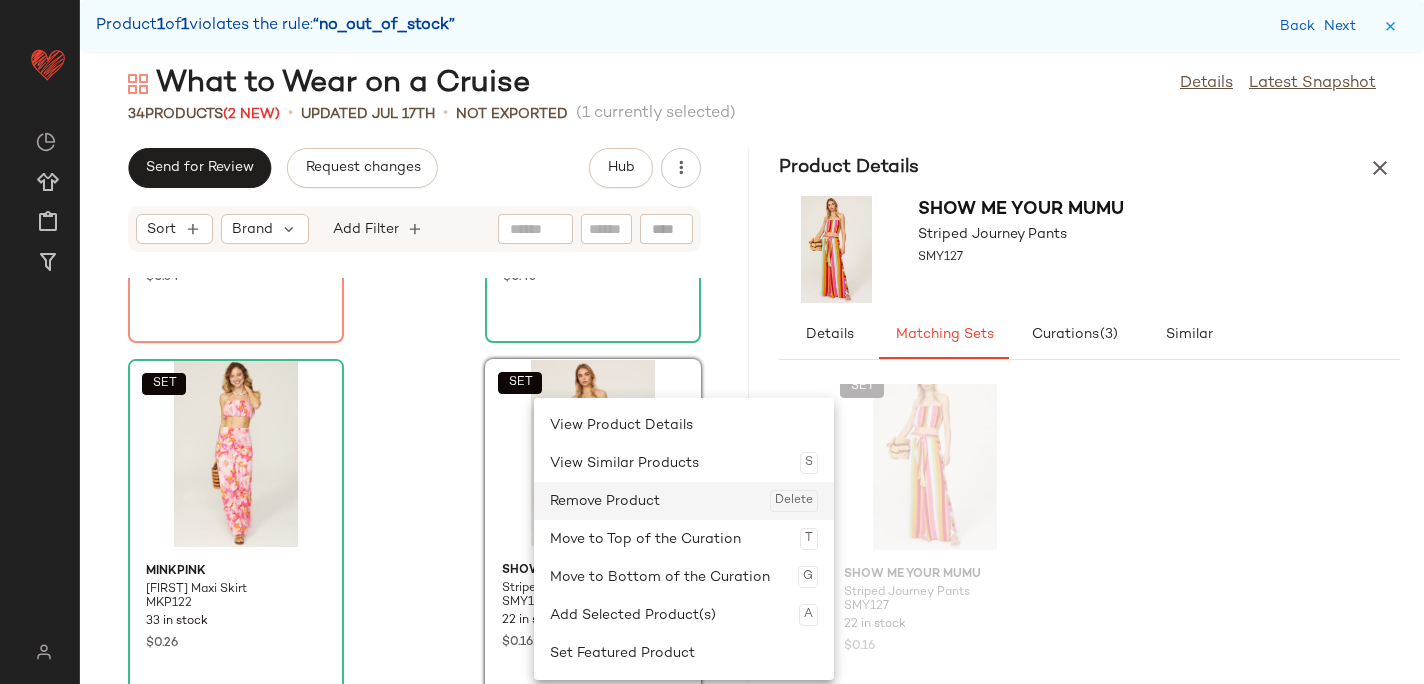 click on "Remove Product  Delete" 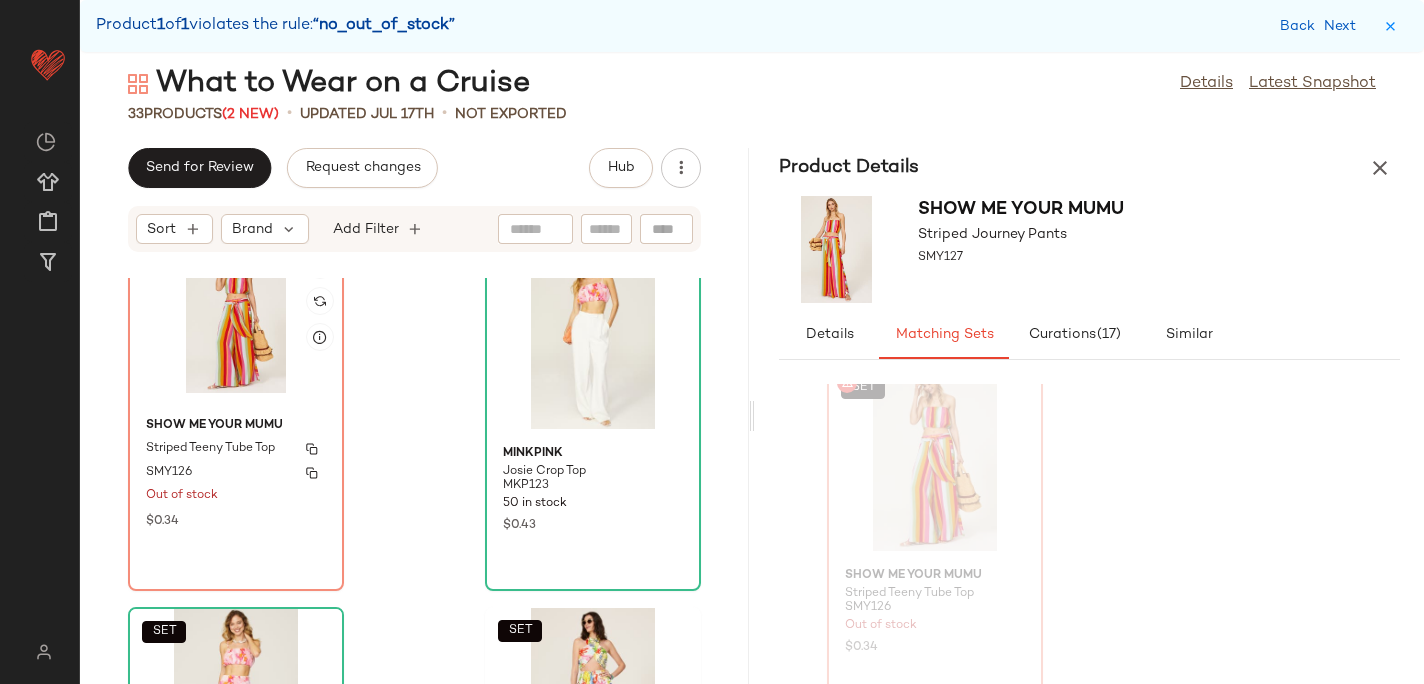 scroll, scrollTop: 4082, scrollLeft: 0, axis: vertical 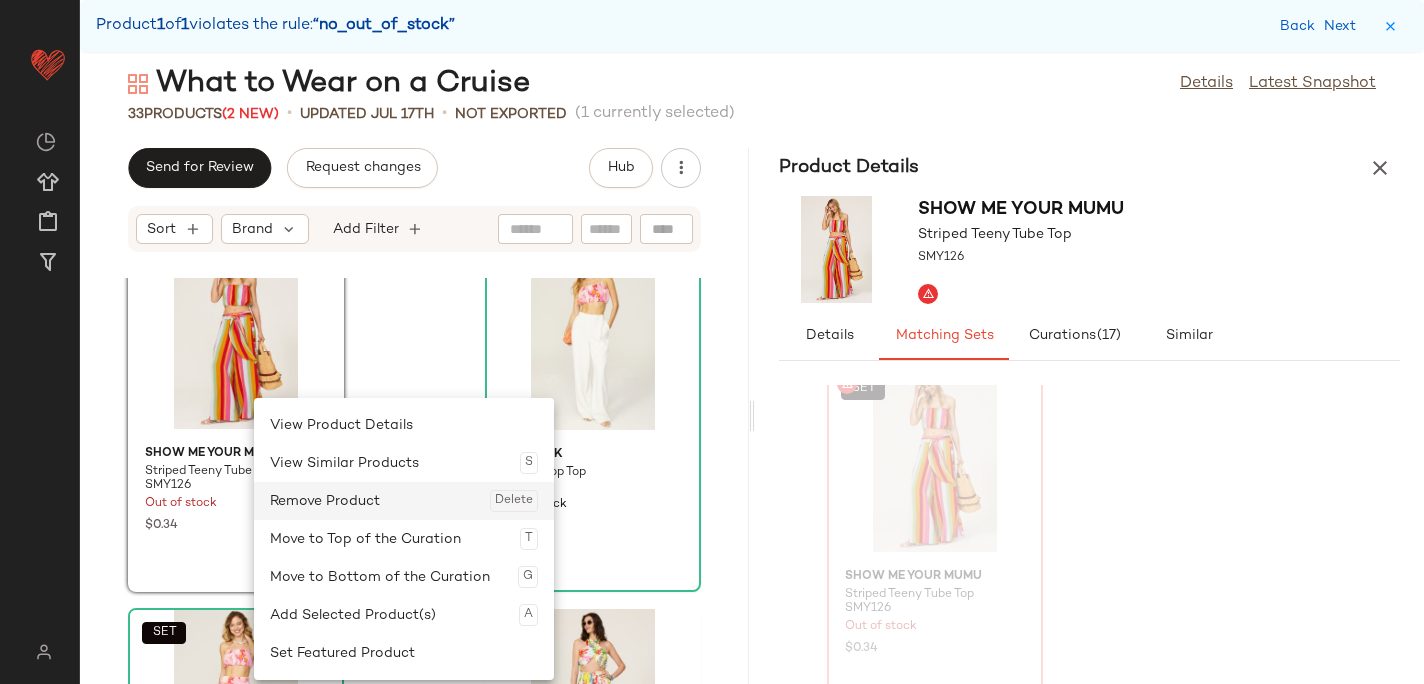 click on "Remove Product  Delete" 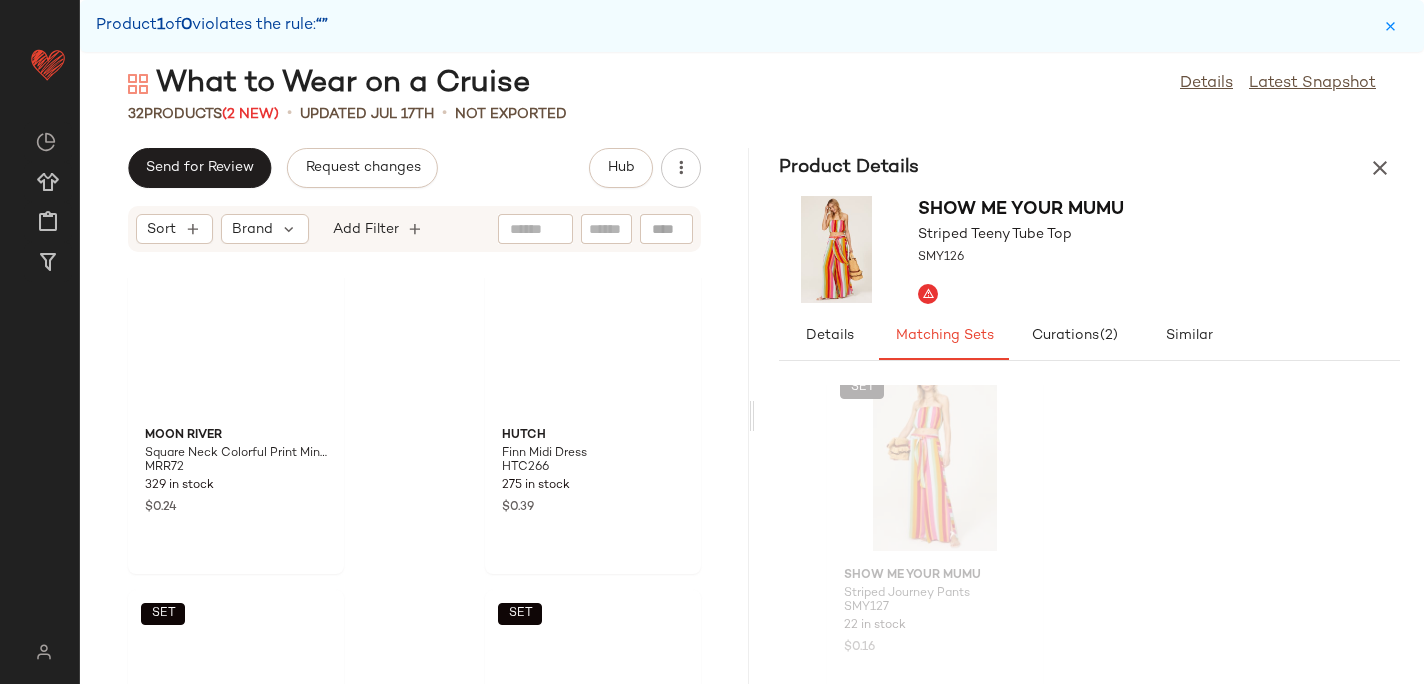 scroll, scrollTop: 5454, scrollLeft: 0, axis: vertical 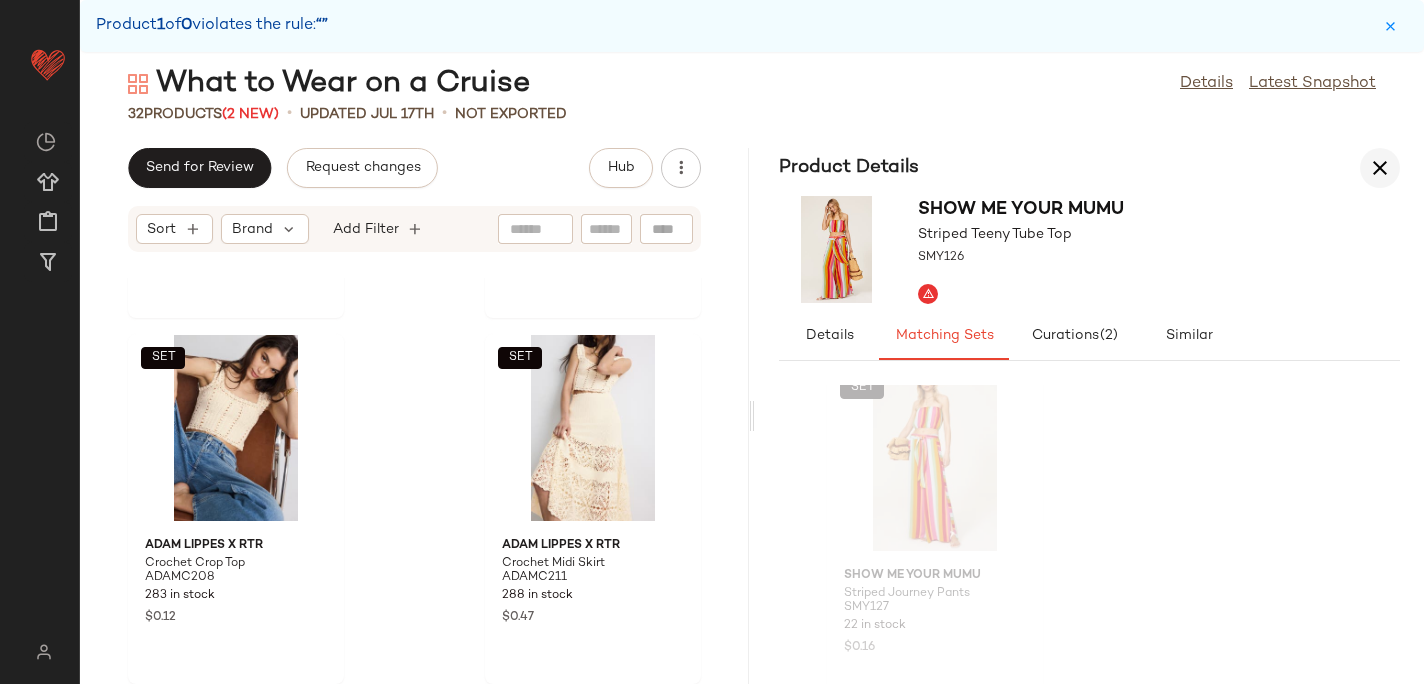 click at bounding box center [1380, 168] 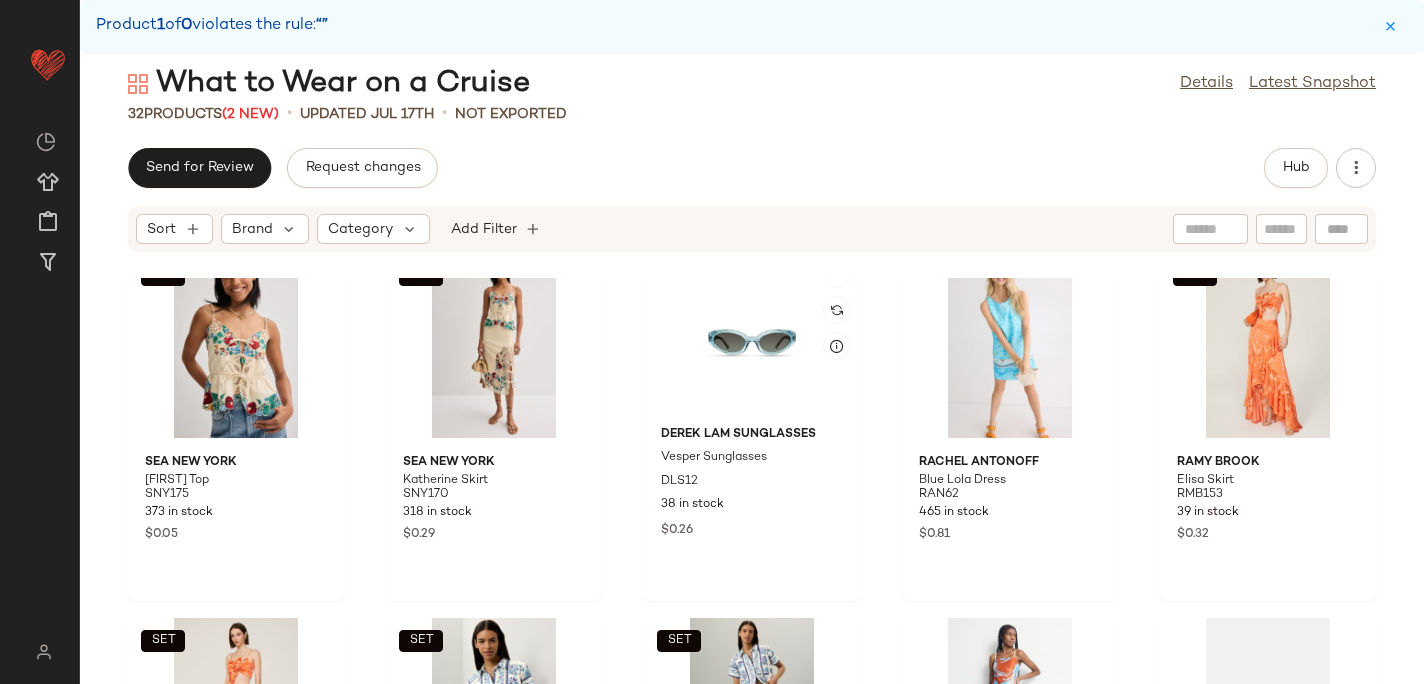 scroll, scrollTop: 0, scrollLeft: 0, axis: both 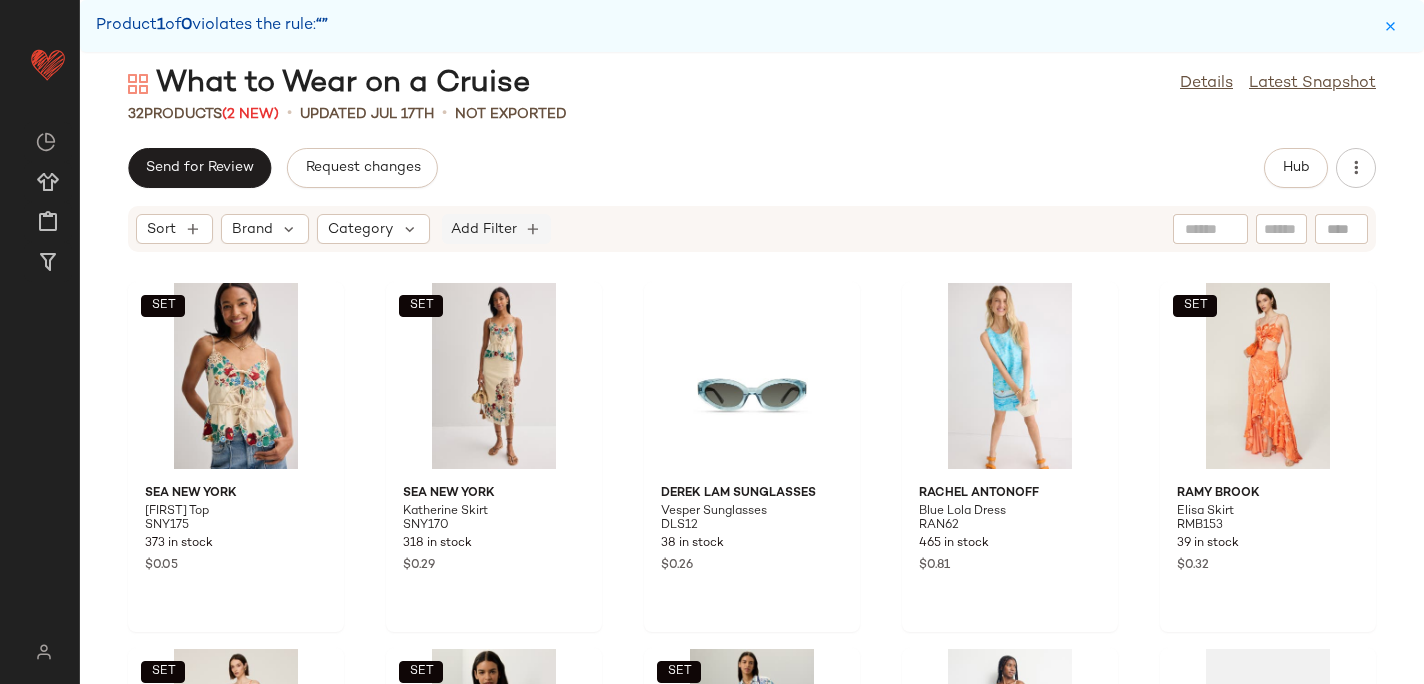 click on "Add Filter" at bounding box center (484, 229) 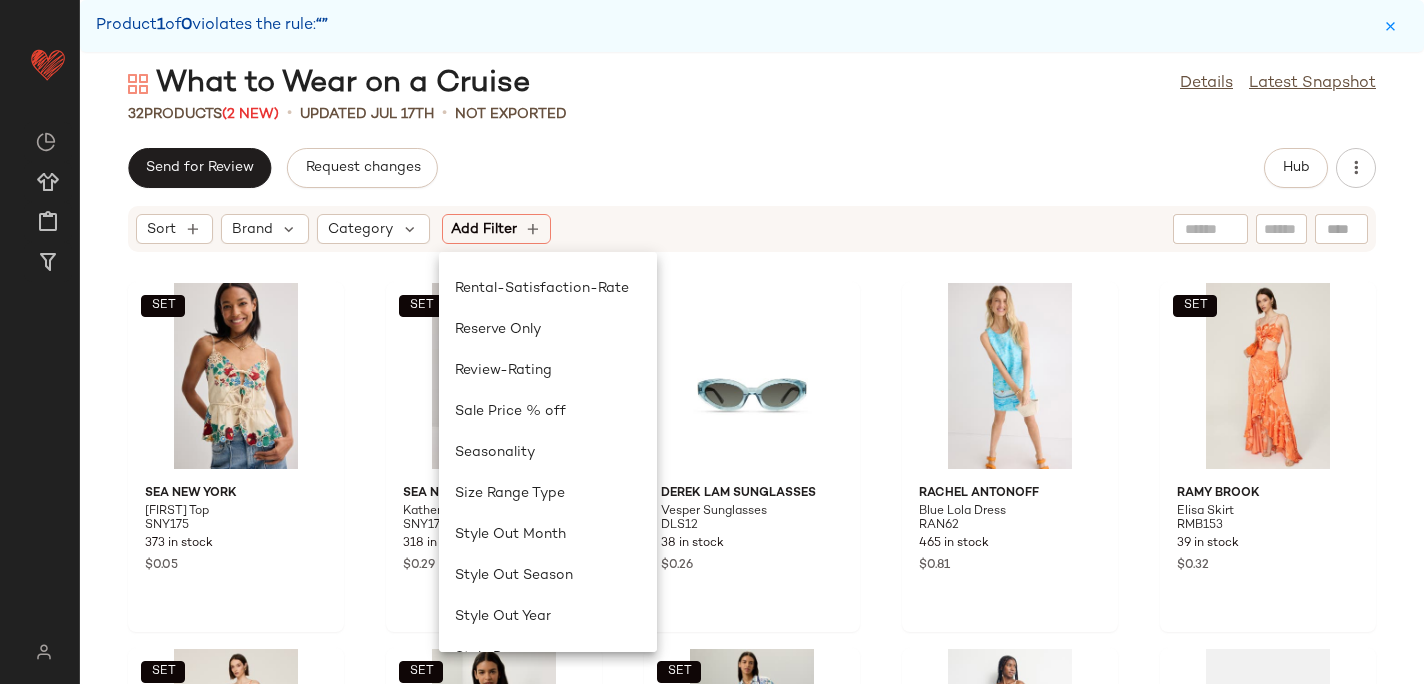 scroll, scrollTop: 1871, scrollLeft: 0, axis: vertical 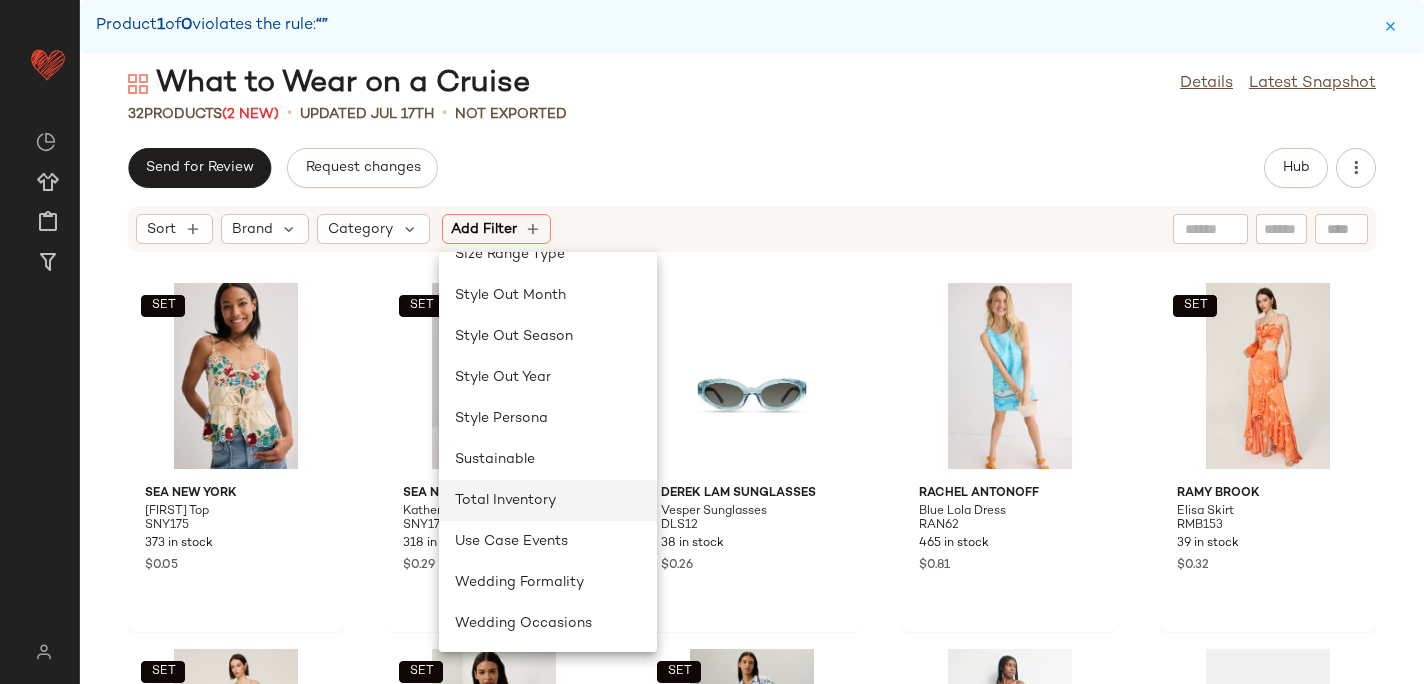 click on "Total Inventory" 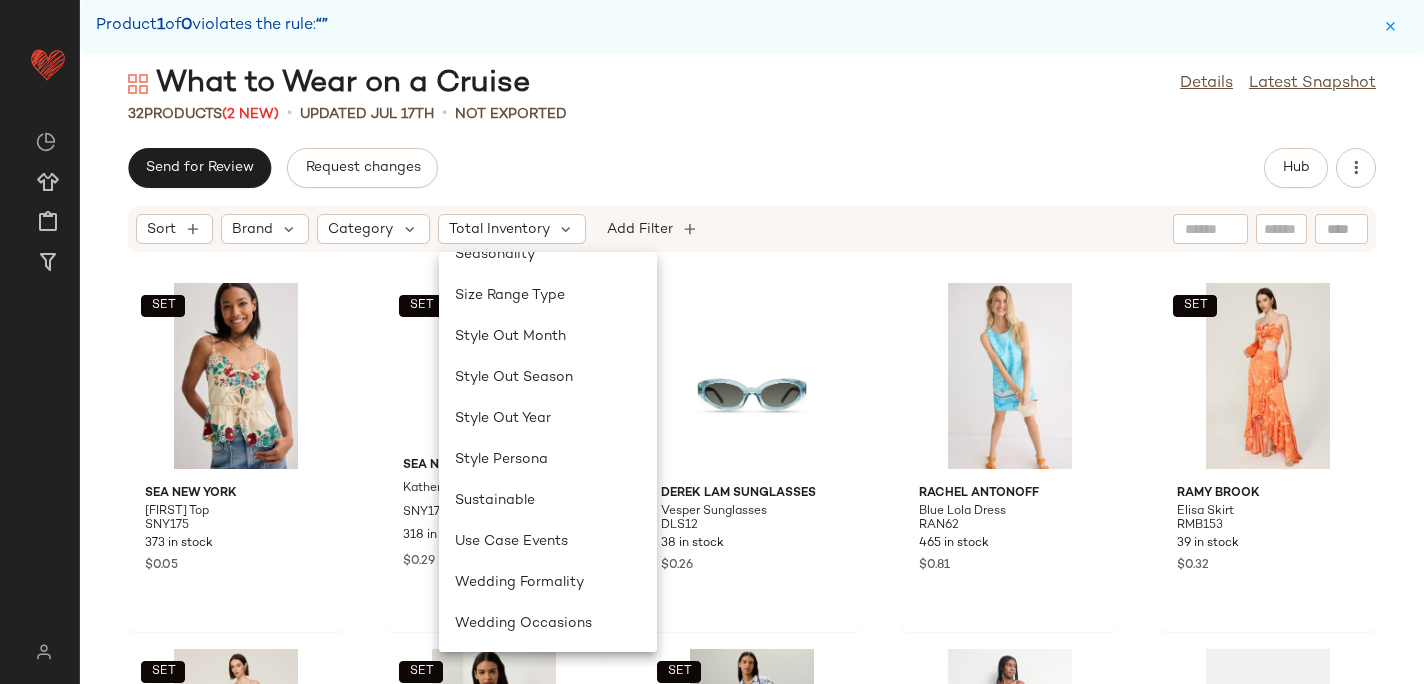 scroll, scrollTop: 1830, scrollLeft: 0, axis: vertical 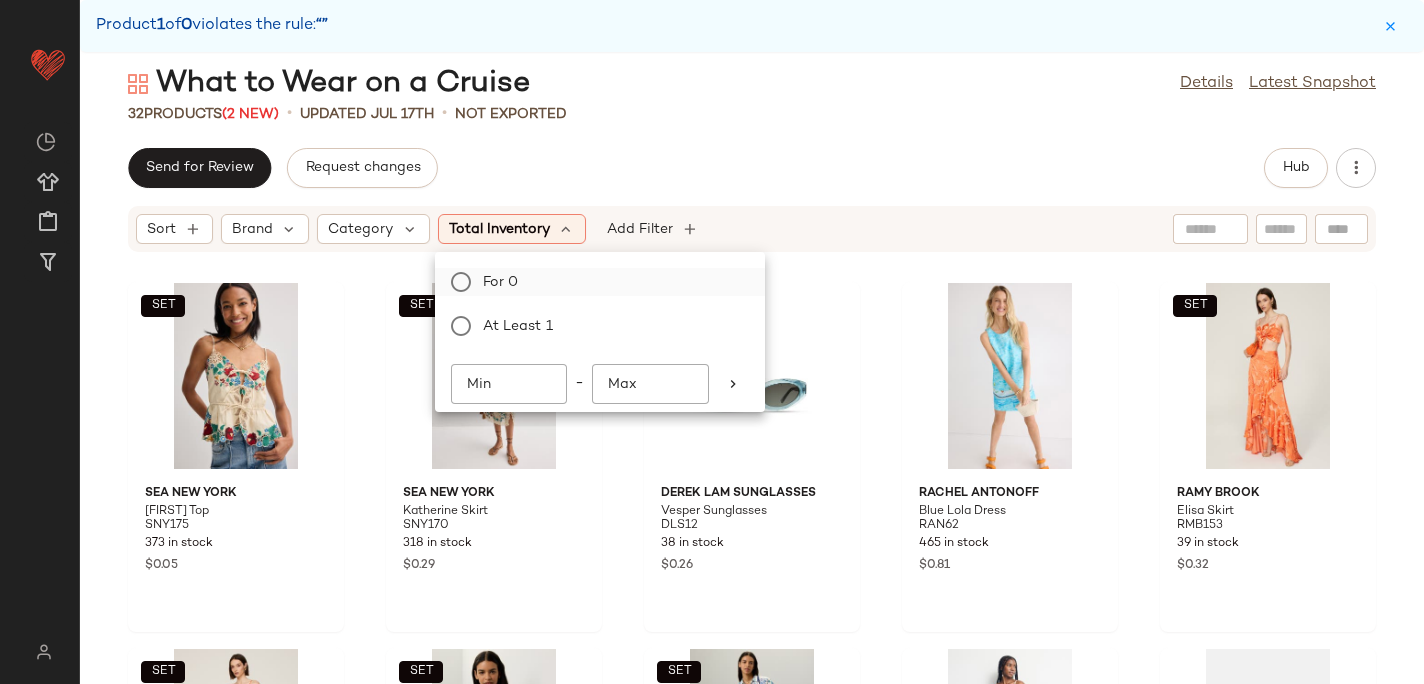 click on "For 0" at bounding box center (612, 282) 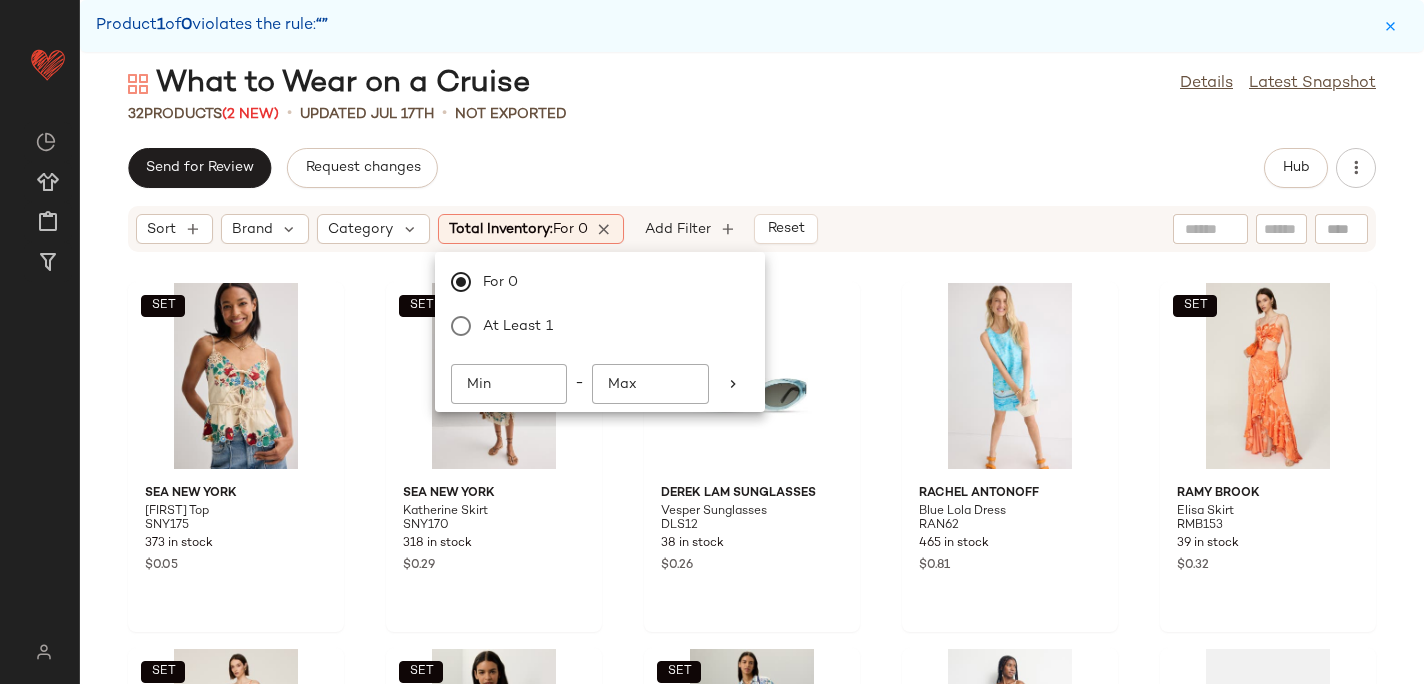 click on "Send for Review   Request changes   Hub" 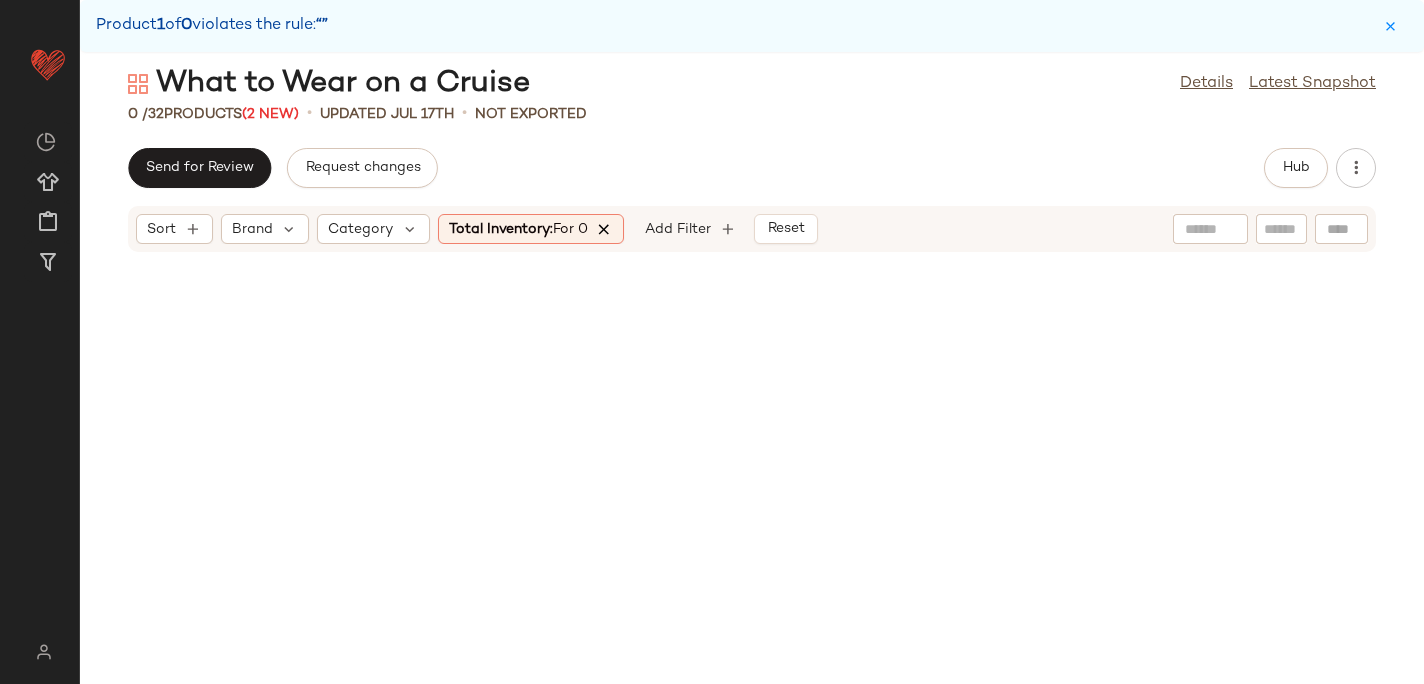click at bounding box center [605, 229] 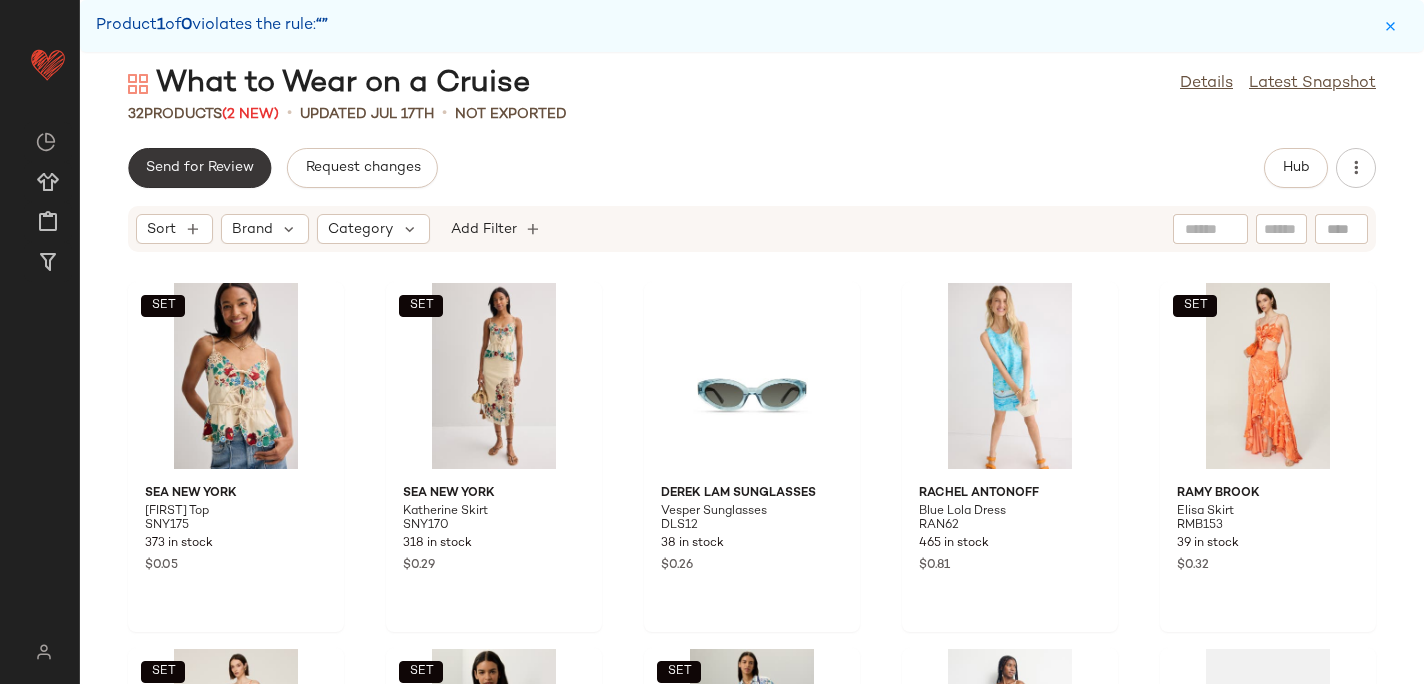 click on "Send for Review" 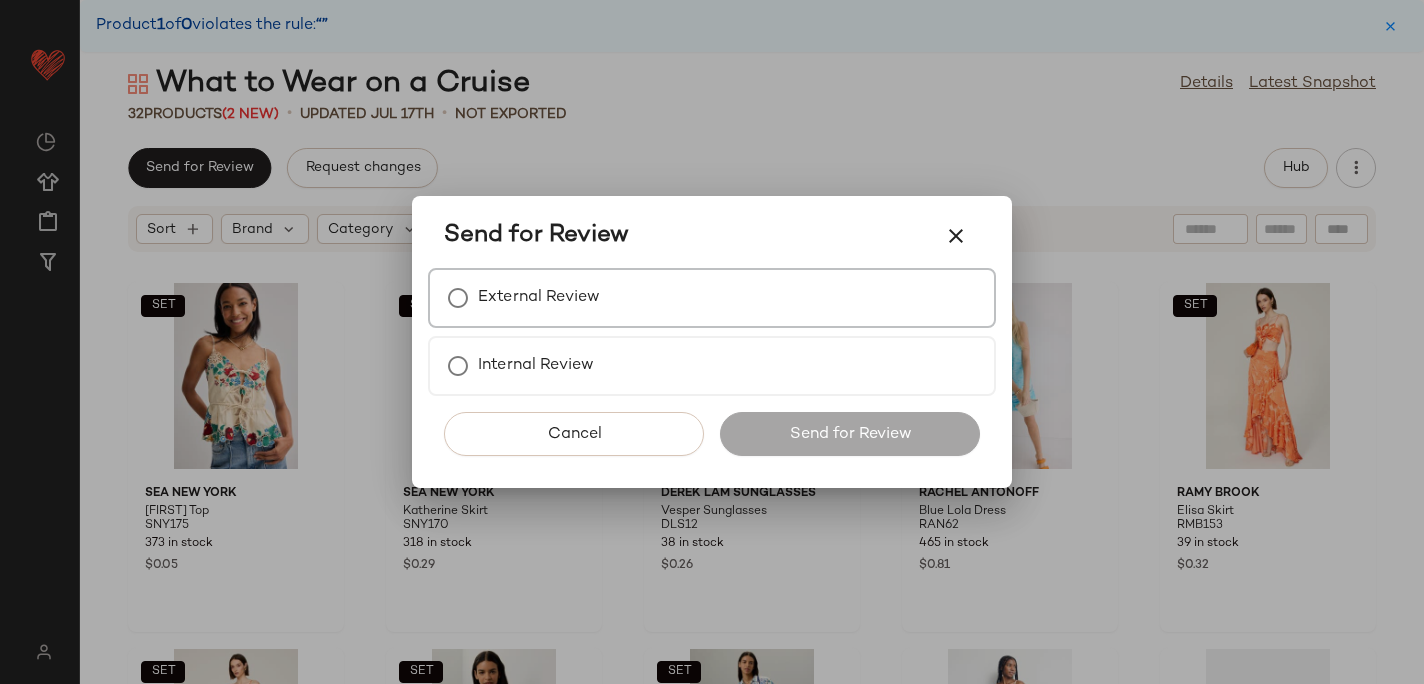click on "External Review" at bounding box center [539, 298] 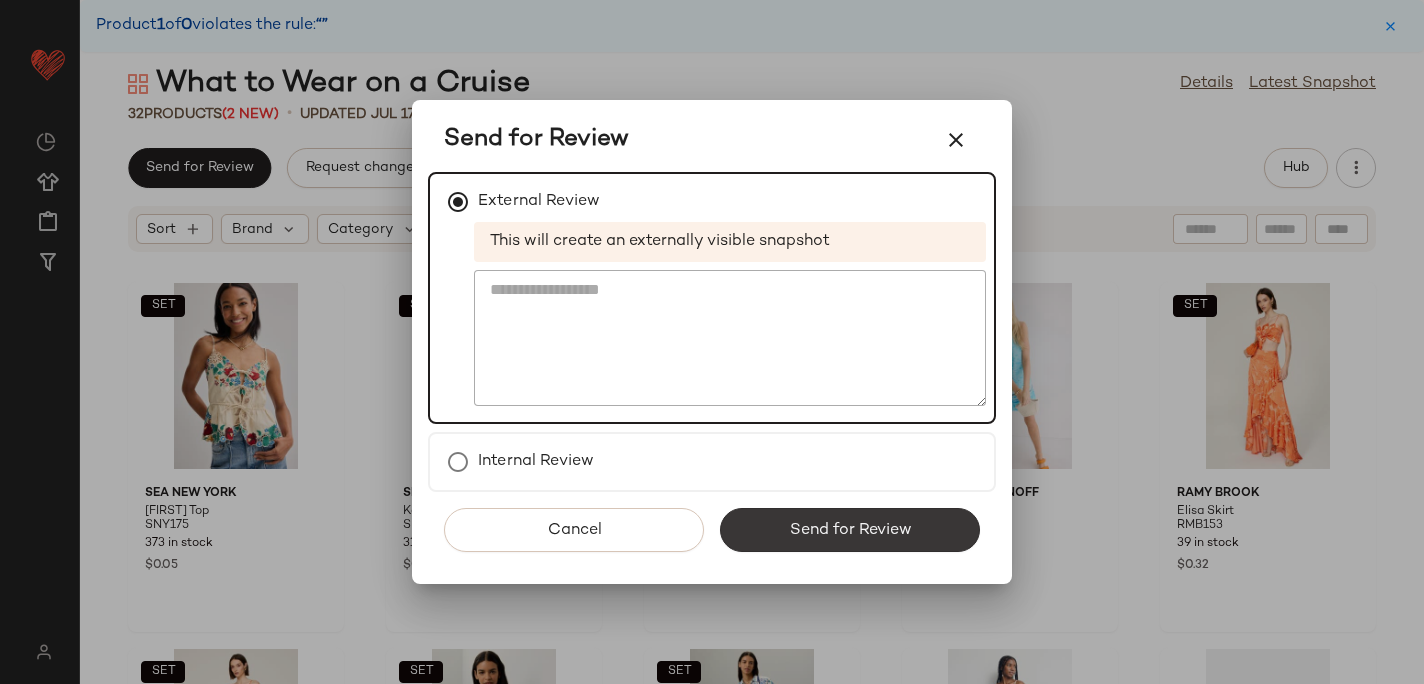 click on "Send for Review" 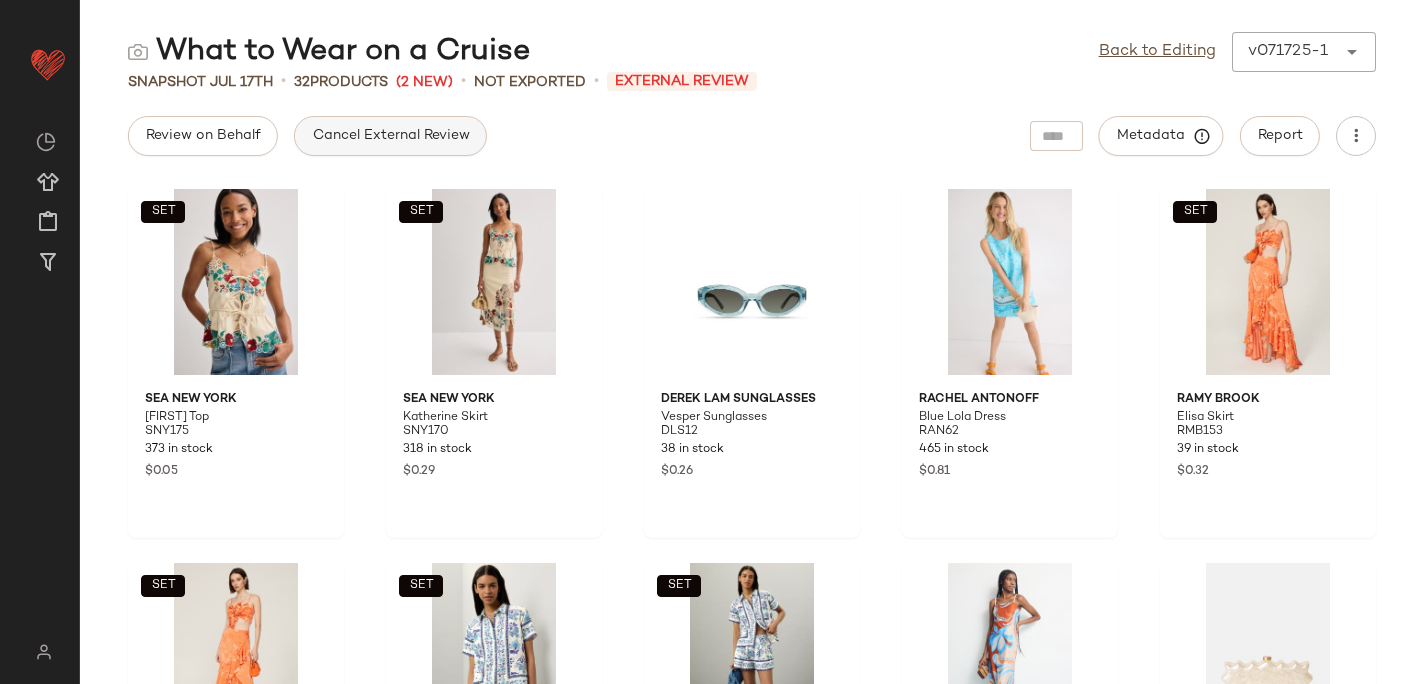 click on "Cancel External Review" 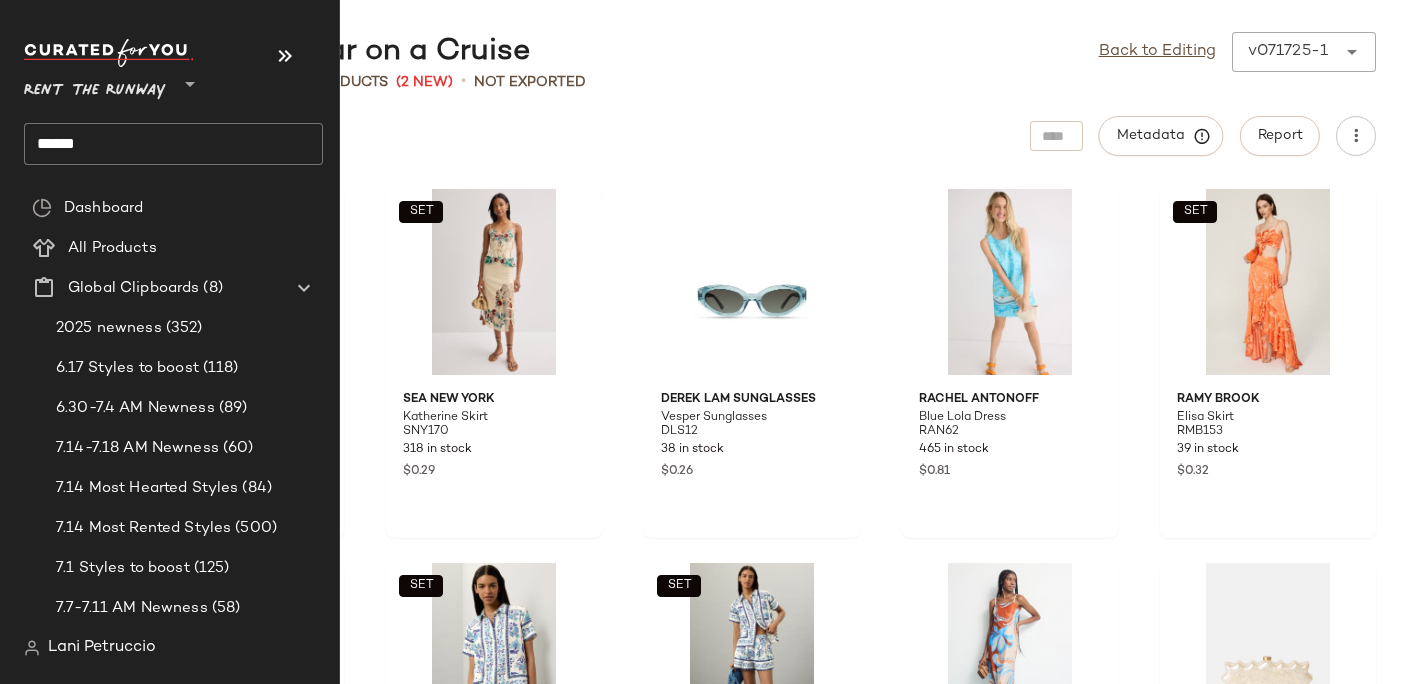 click on "******" 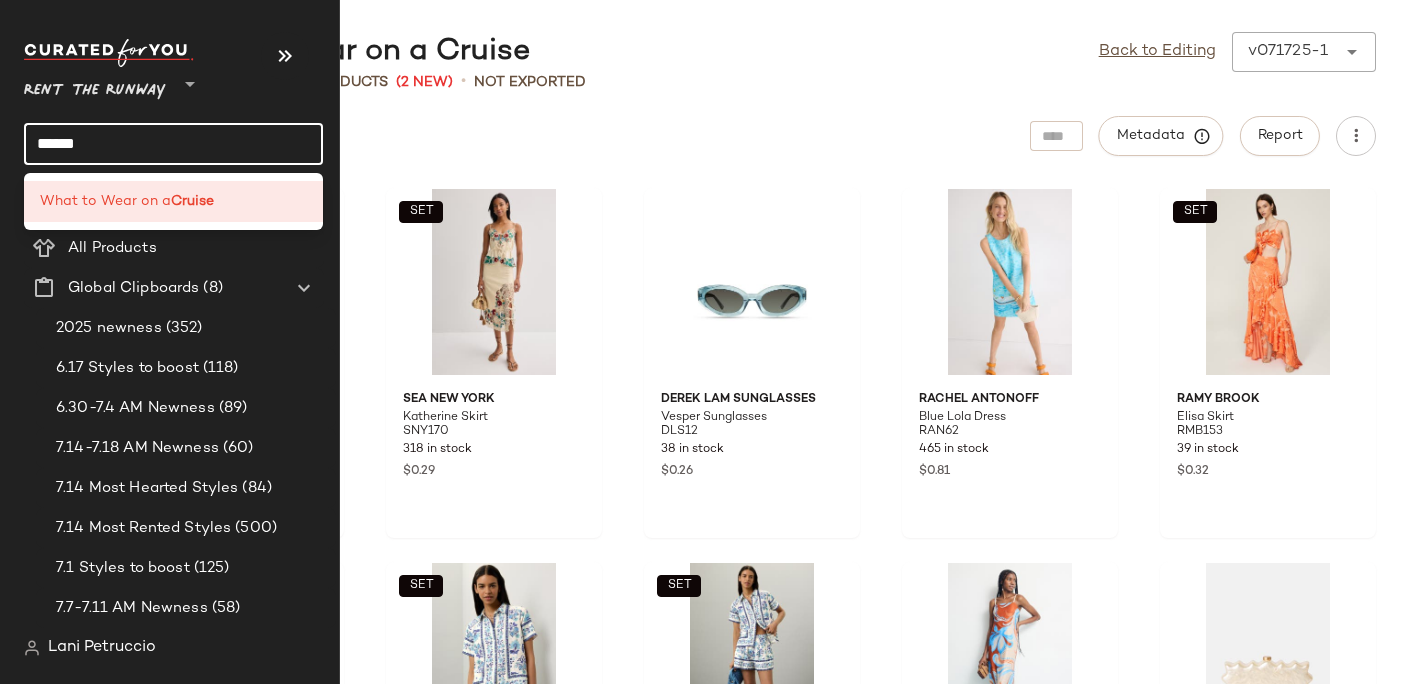 click on "******" 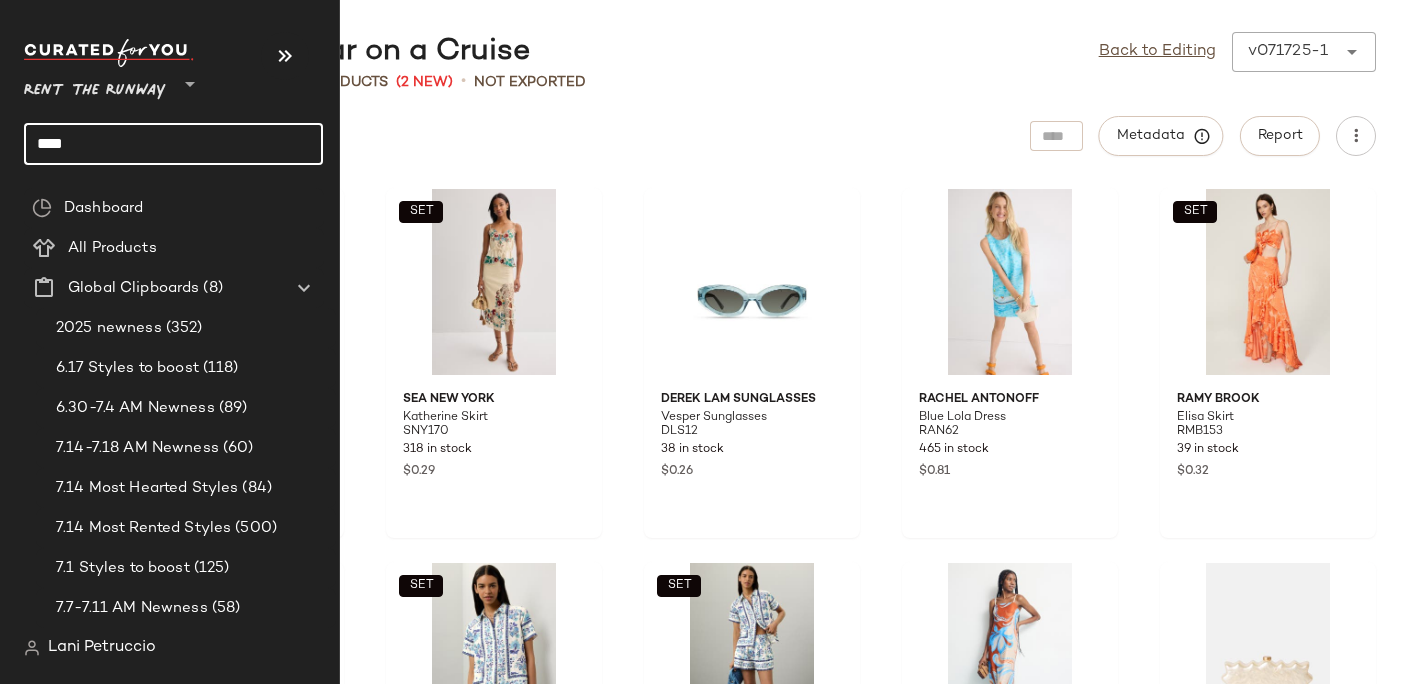 click on "****" 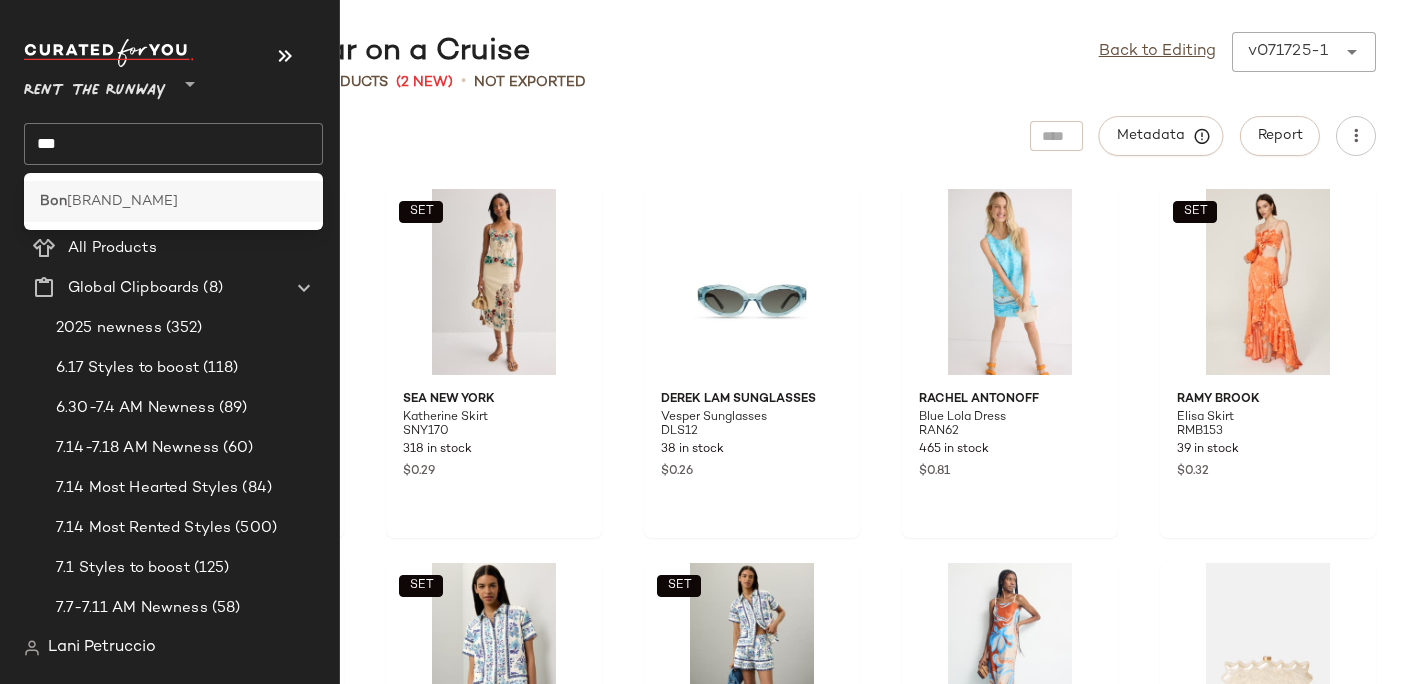 click on "[BRAND_NAME]" at bounding box center [122, 201] 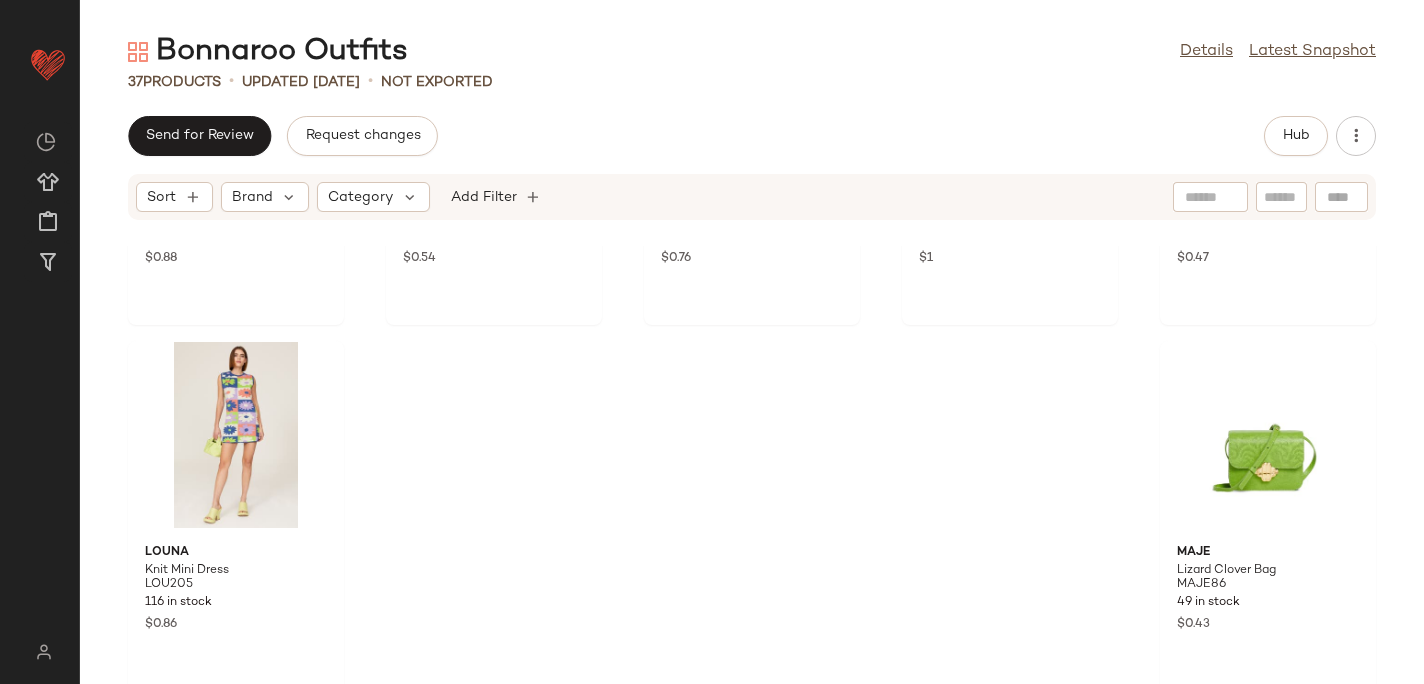 scroll, scrollTop: 2494, scrollLeft: 0, axis: vertical 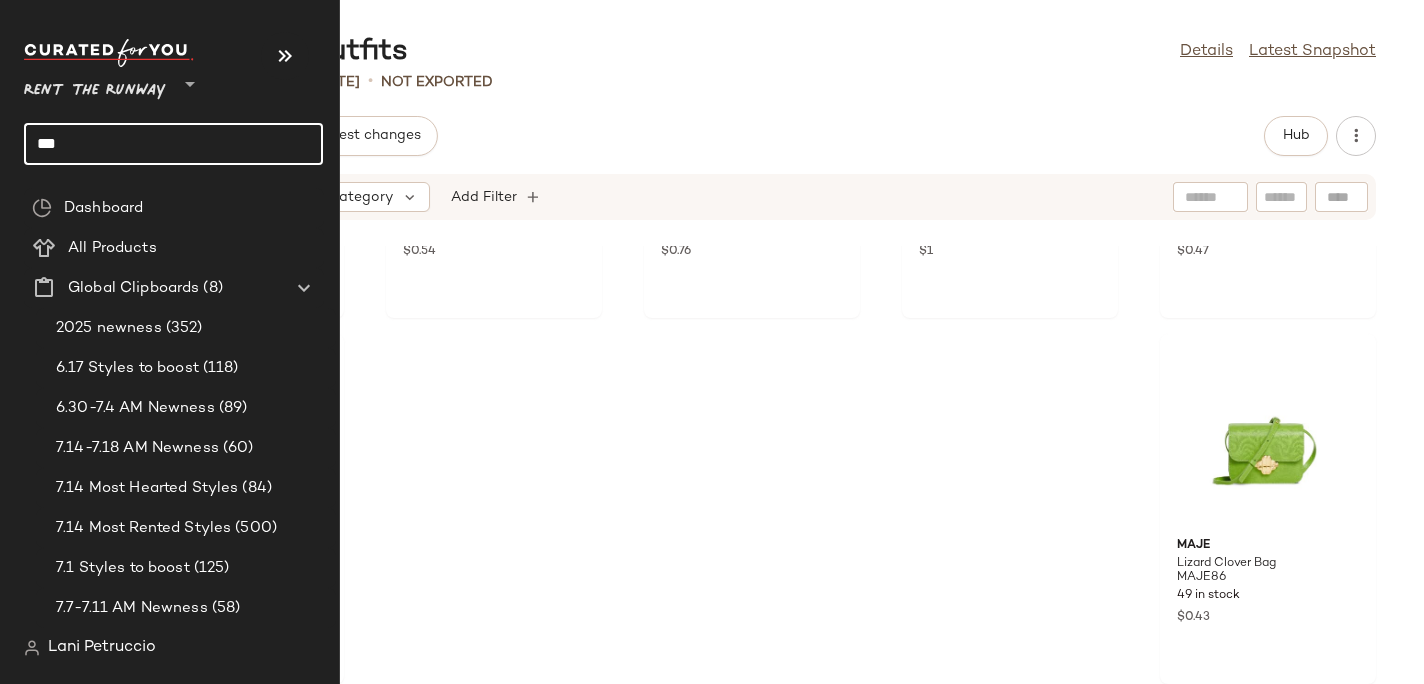 click on "***" 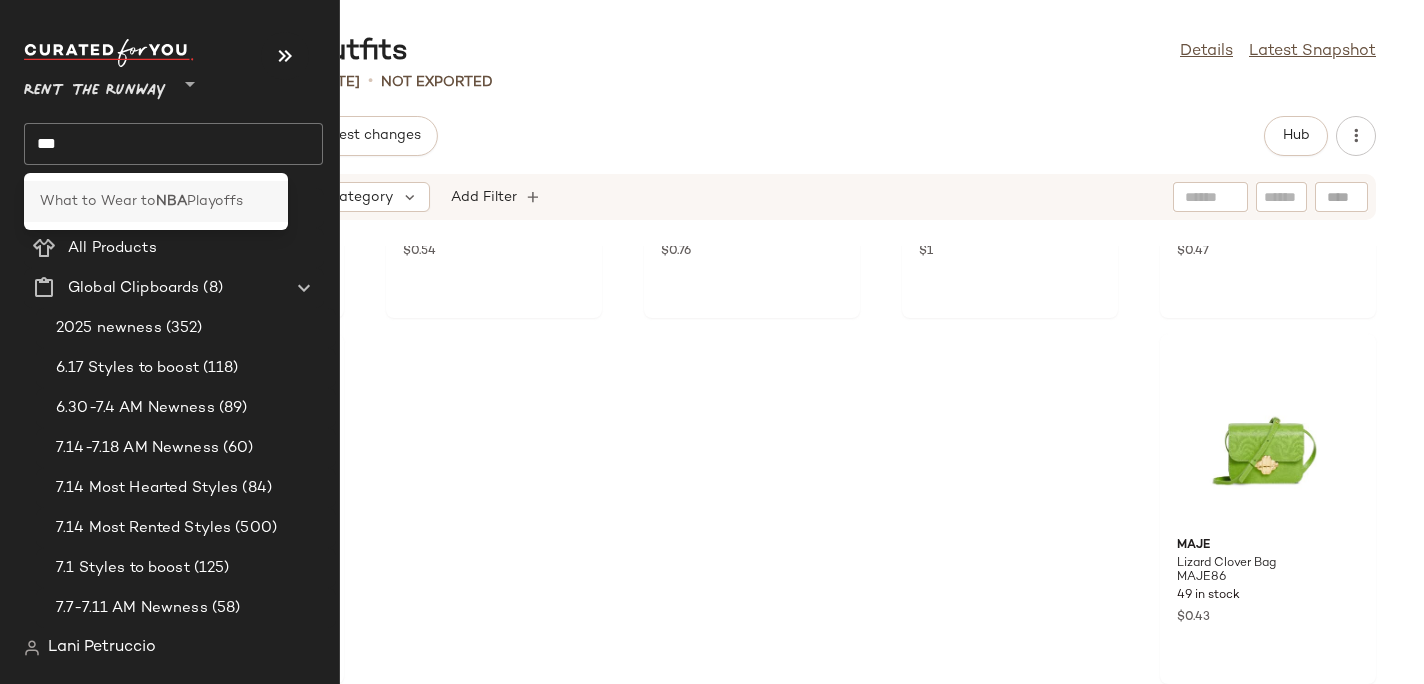 click on "What to Wear to" at bounding box center [98, 201] 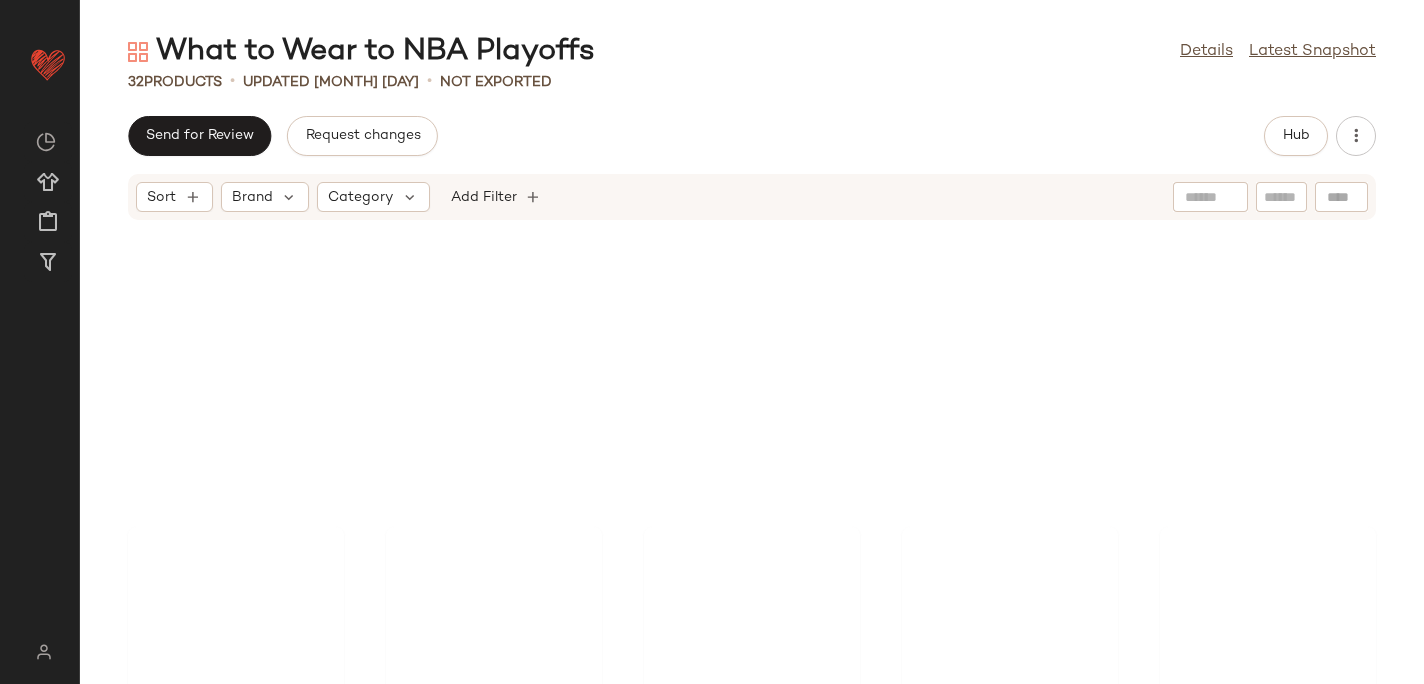scroll, scrollTop: 0, scrollLeft: 0, axis: both 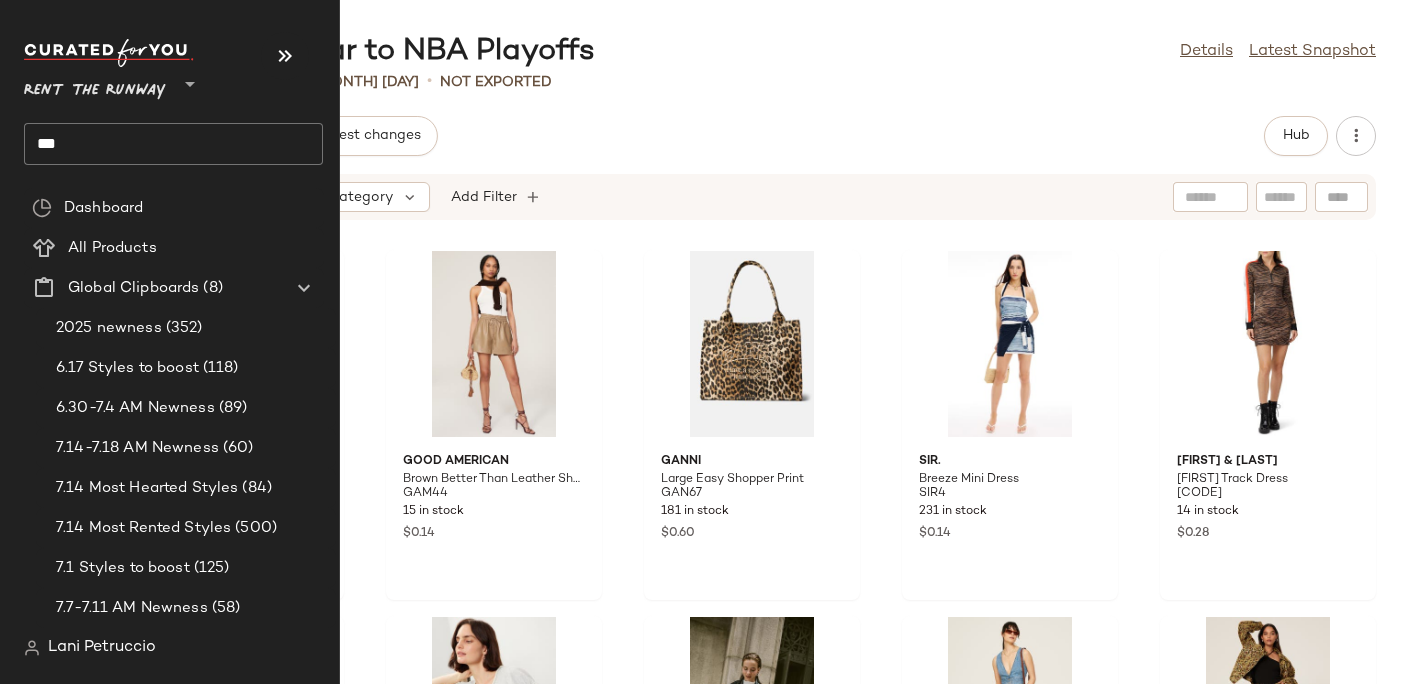 click on "***" 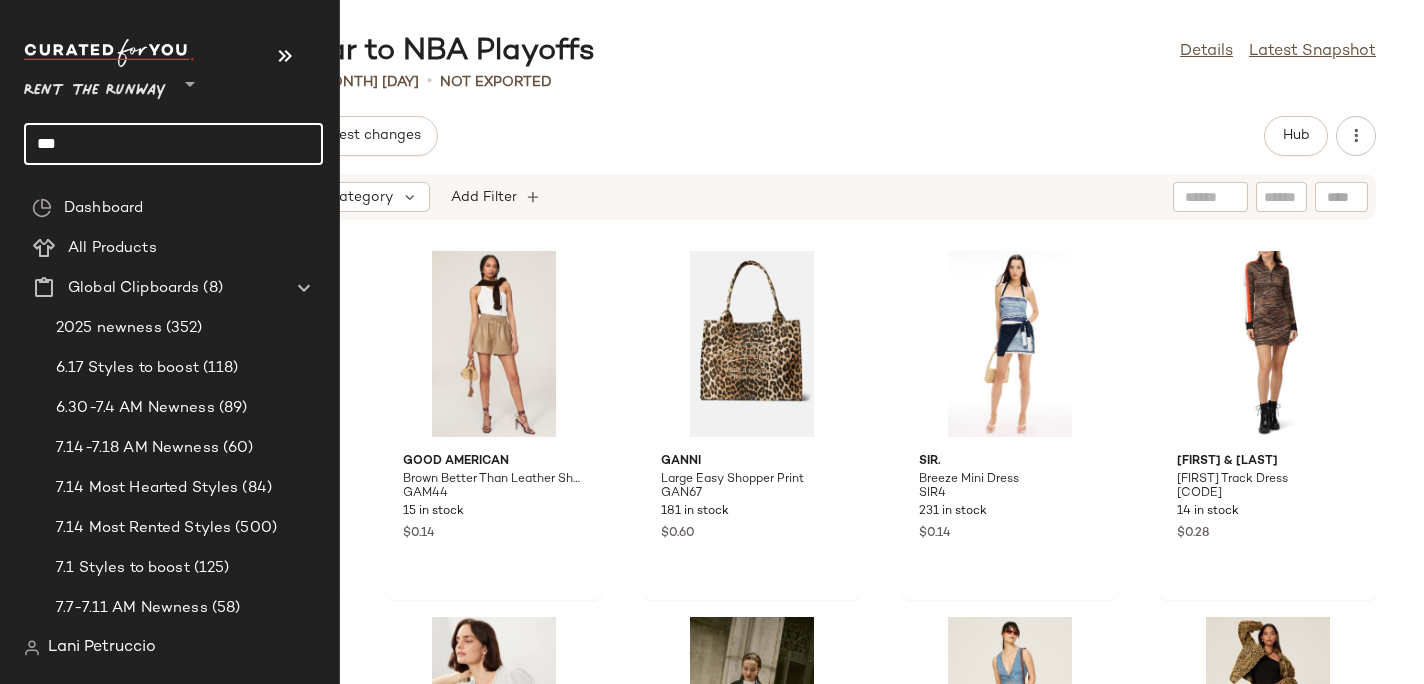 click on "***" 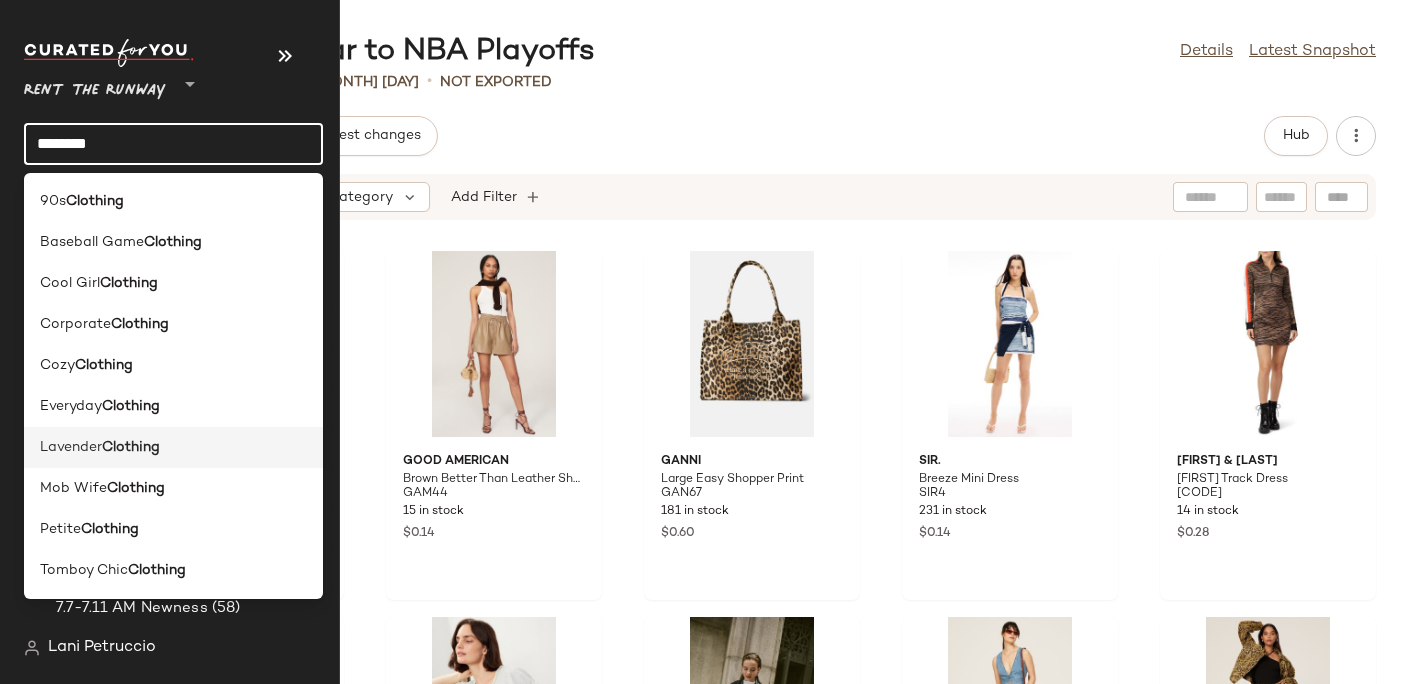 click on "Clothing" at bounding box center [131, 447] 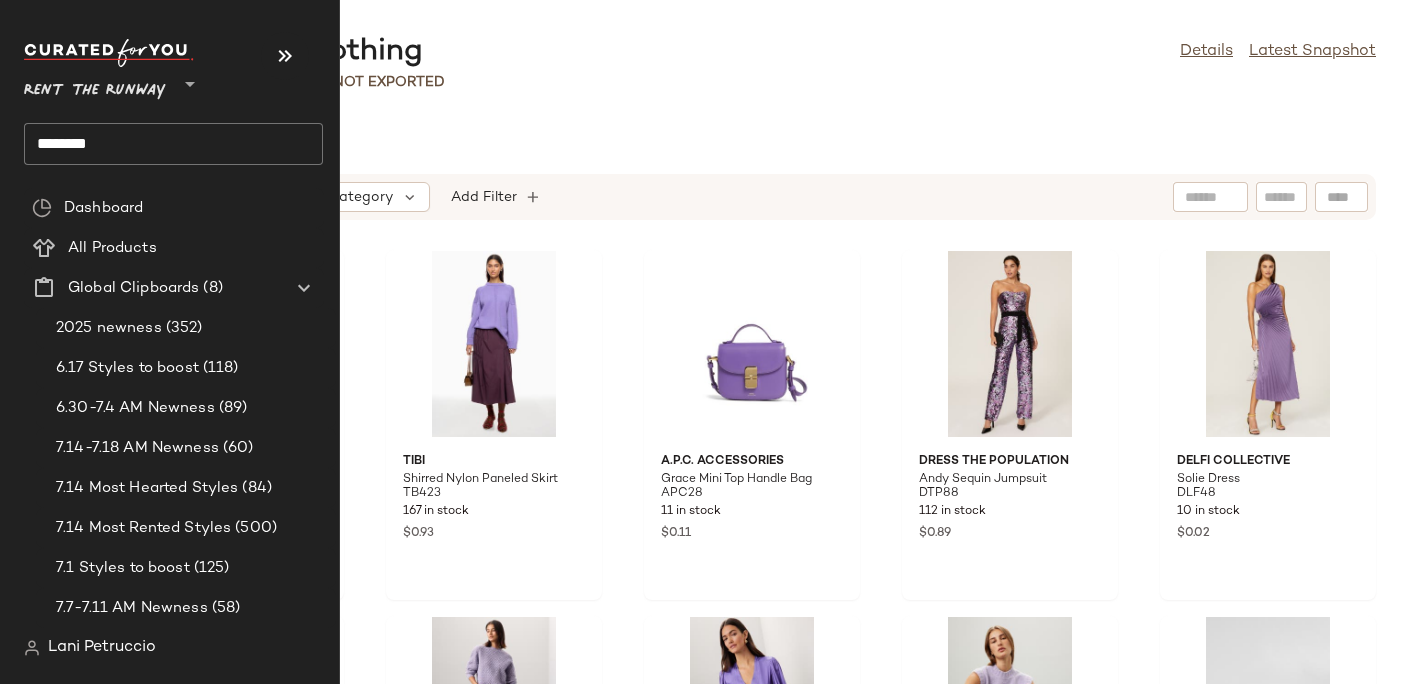 click on "********" 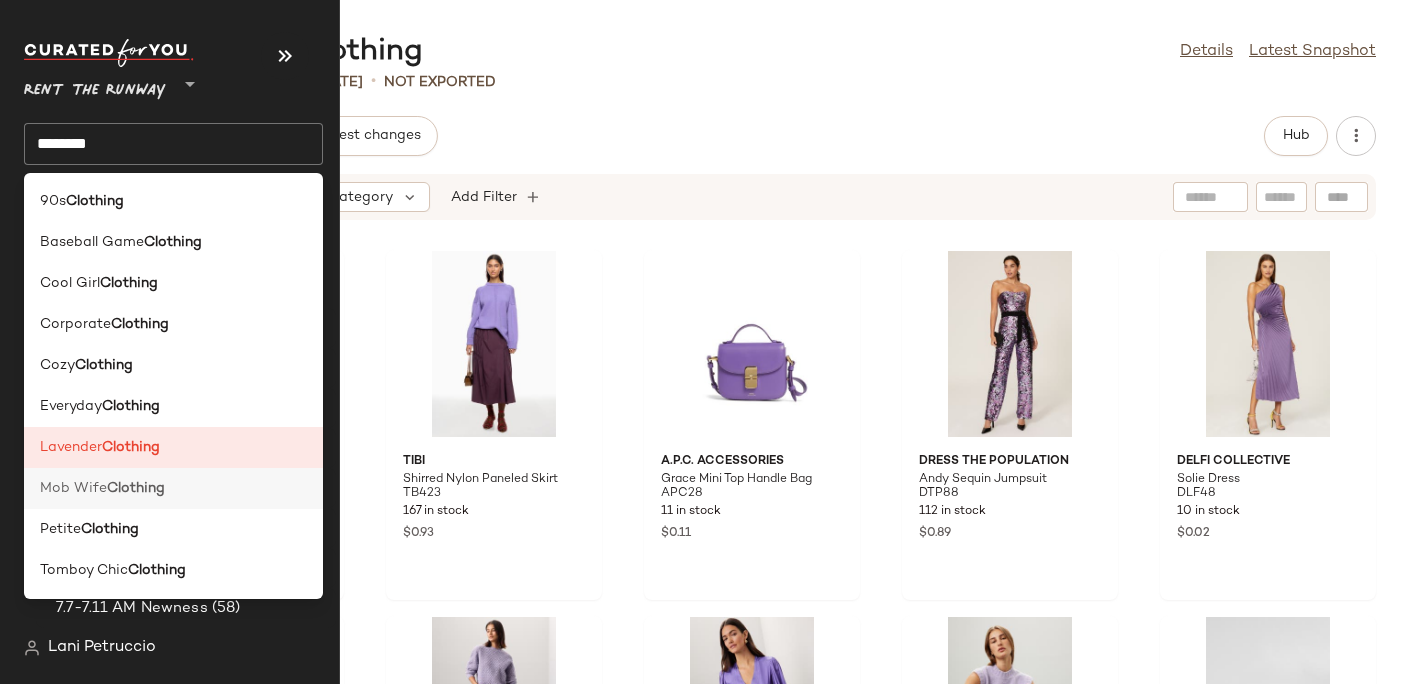 click on "Clothing" at bounding box center [136, 488] 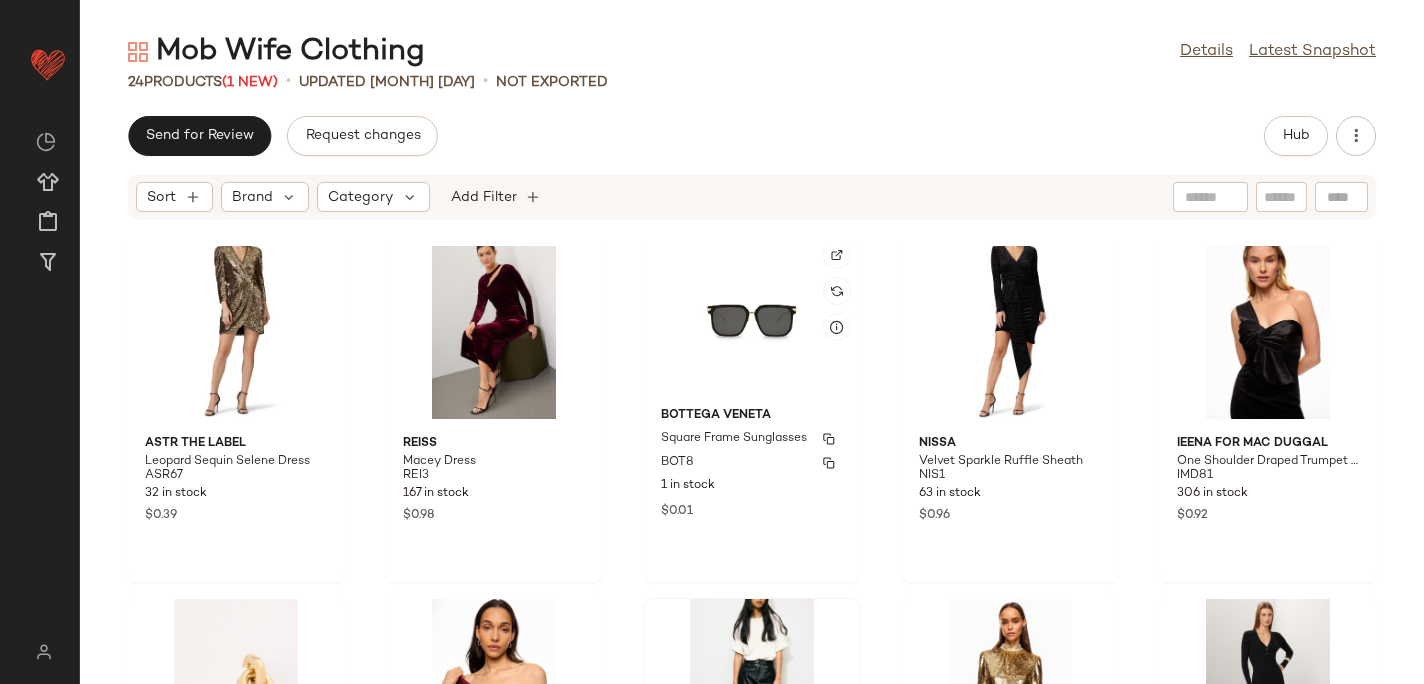 scroll, scrollTop: 0, scrollLeft: 0, axis: both 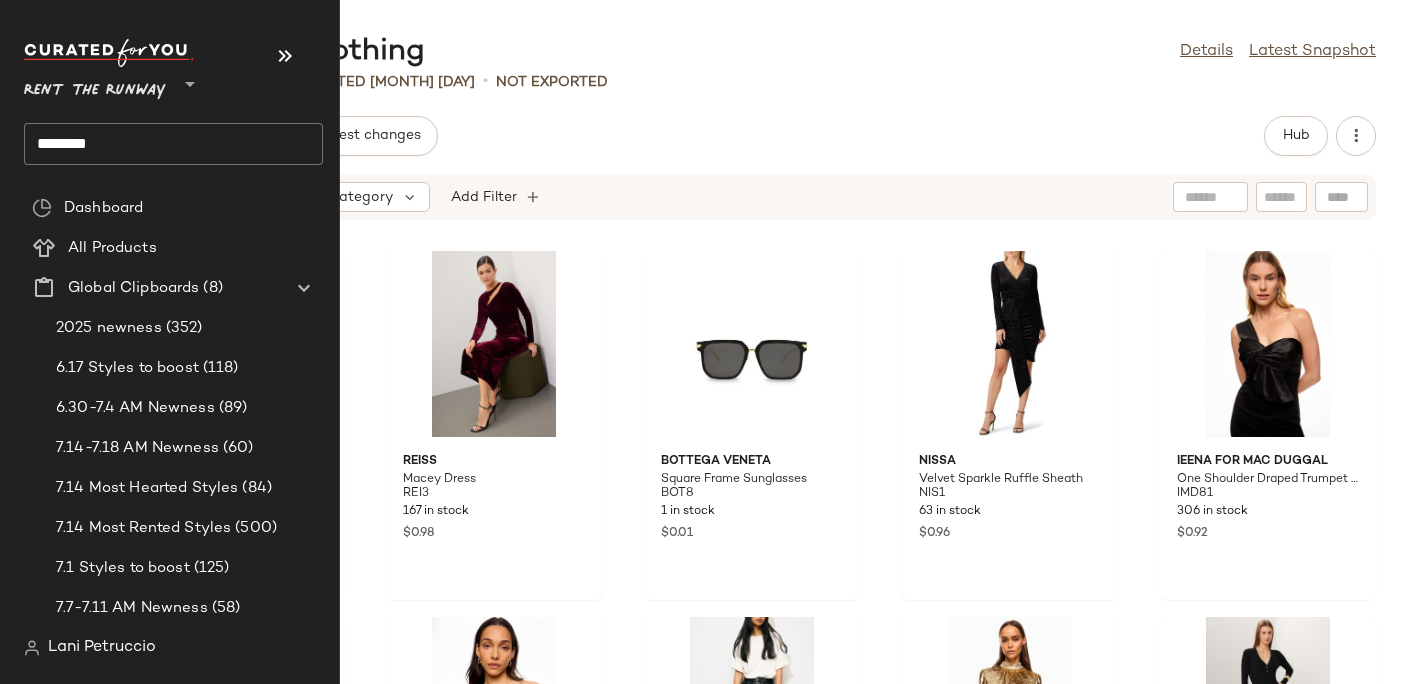 click on "********" 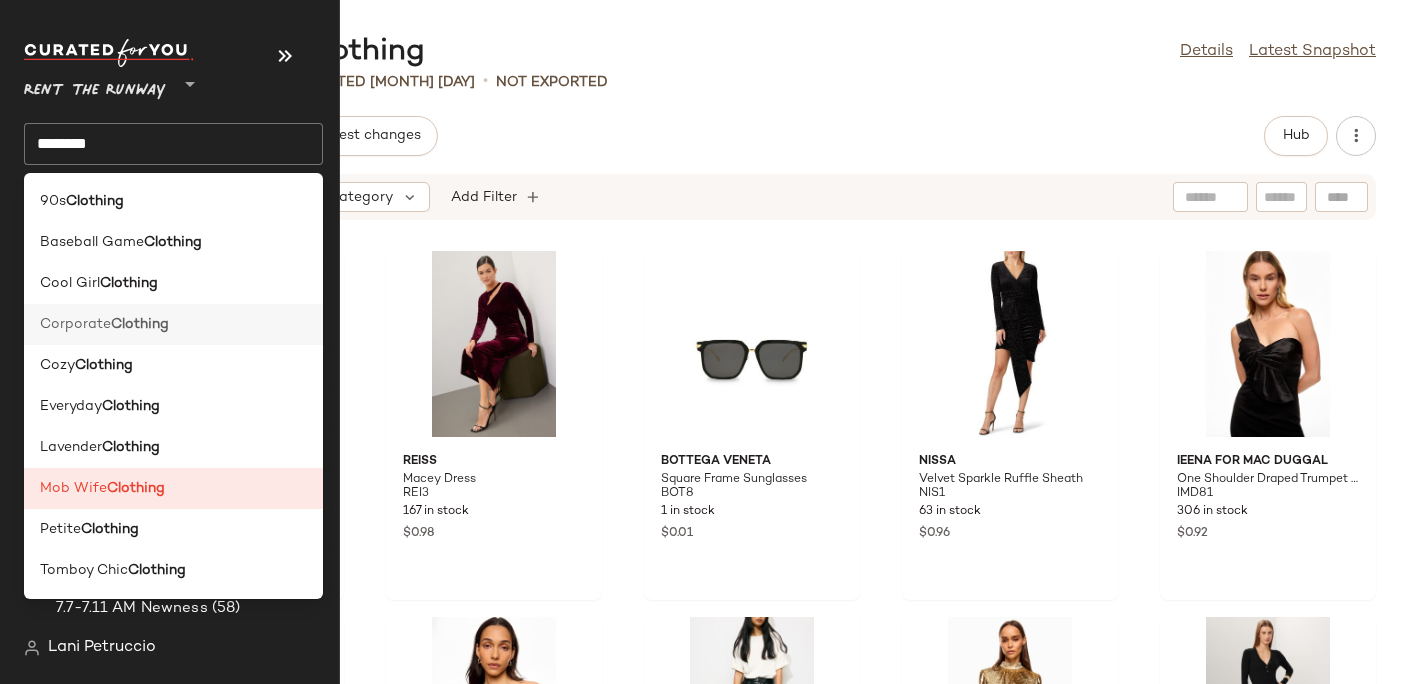 click on "Corporate" at bounding box center [75, 324] 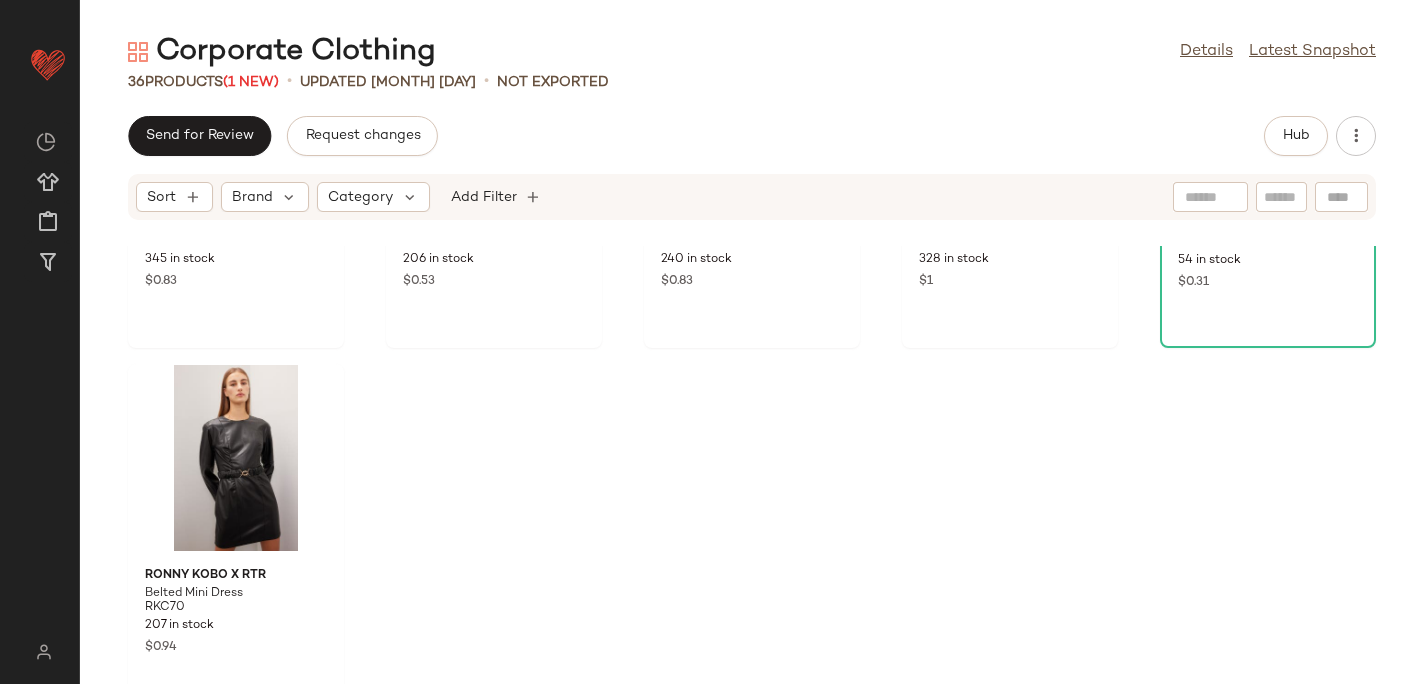 scroll, scrollTop: 2494, scrollLeft: 0, axis: vertical 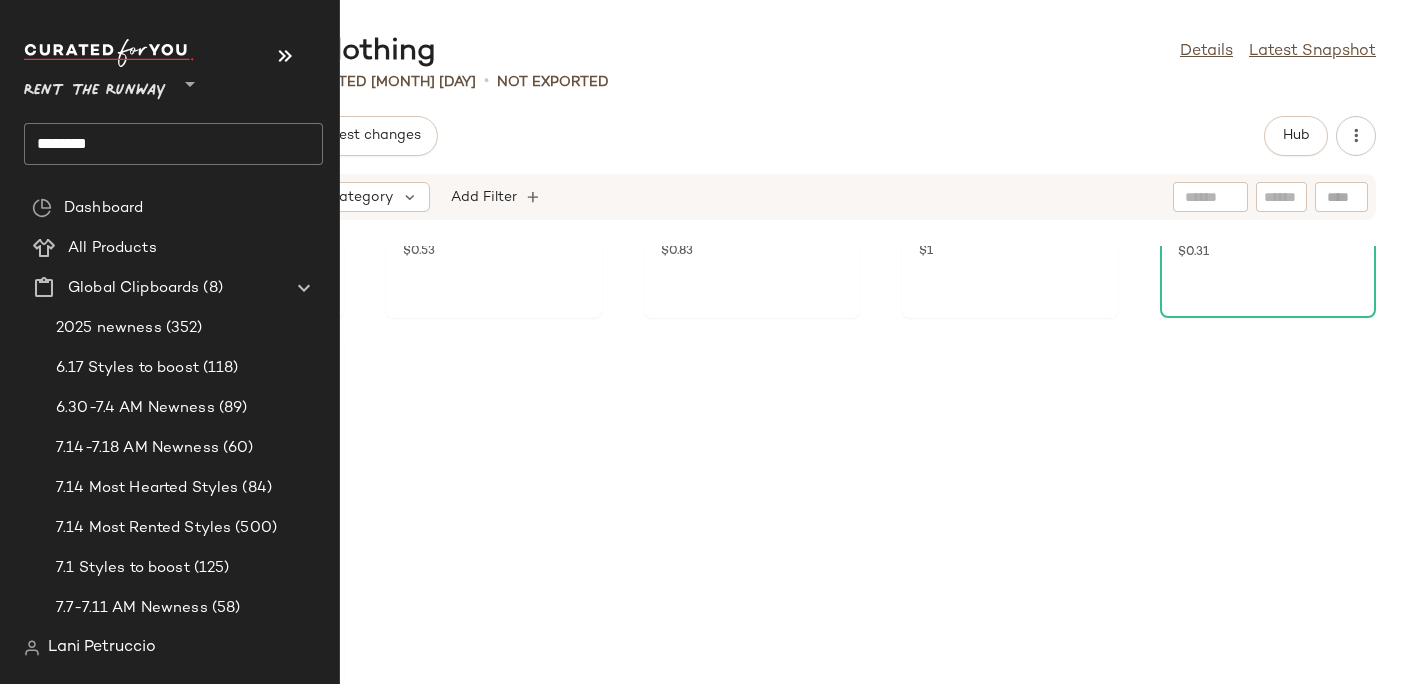 click on "********" 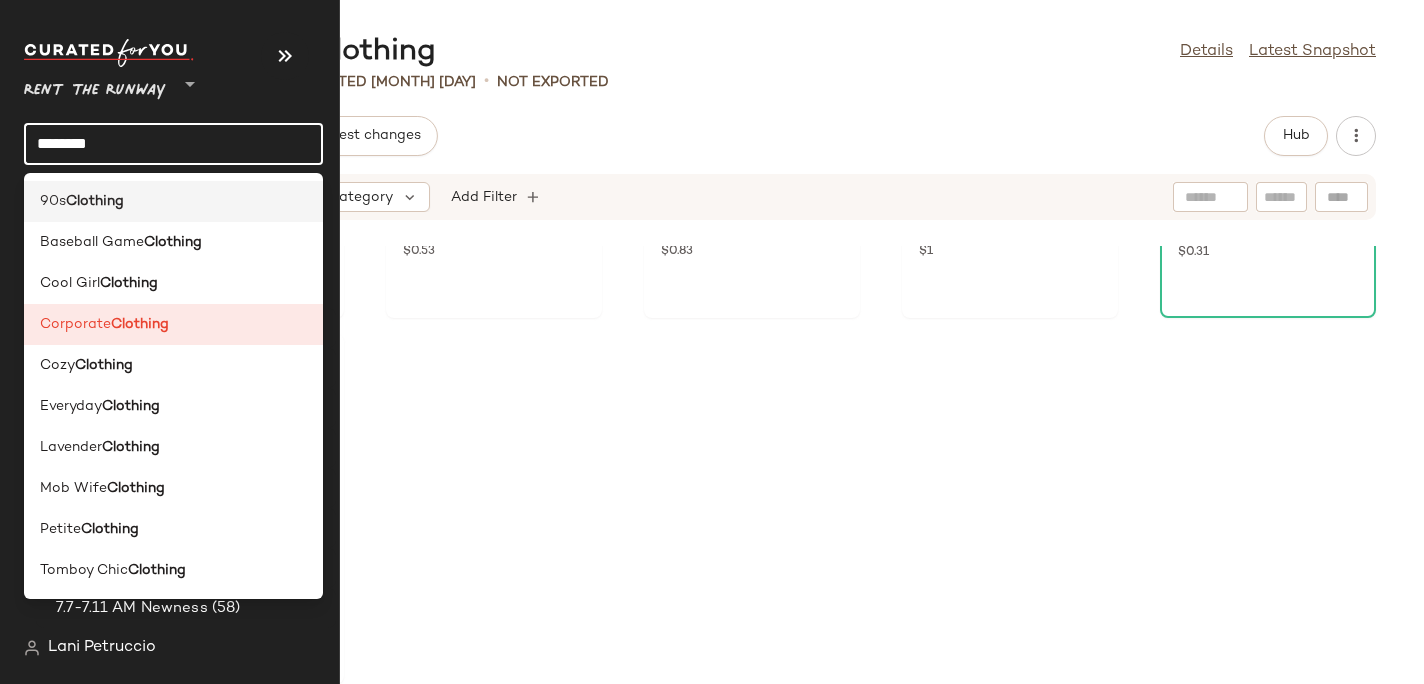 click on "Clothing" at bounding box center (95, 201) 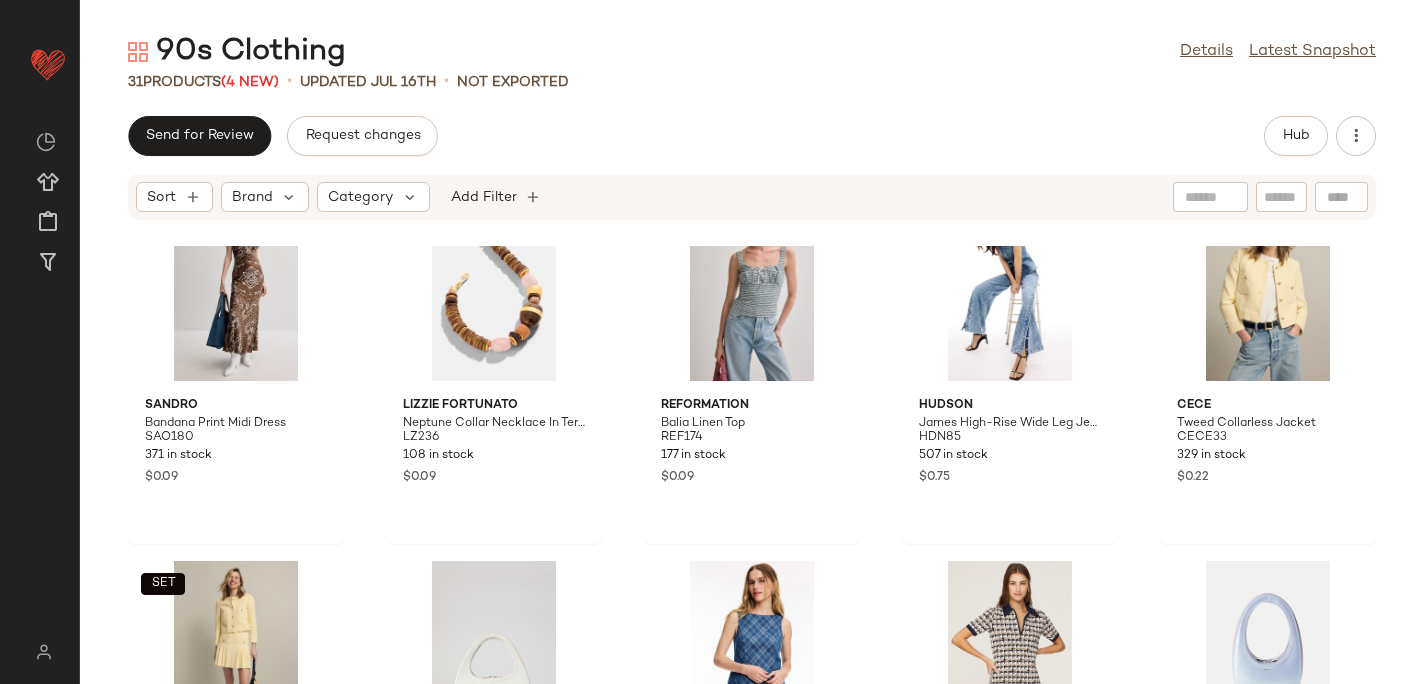 scroll, scrollTop: 0, scrollLeft: 0, axis: both 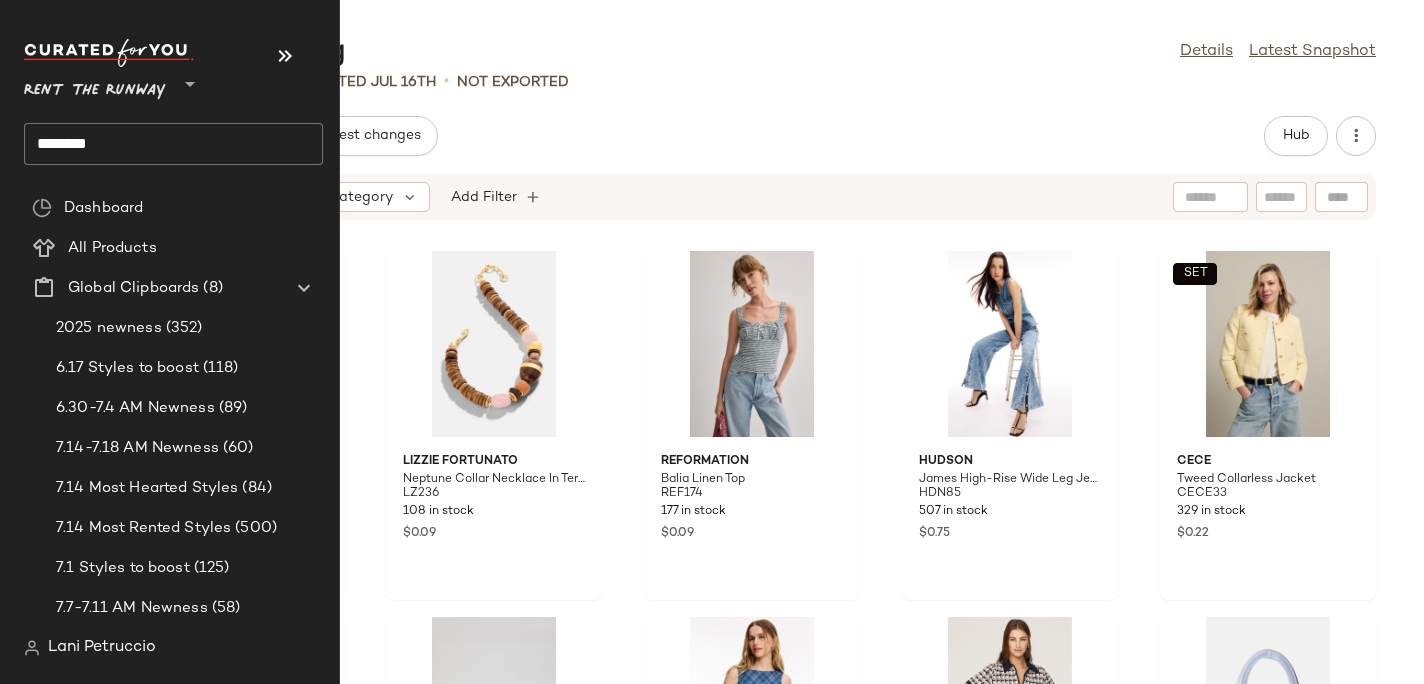 click on "********" 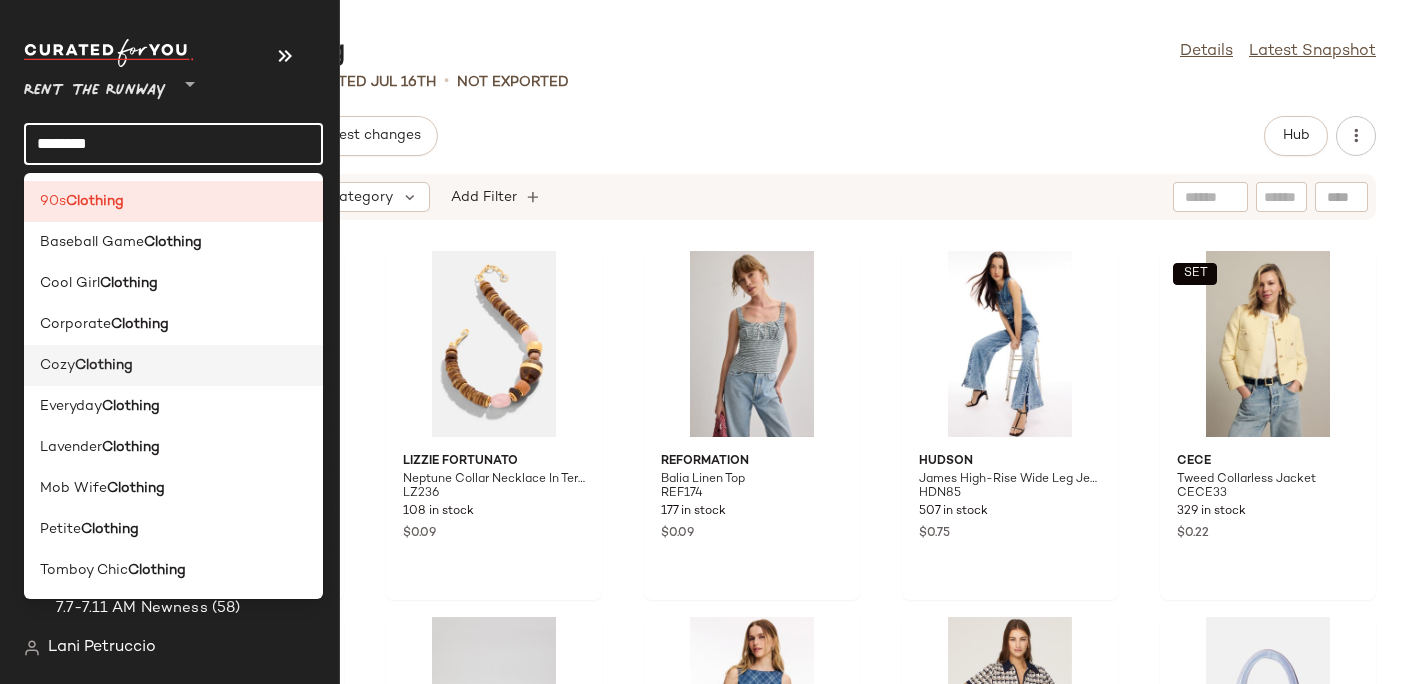 click on "Clothing" at bounding box center (104, 365) 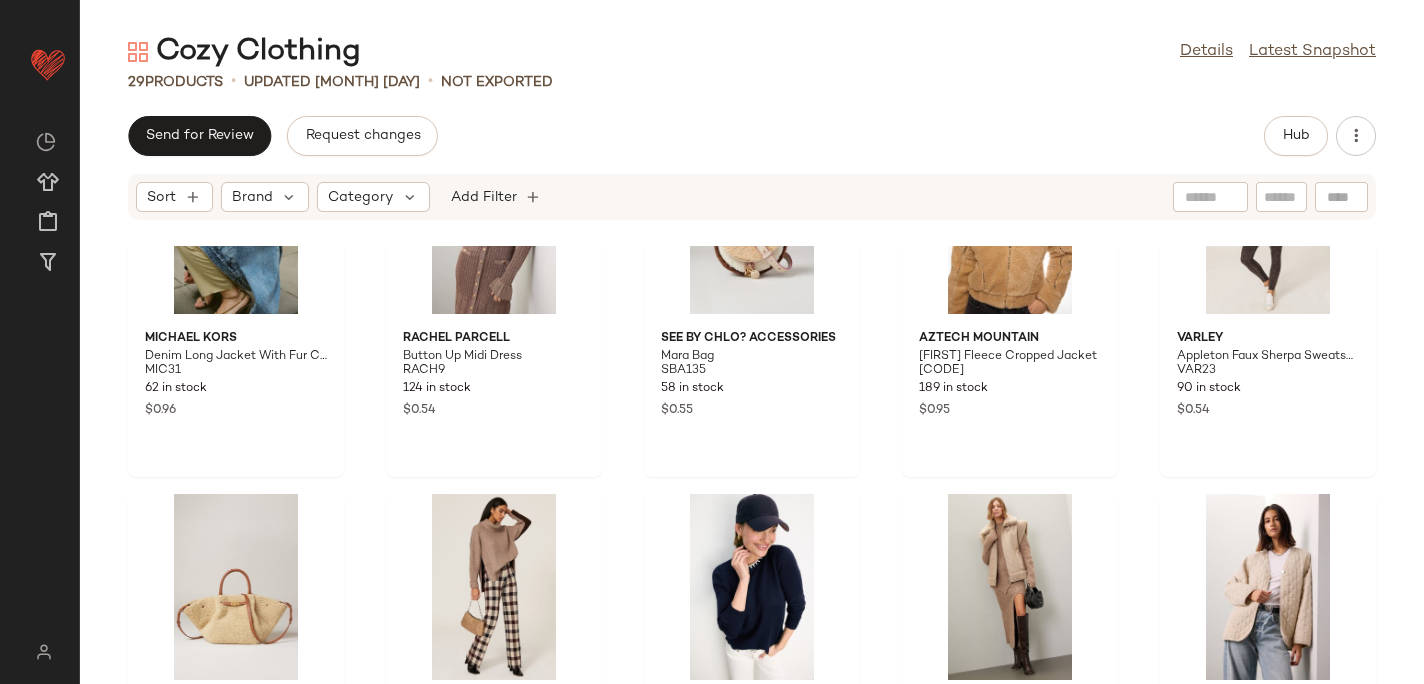 scroll, scrollTop: 0, scrollLeft: 0, axis: both 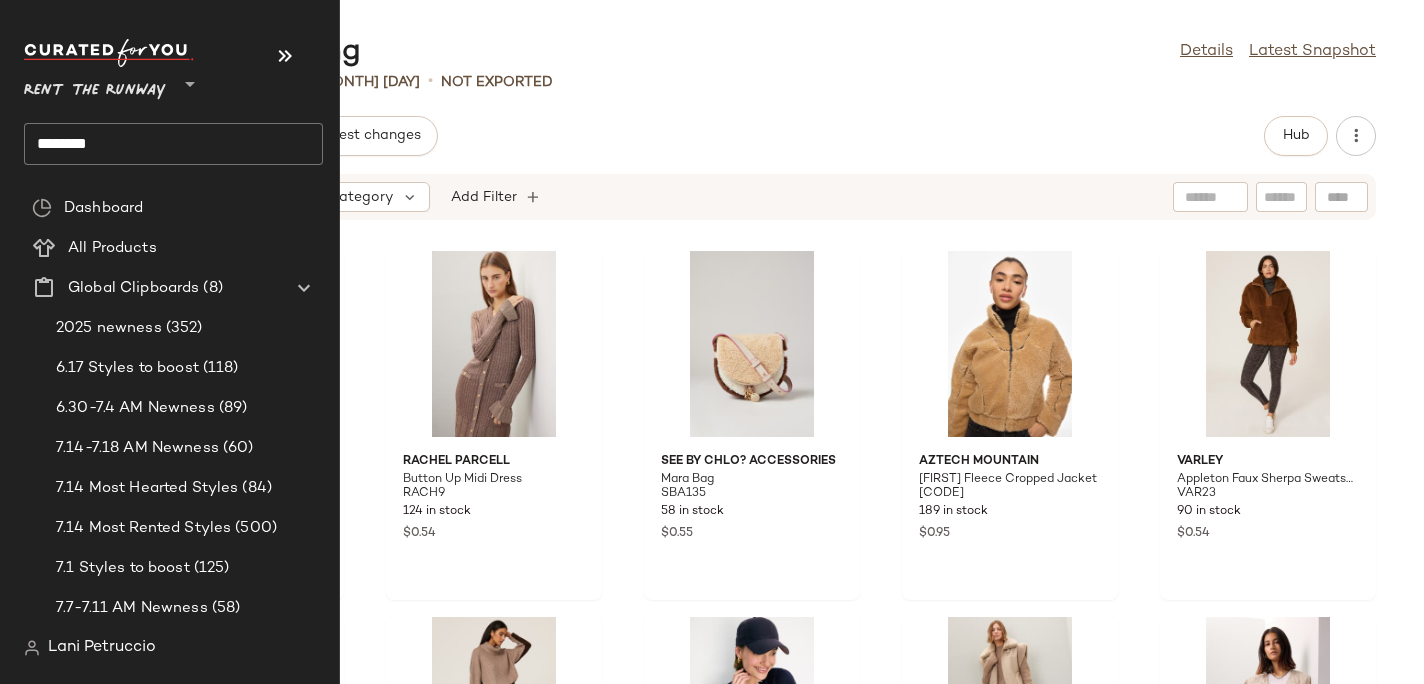 click on "********" 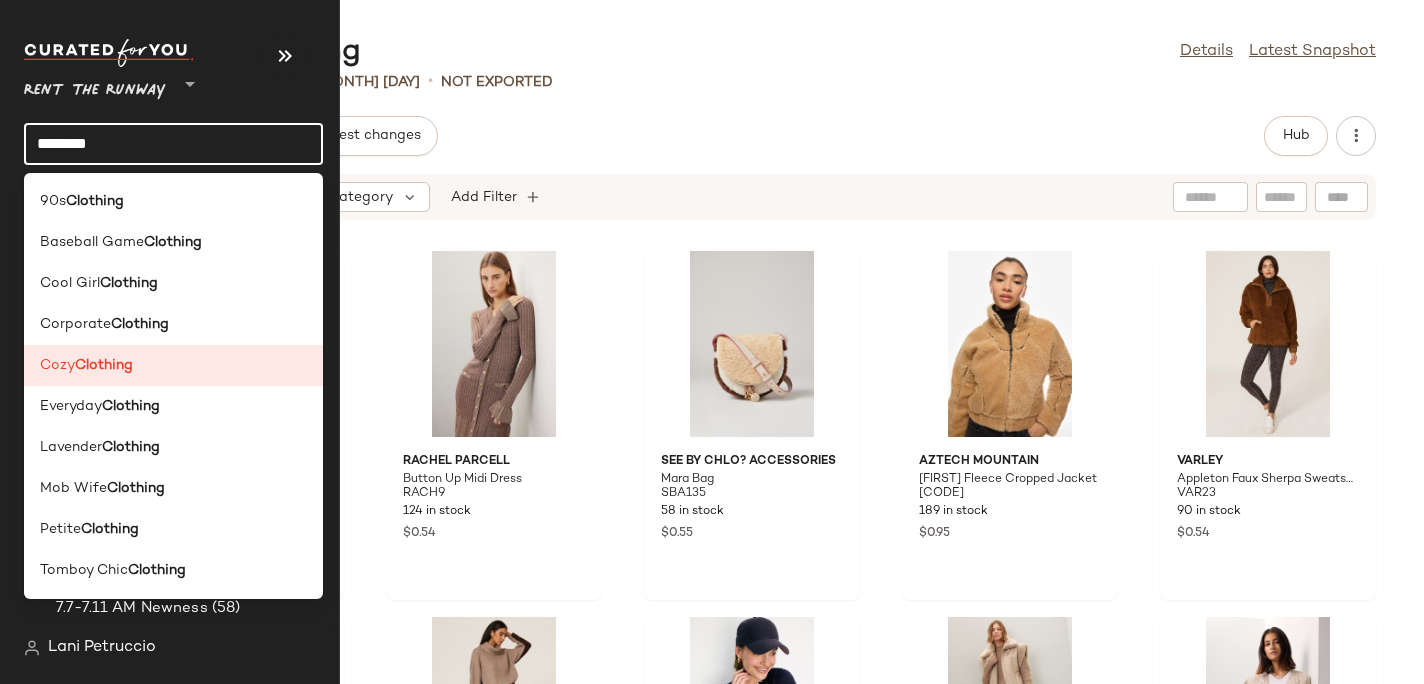 click on "********" 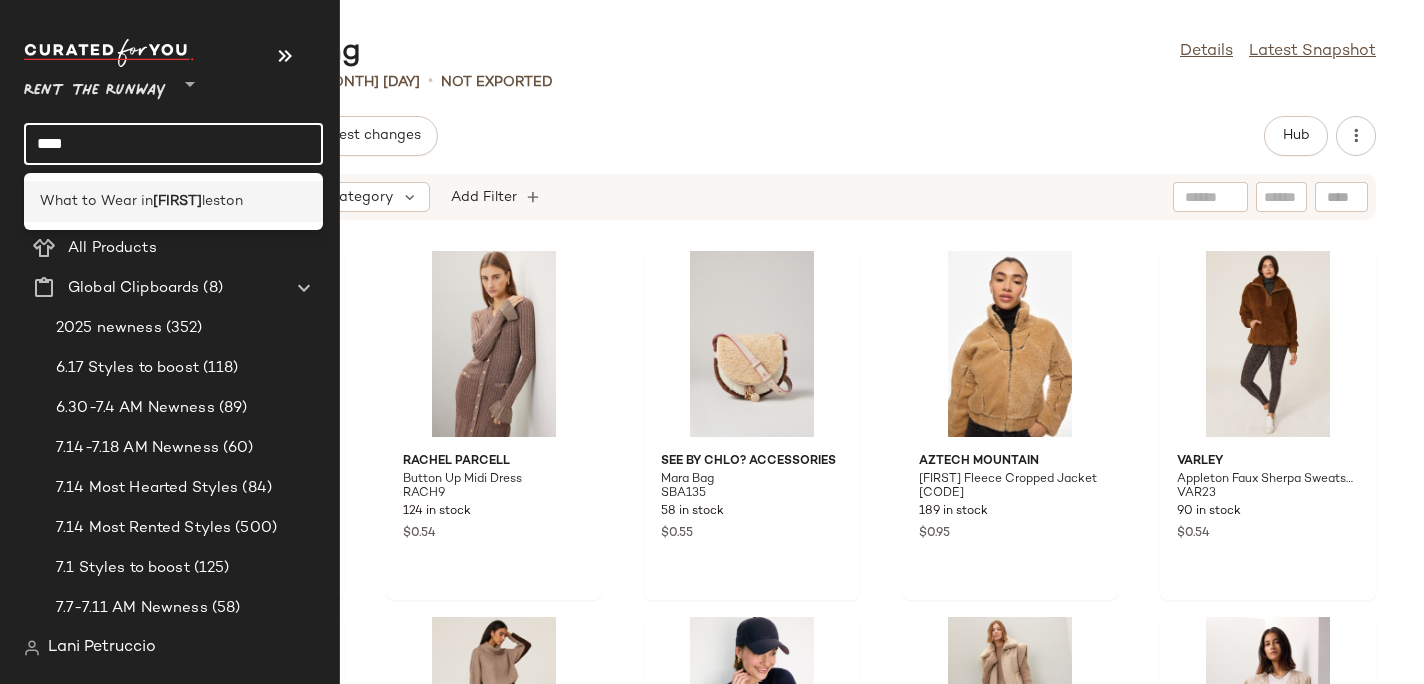 type on "****" 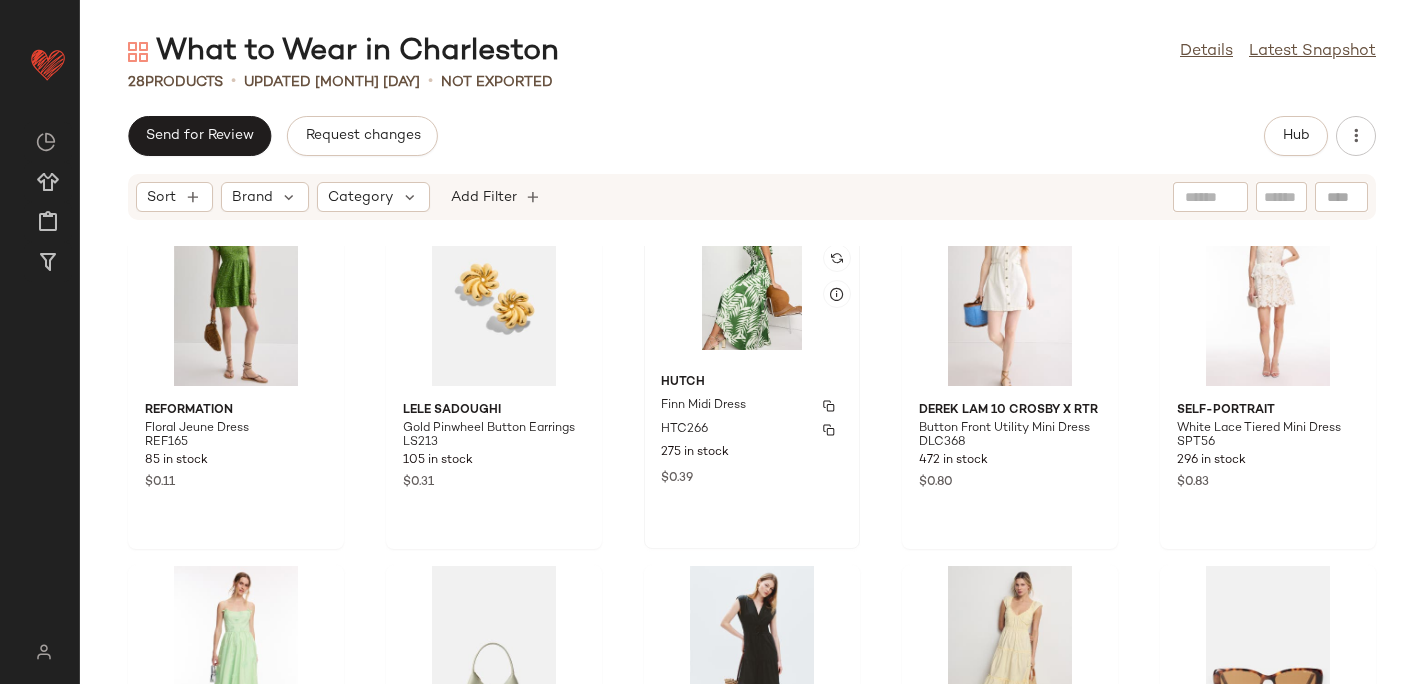 scroll, scrollTop: 0, scrollLeft: 0, axis: both 